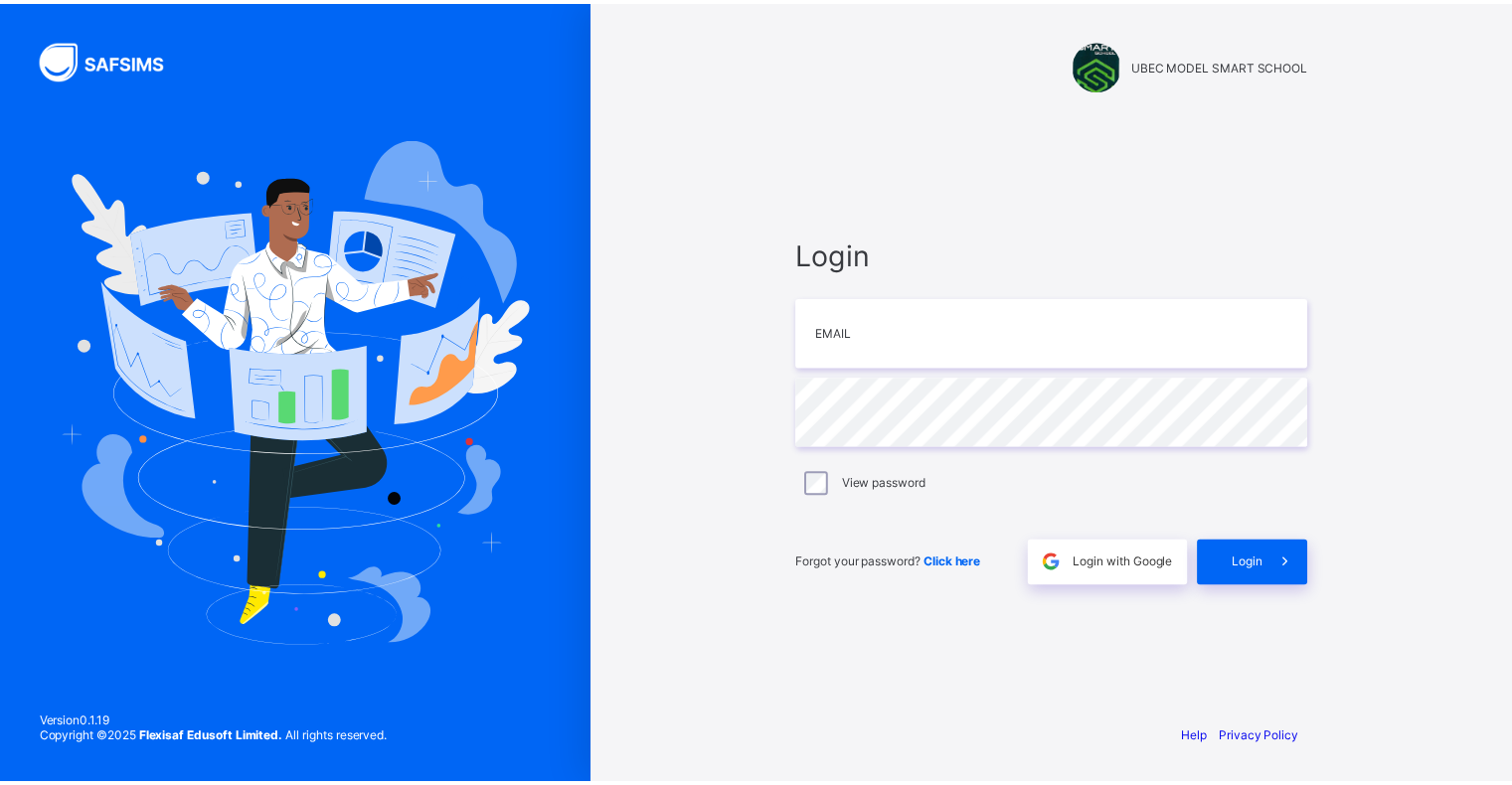 scroll, scrollTop: 0, scrollLeft: 0, axis: both 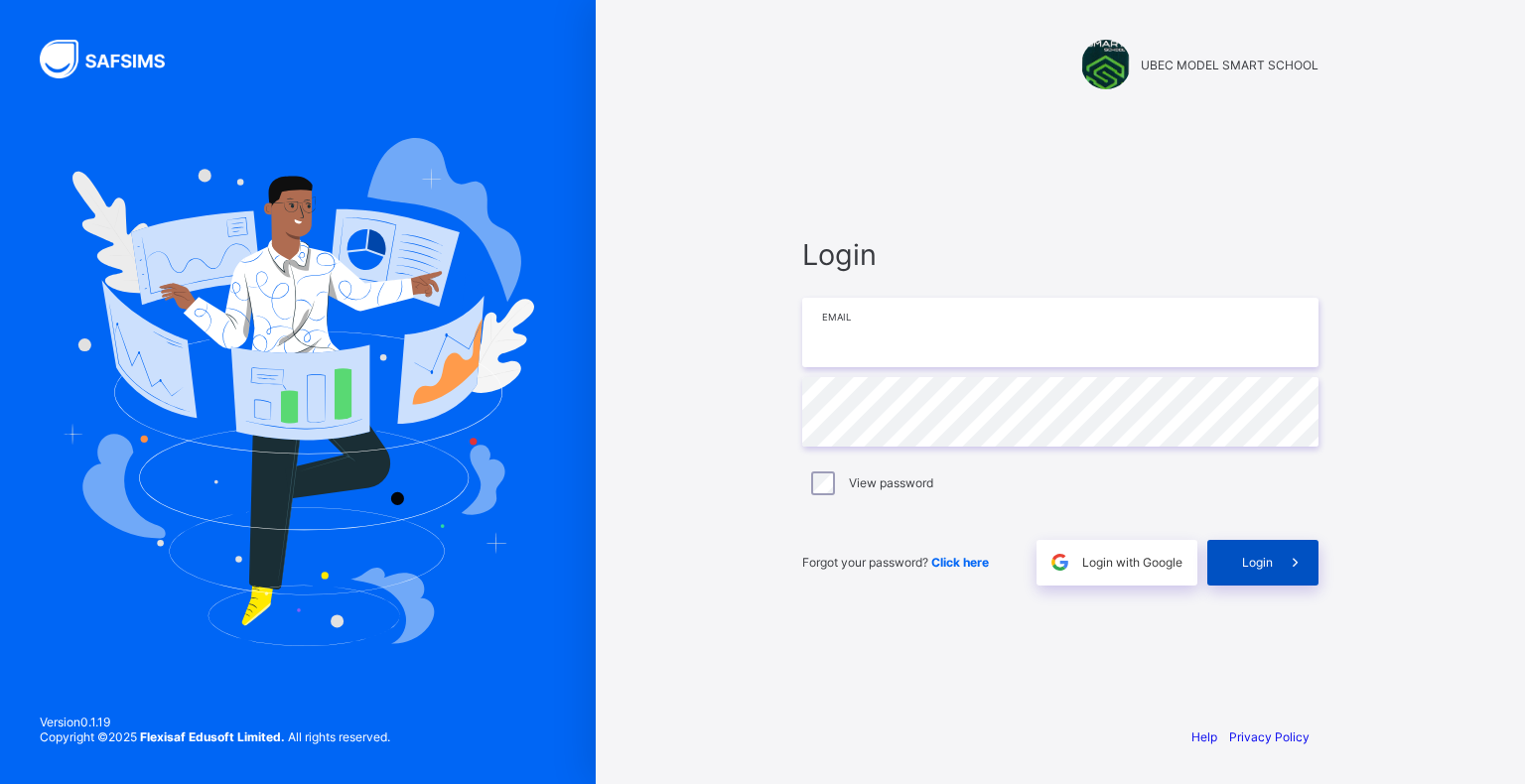 type on "**********" 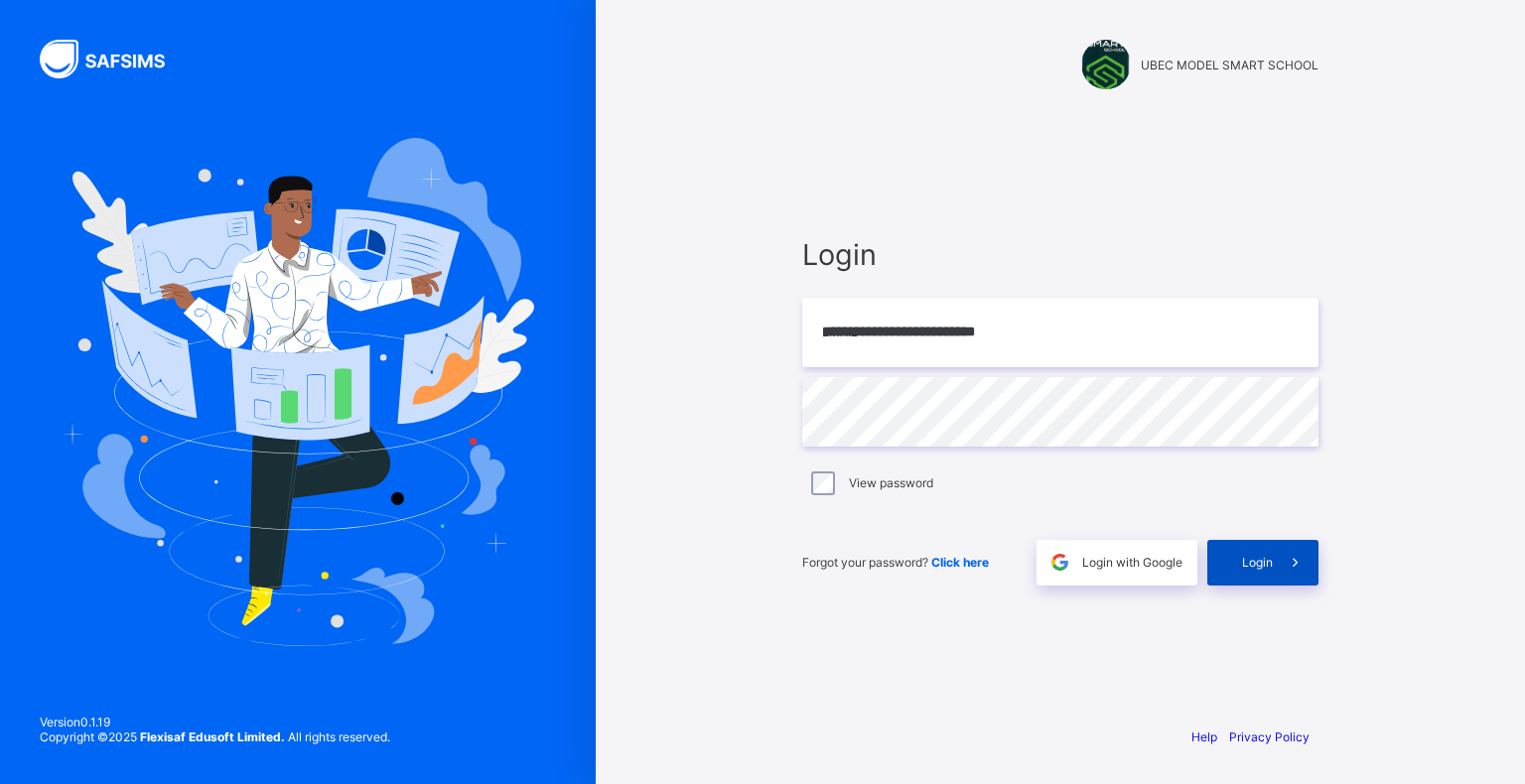 click on "Login" at bounding box center [1257, 562] 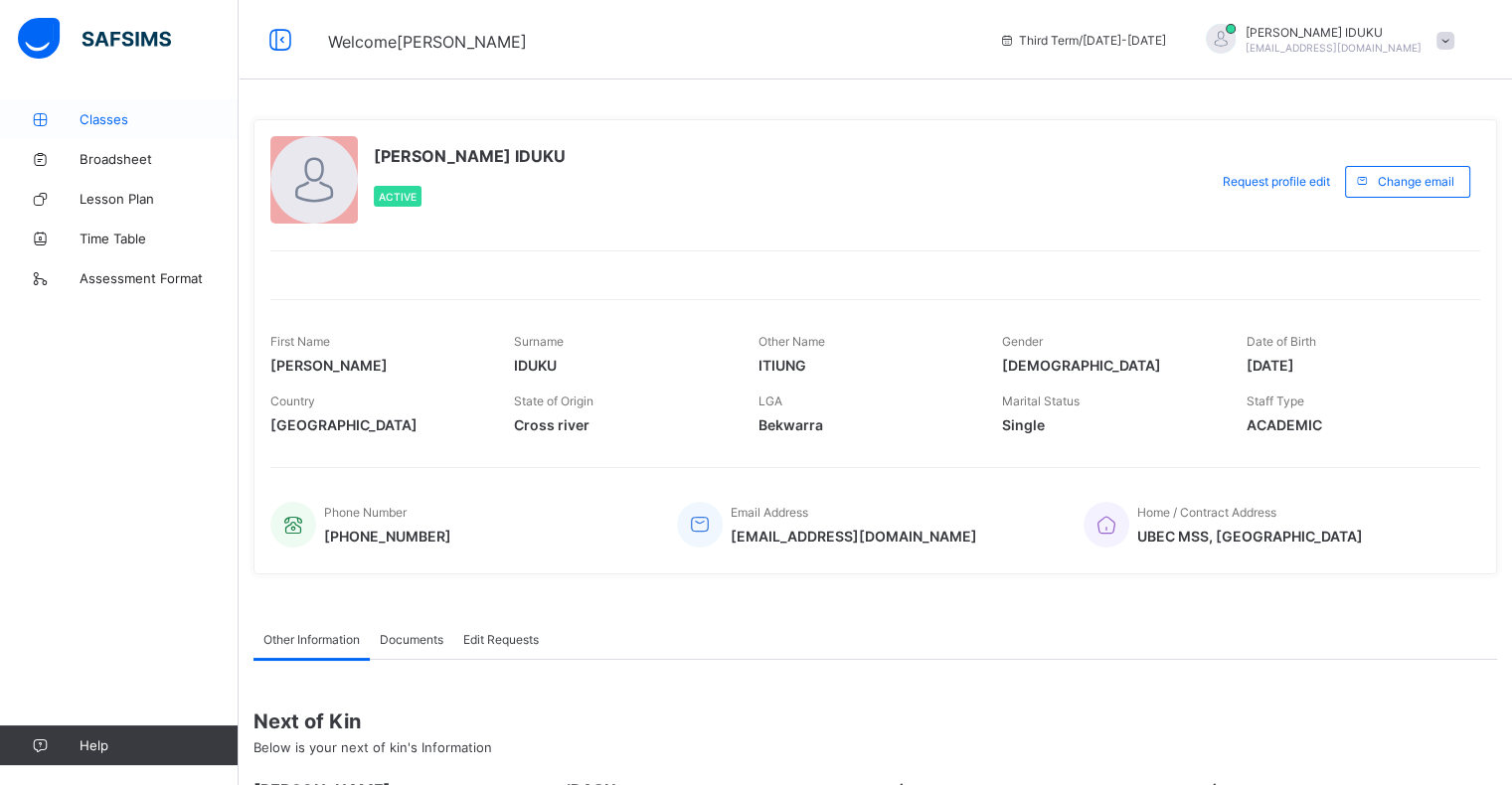 click on "Classes" at bounding box center (159, 119) 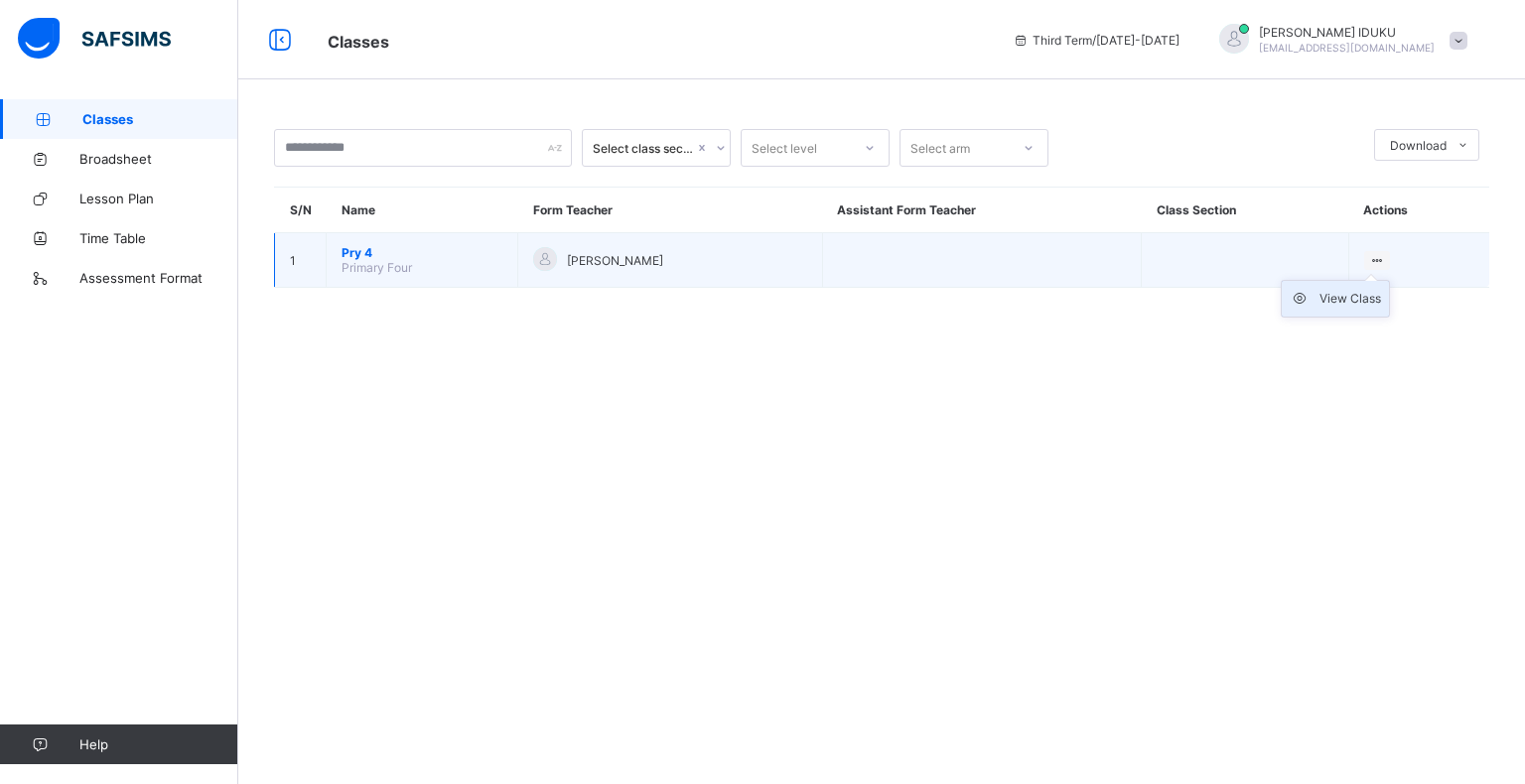 click on "View Class" at bounding box center [1350, 299] 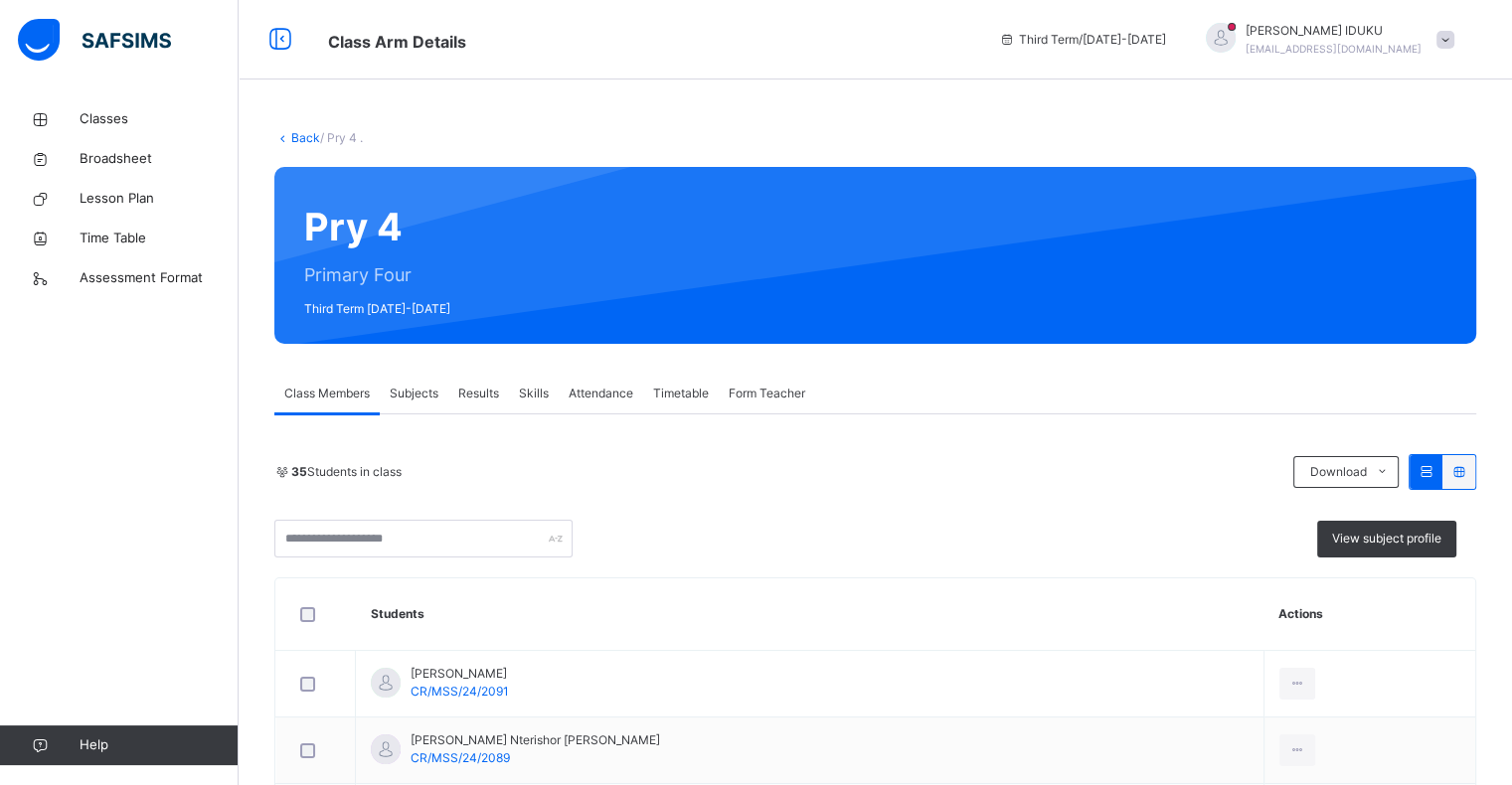 click on "Subjects" at bounding box center (414, 393) 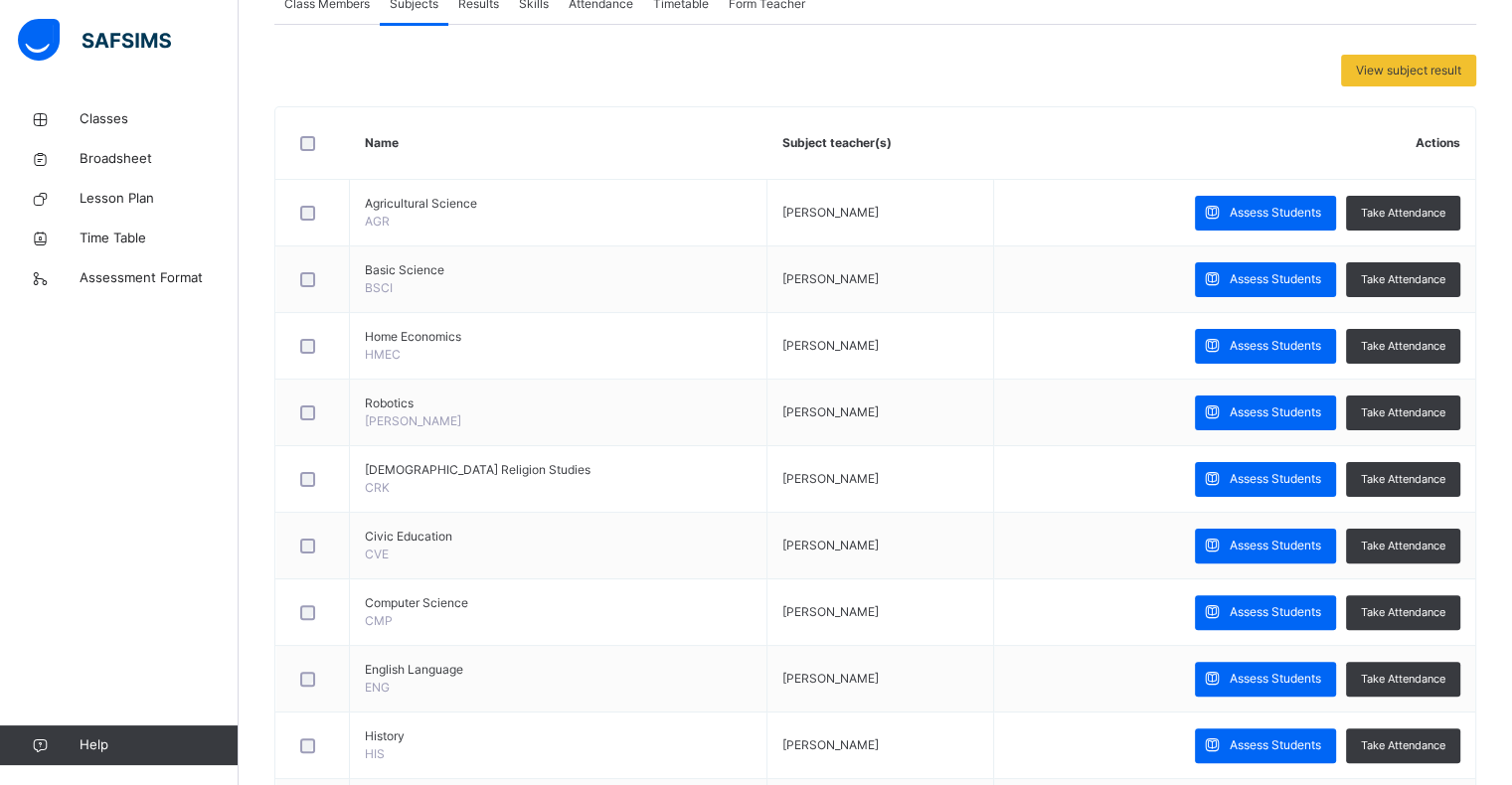 scroll, scrollTop: 389, scrollLeft: 0, axis: vertical 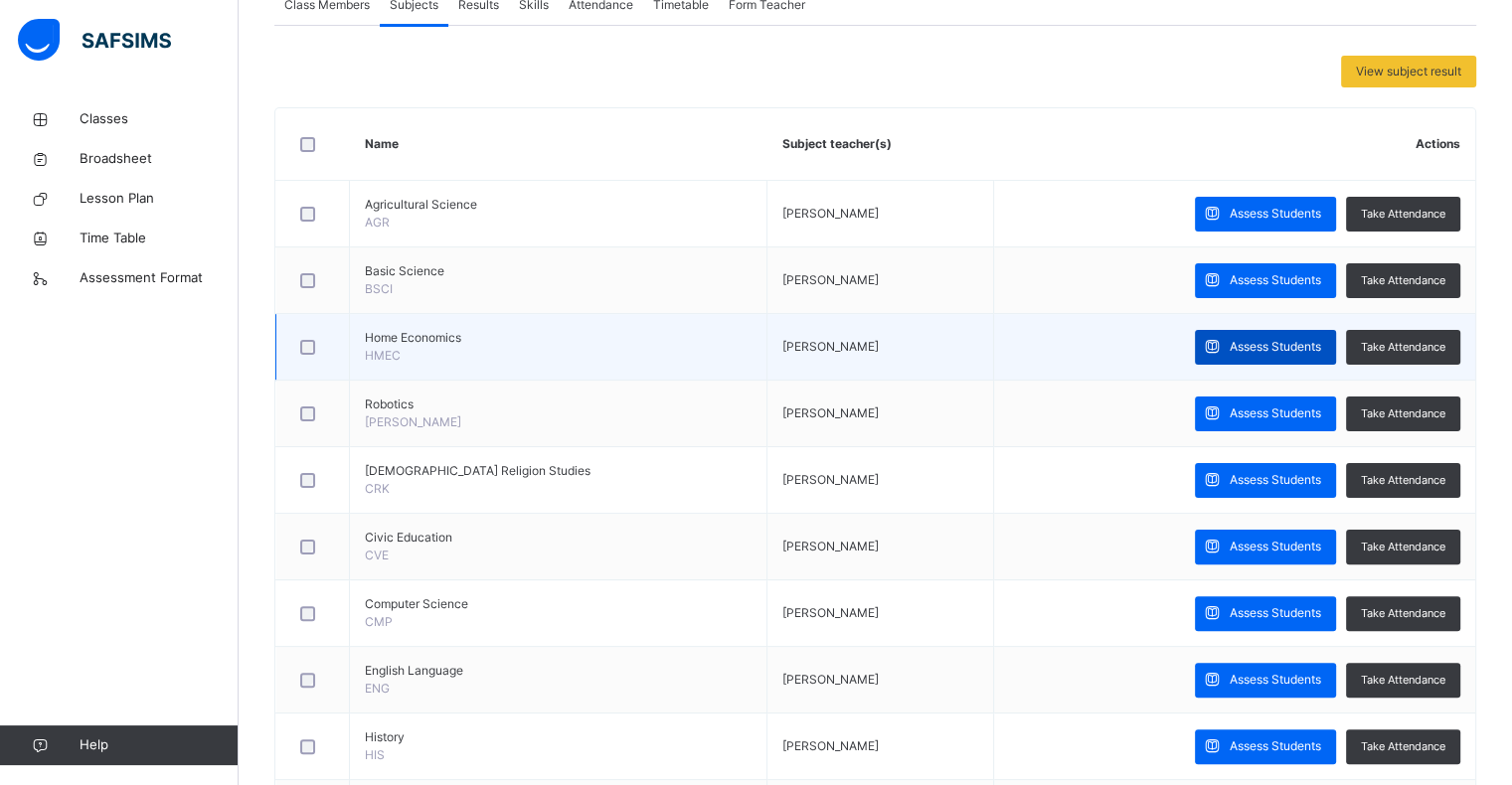 click on "Assess Students" at bounding box center [1275, 347] 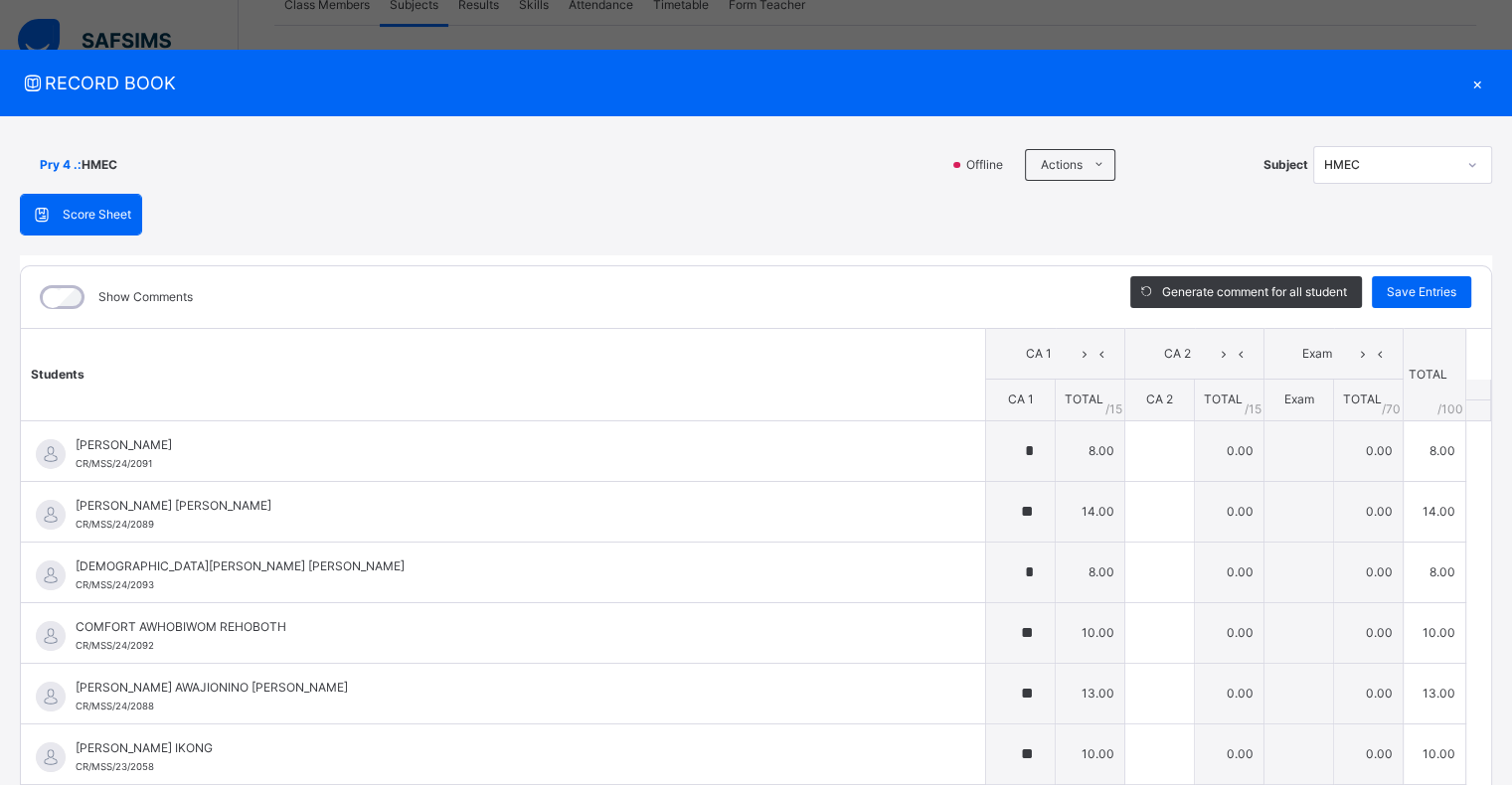 type on "*" 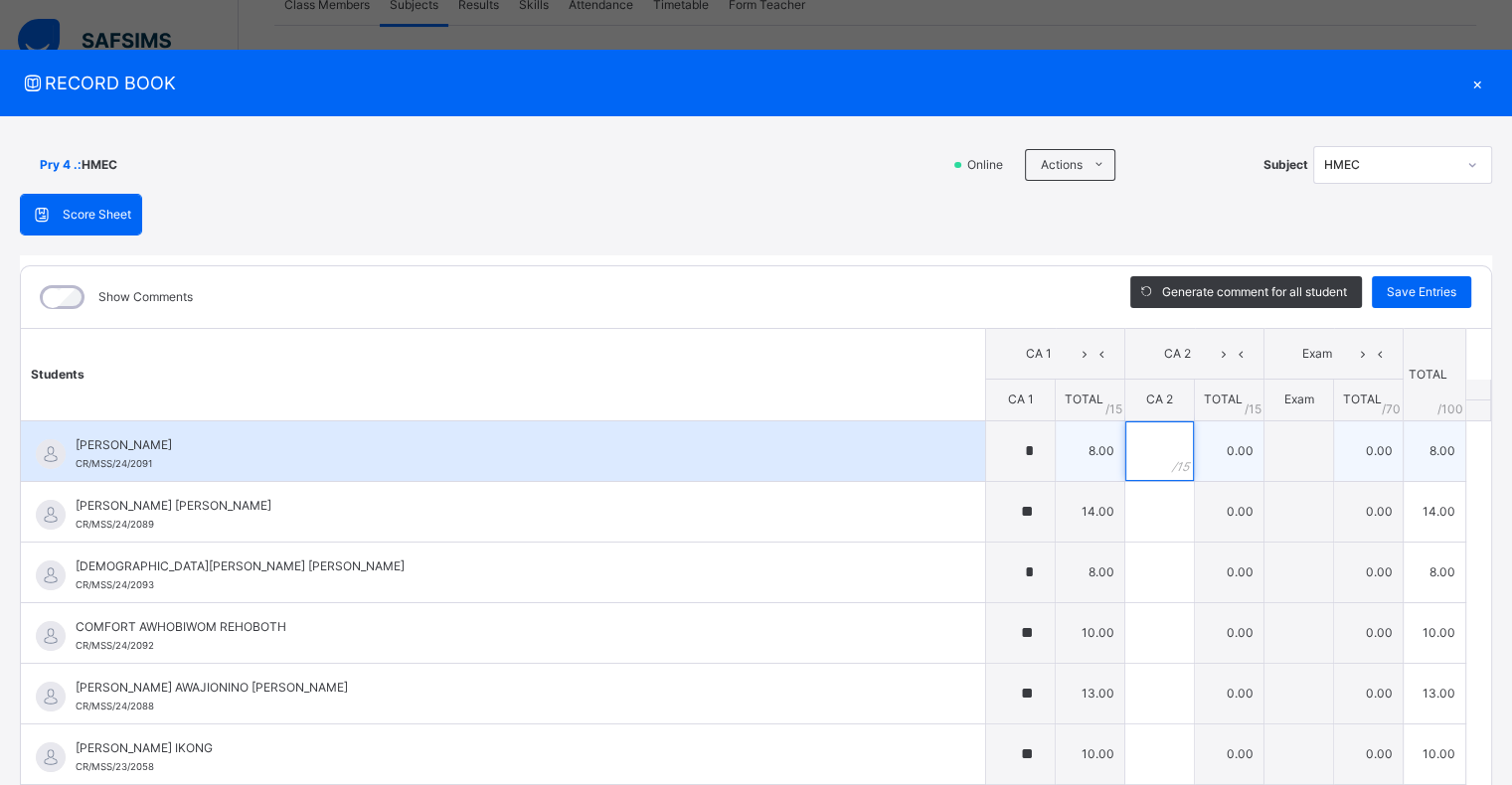 click at bounding box center (1159, 451) 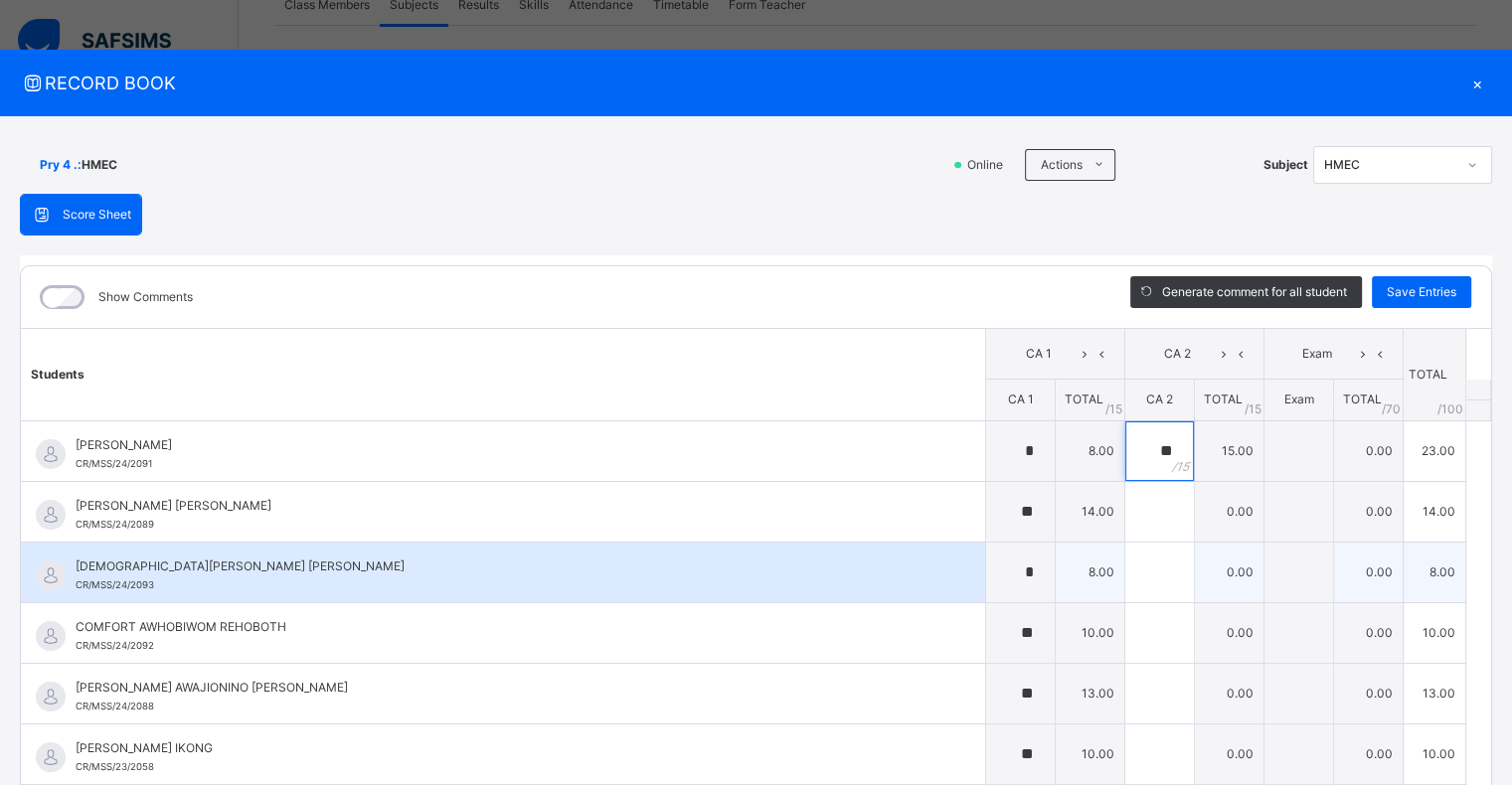 type on "**" 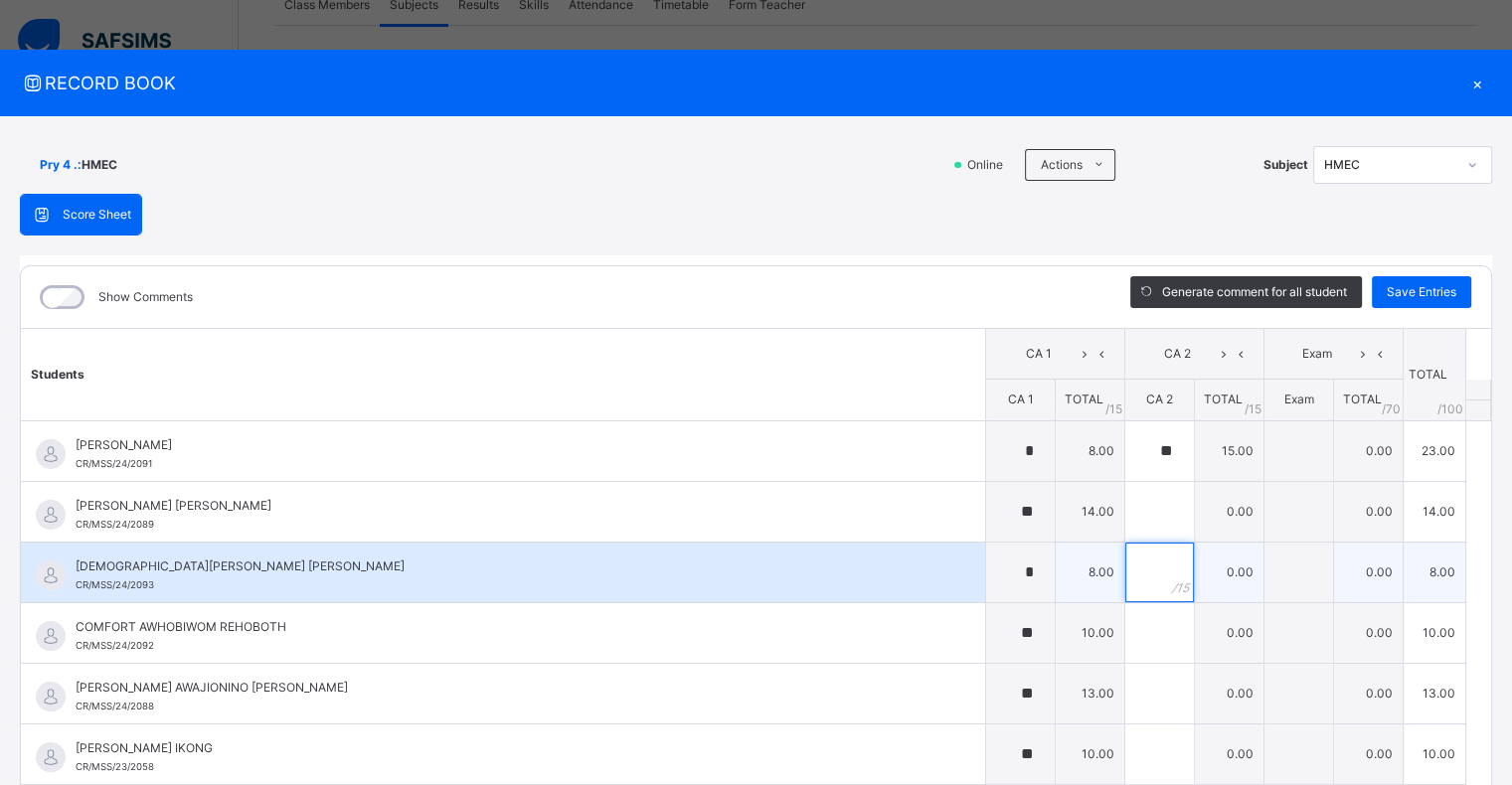 click at bounding box center (1159, 572) 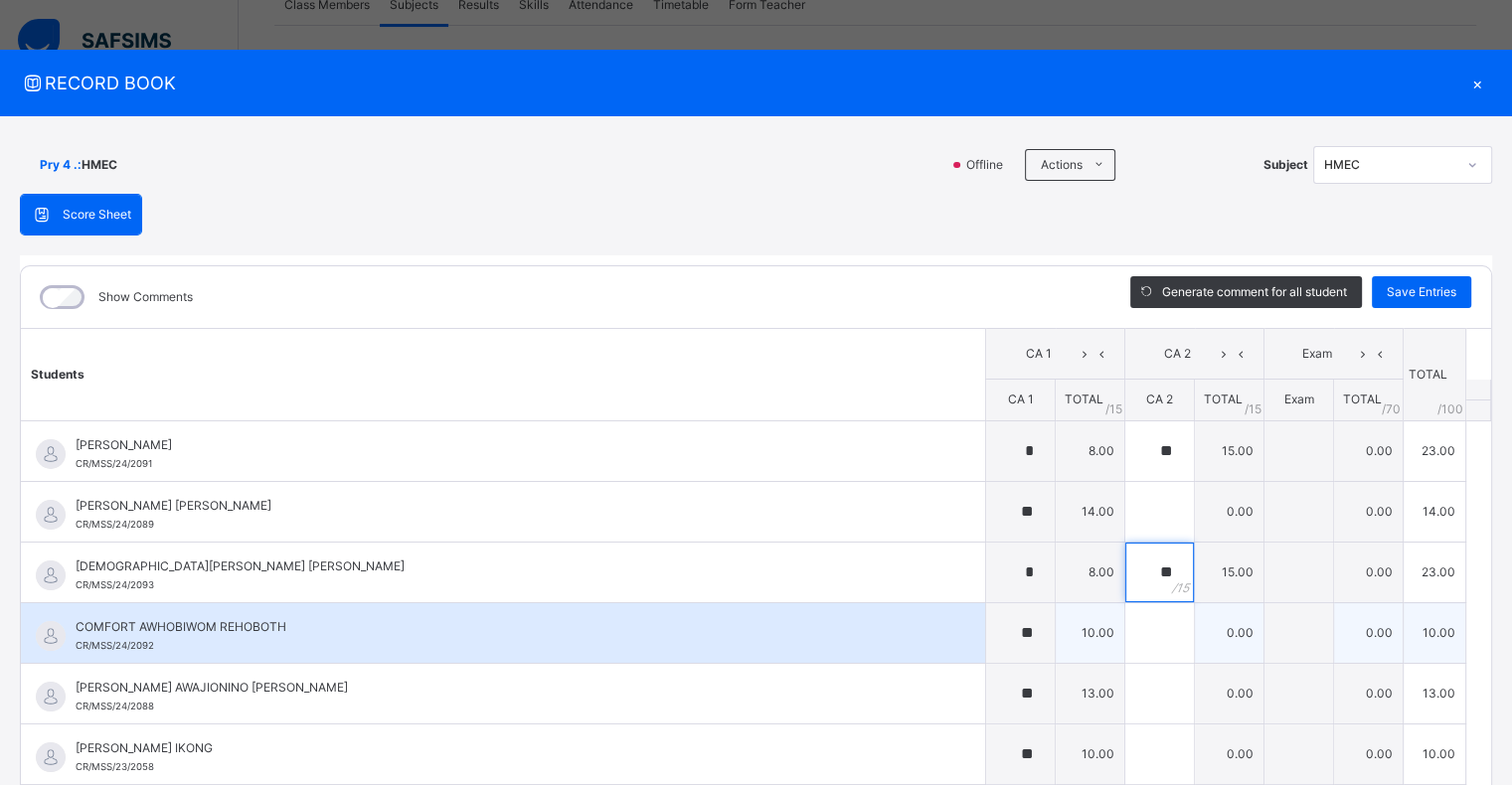 type on "**" 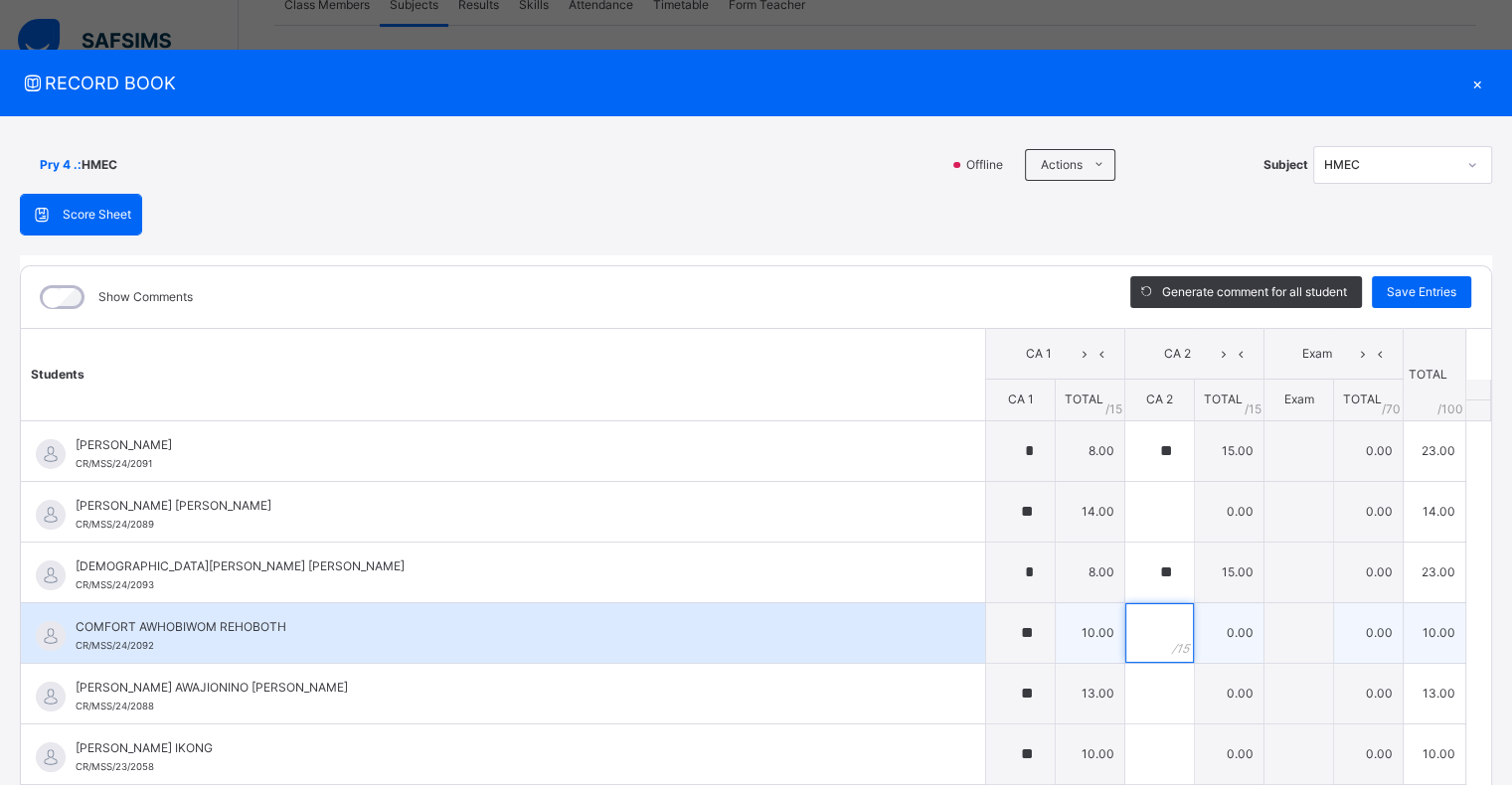 click at bounding box center (1159, 633) 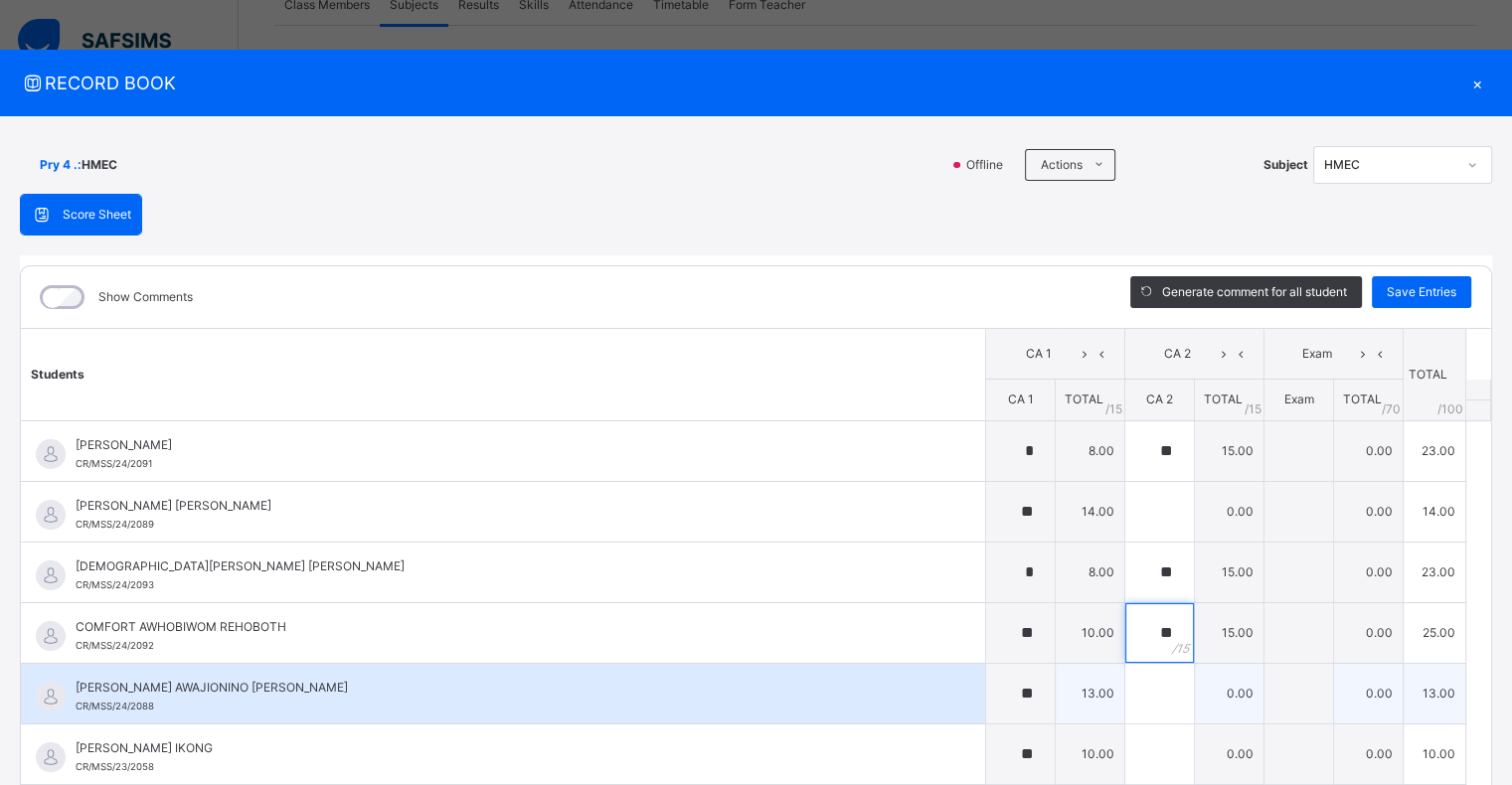 type on "**" 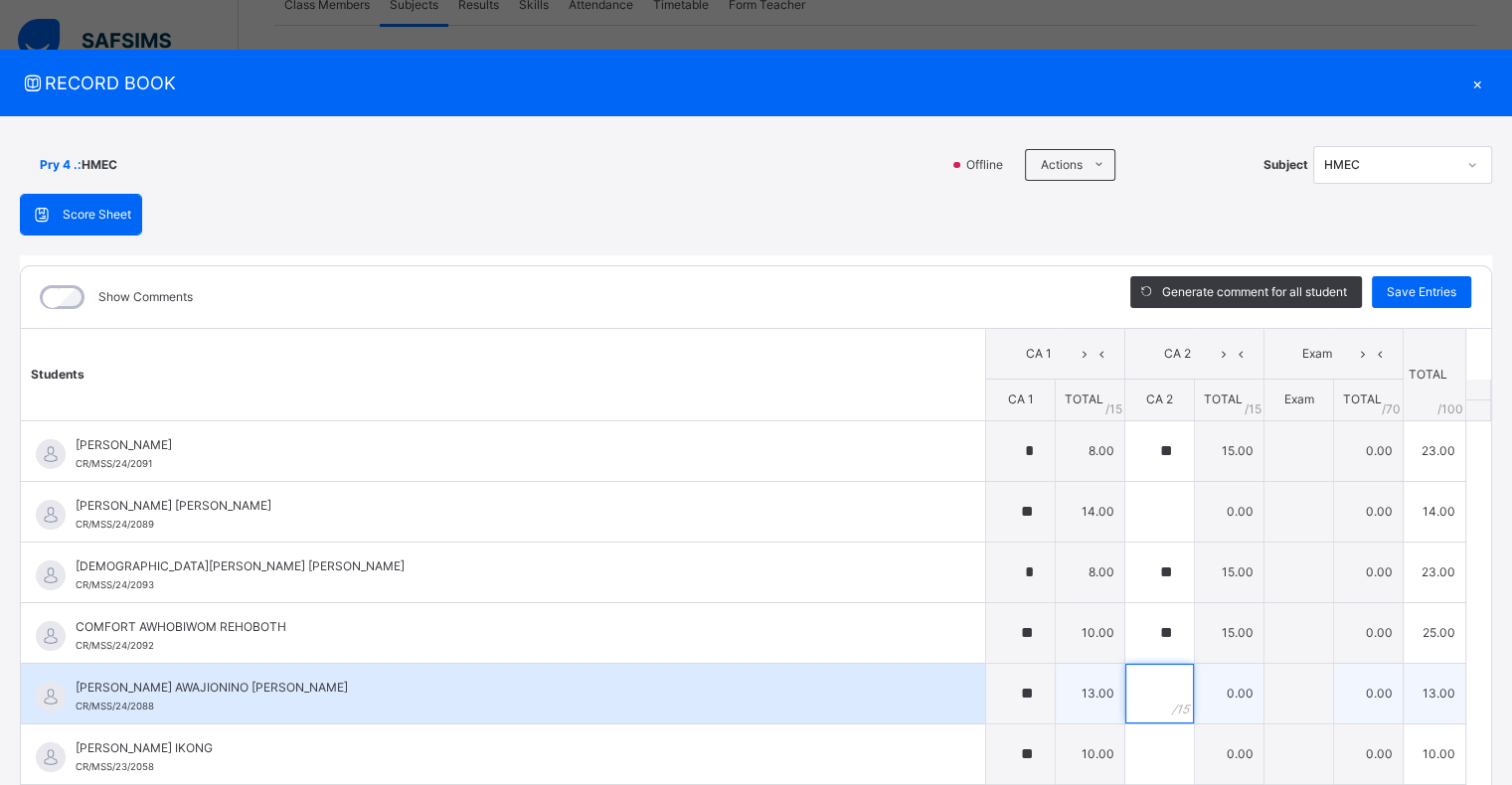 click at bounding box center (1159, 694) 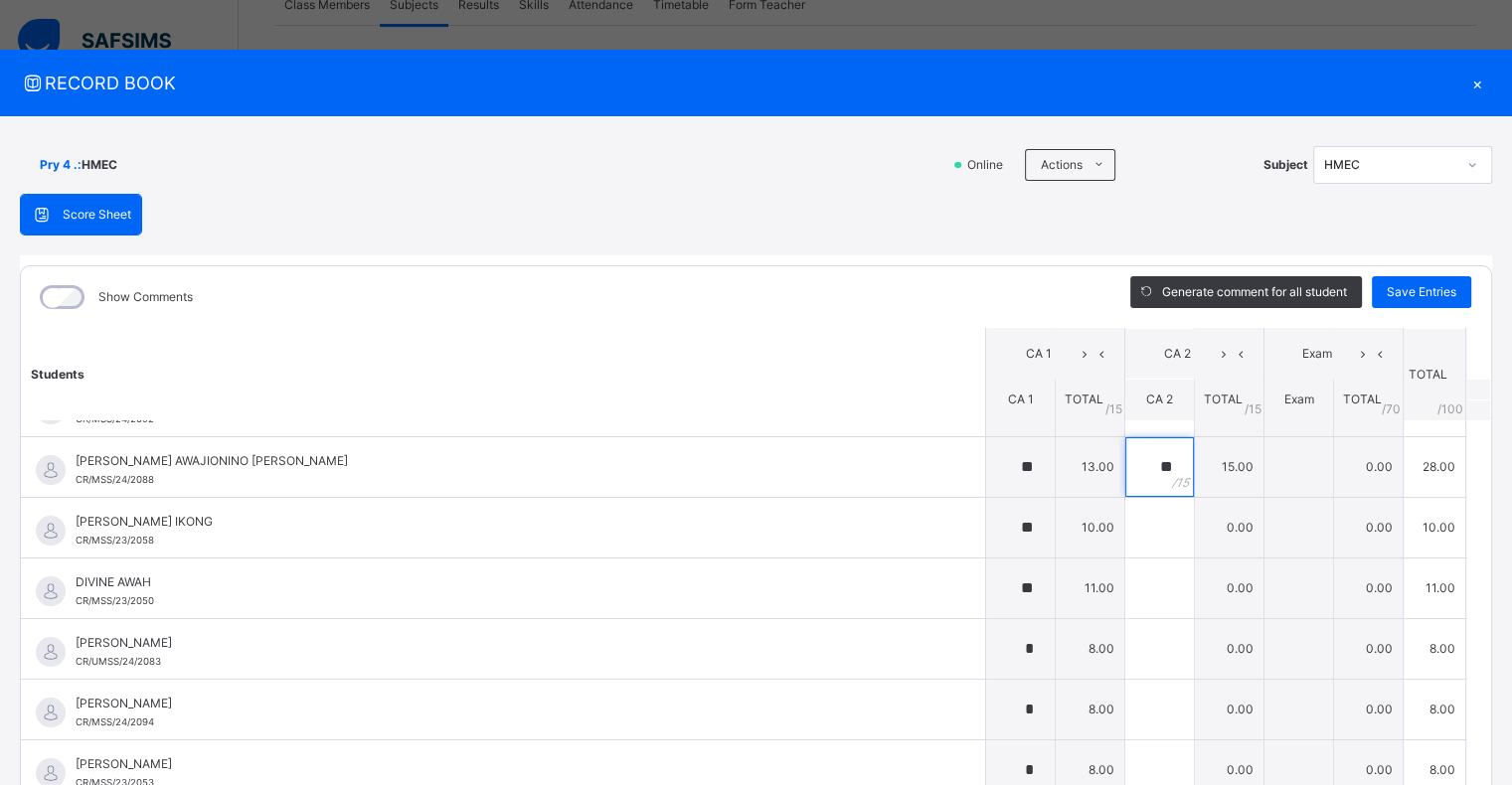 scroll, scrollTop: 256, scrollLeft: 0, axis: vertical 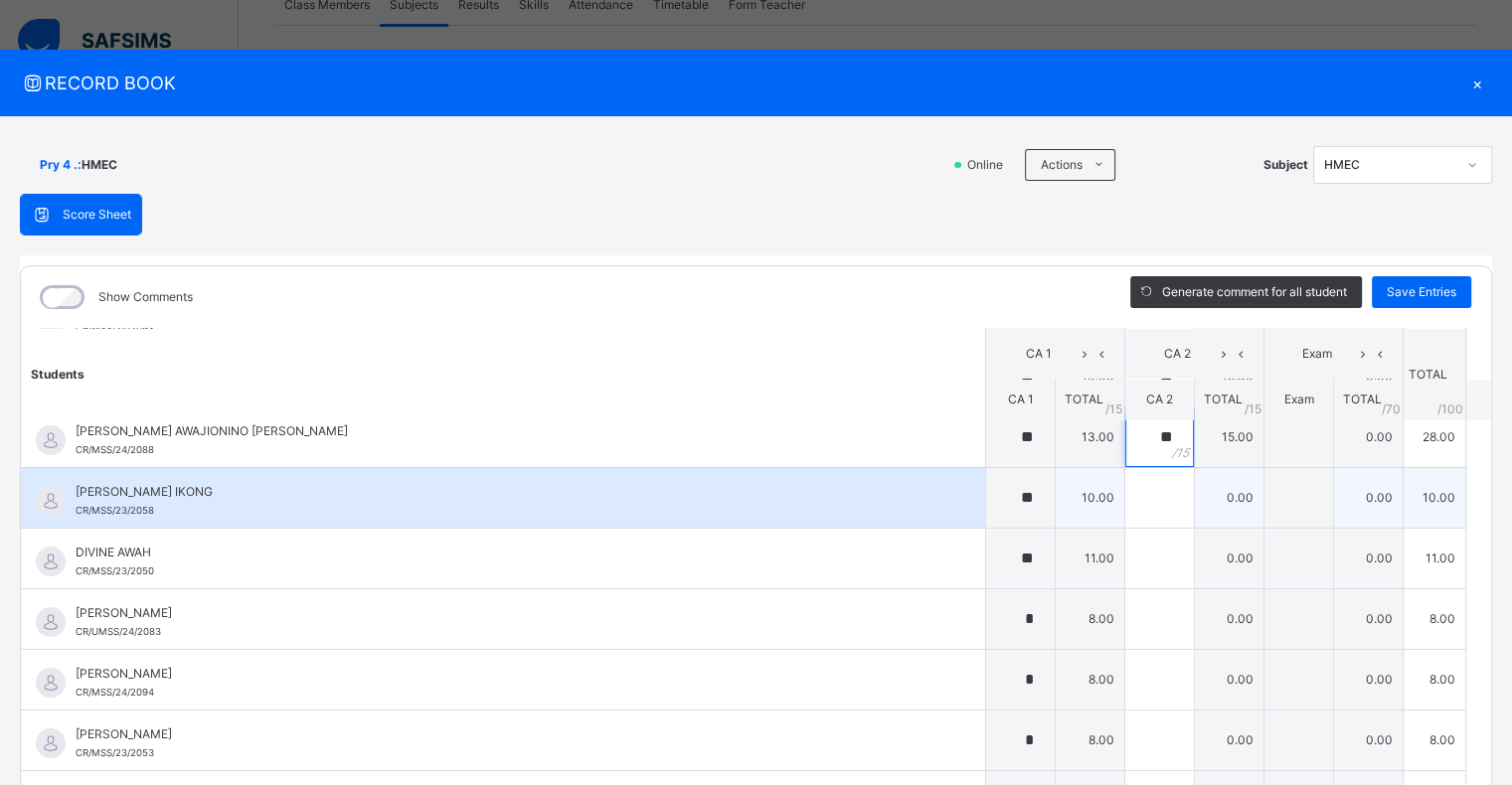 type on "**" 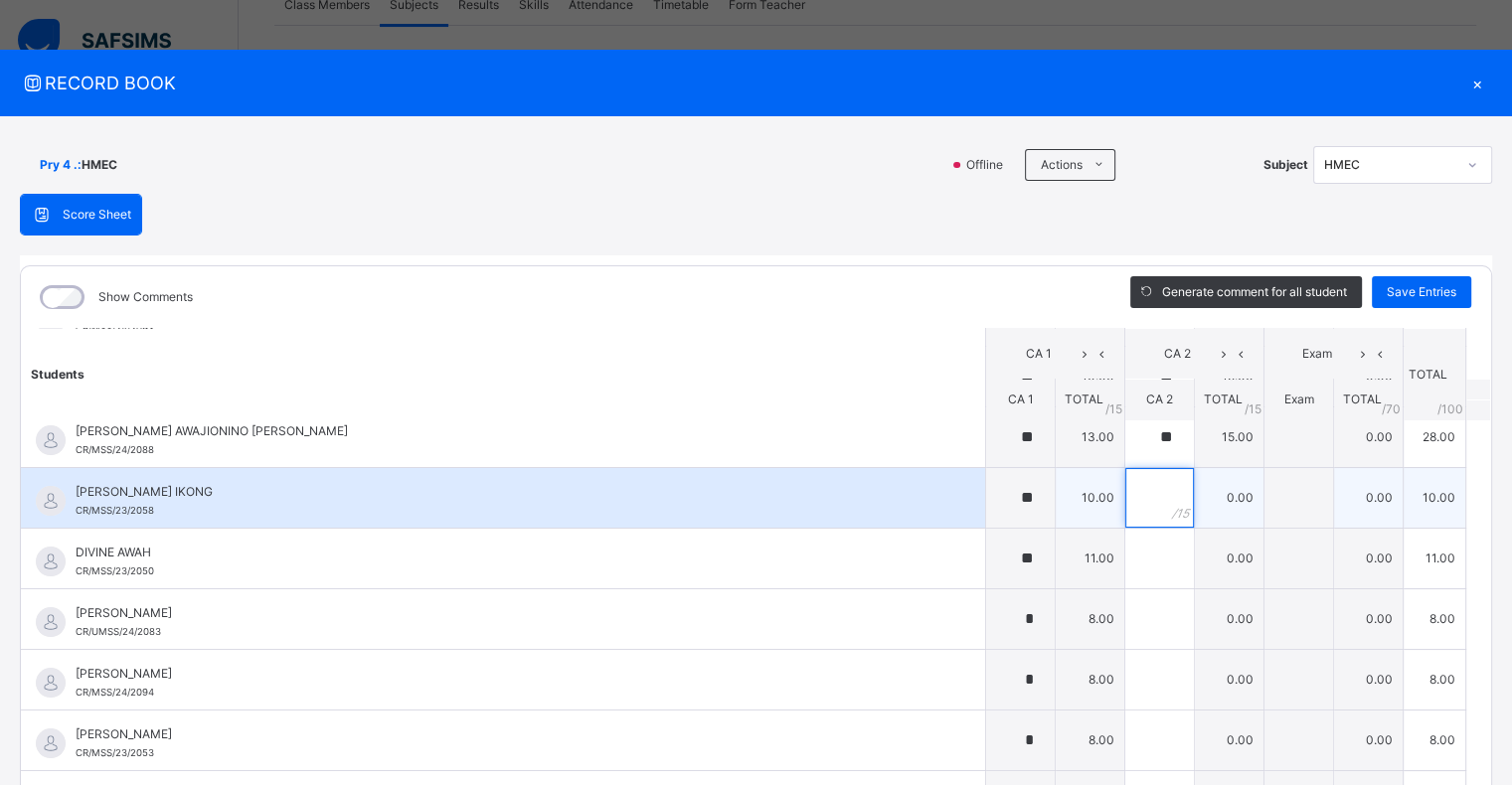 click at bounding box center [1159, 498] 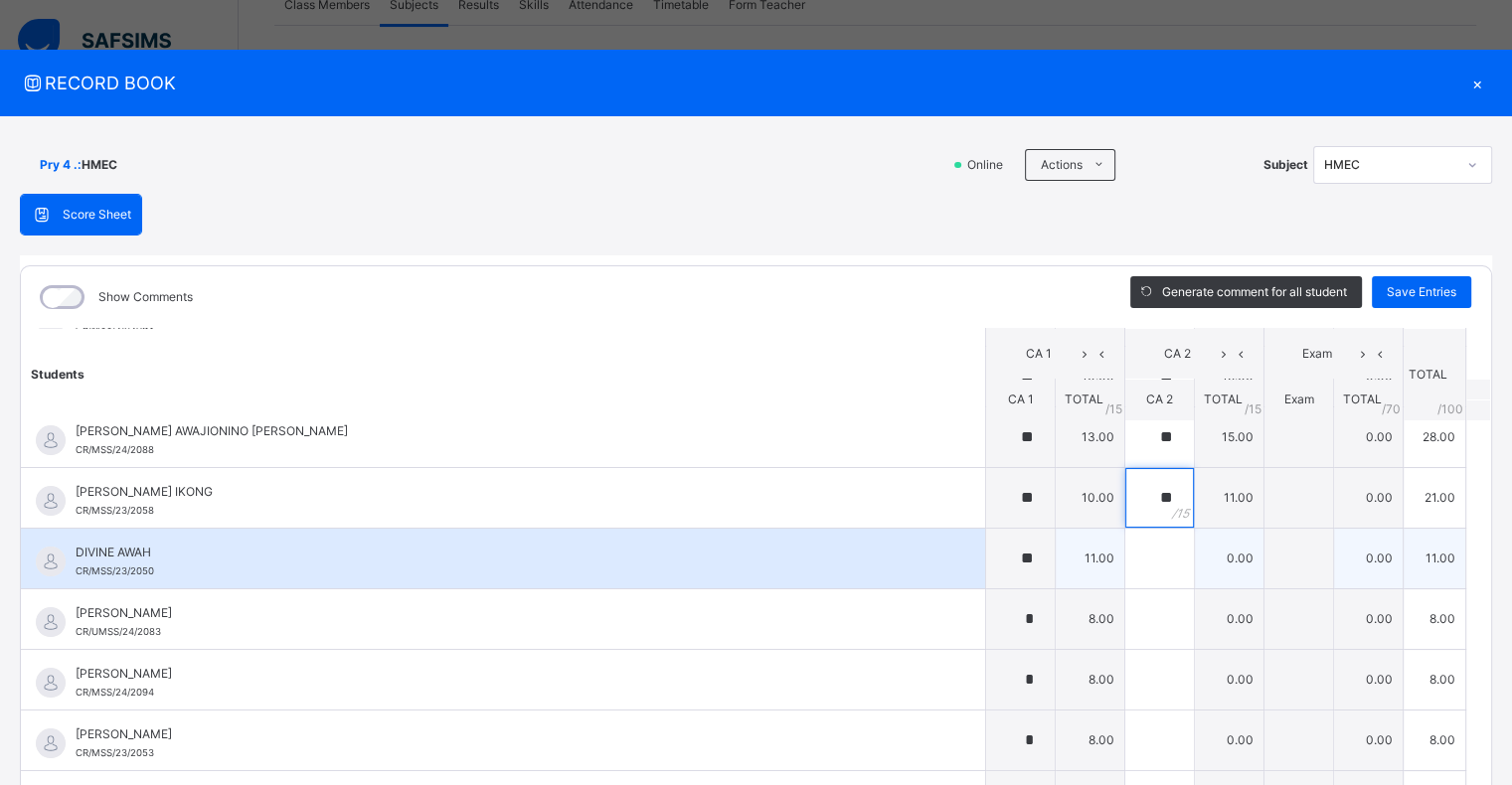 type on "**" 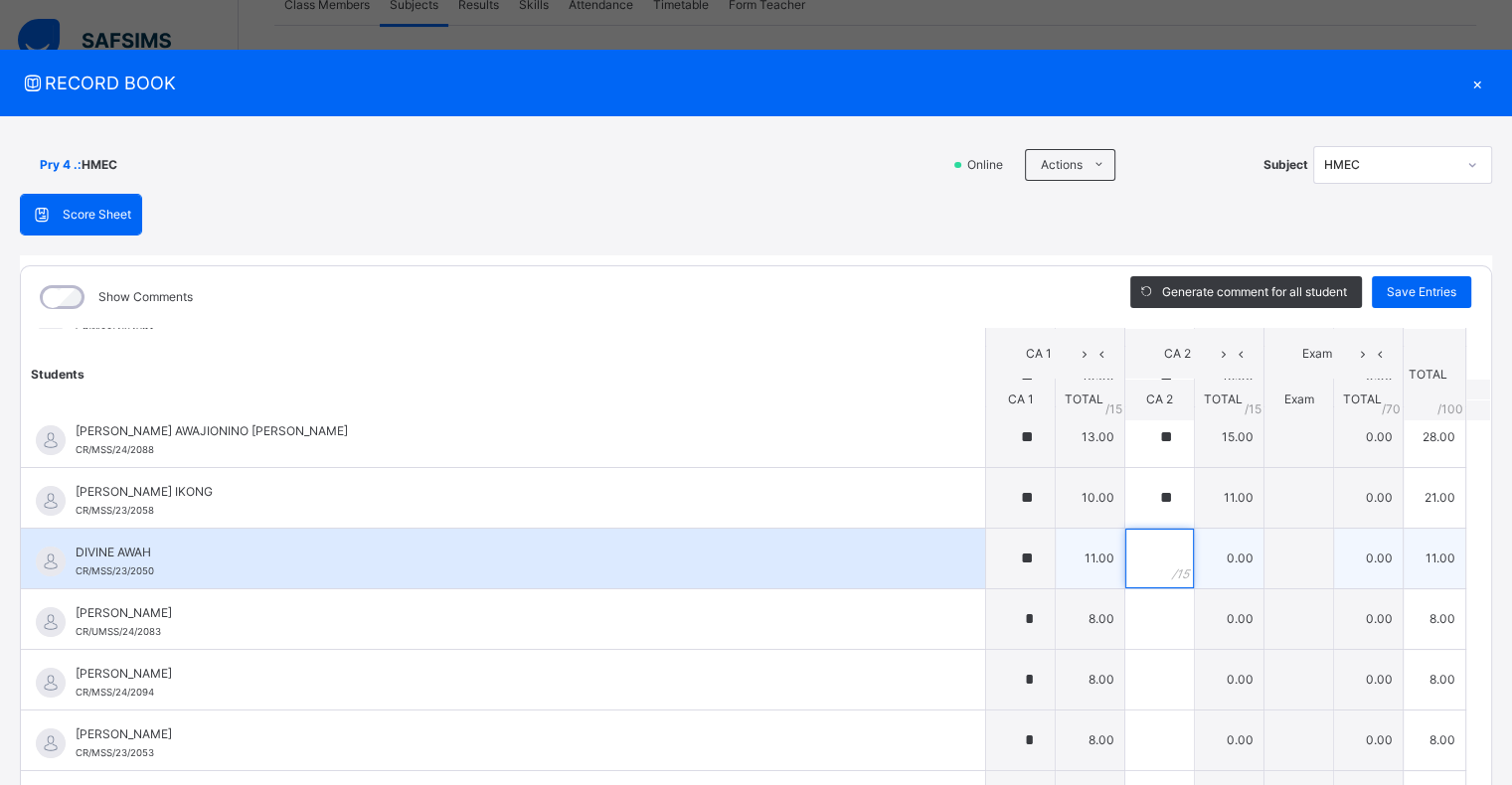 click at bounding box center (1159, 558) 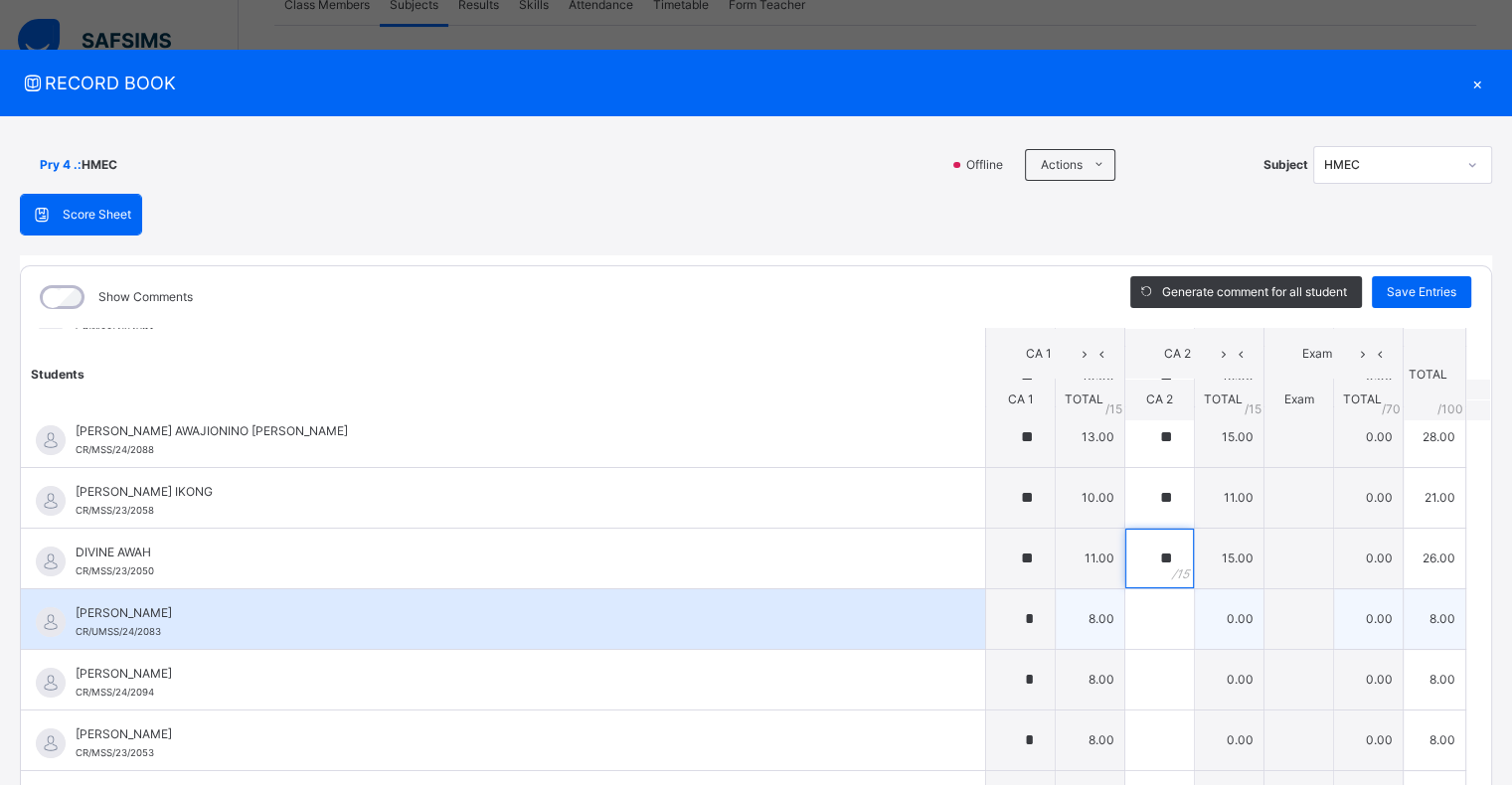 type on "**" 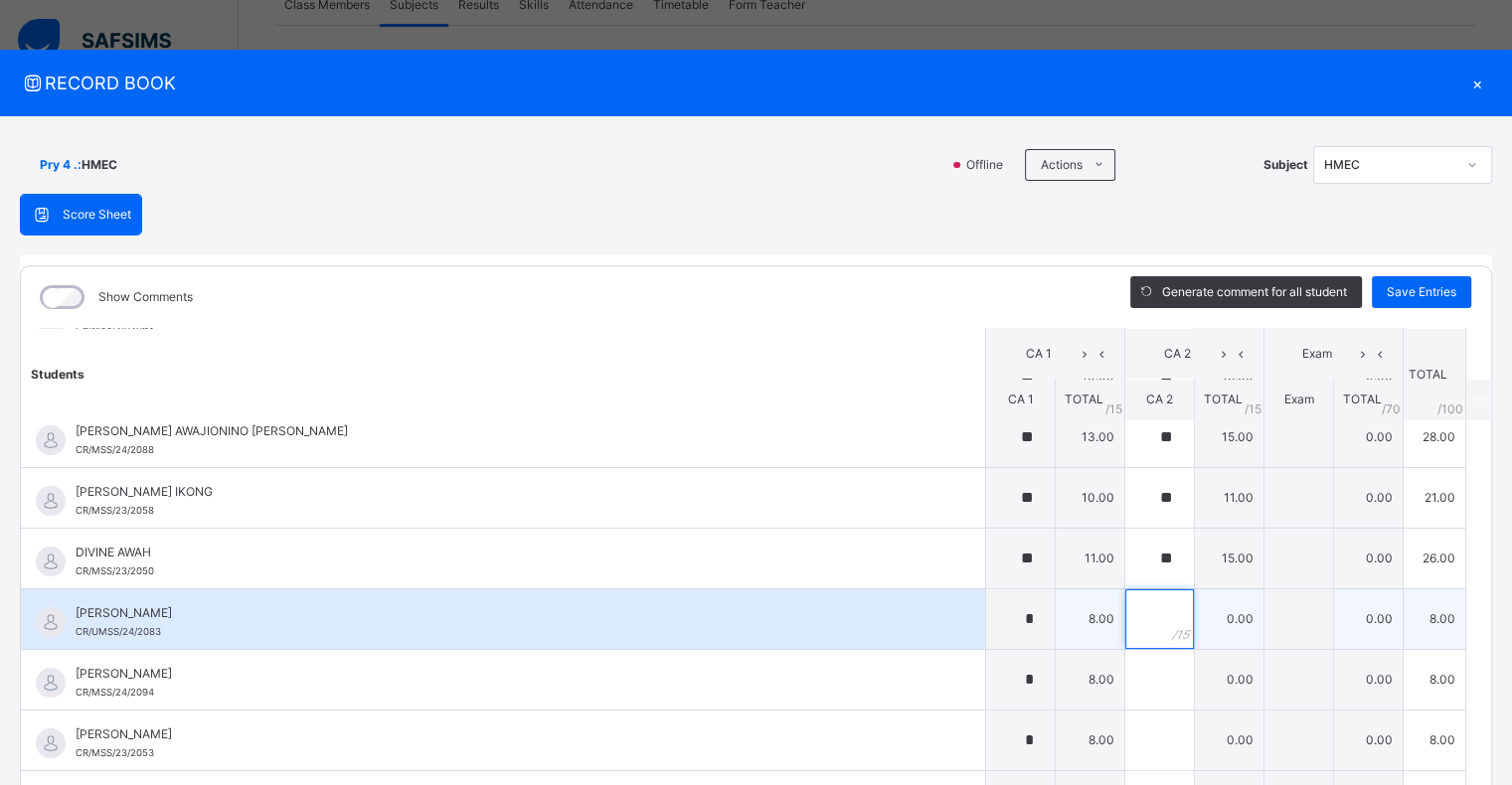 click at bounding box center [1159, 619] 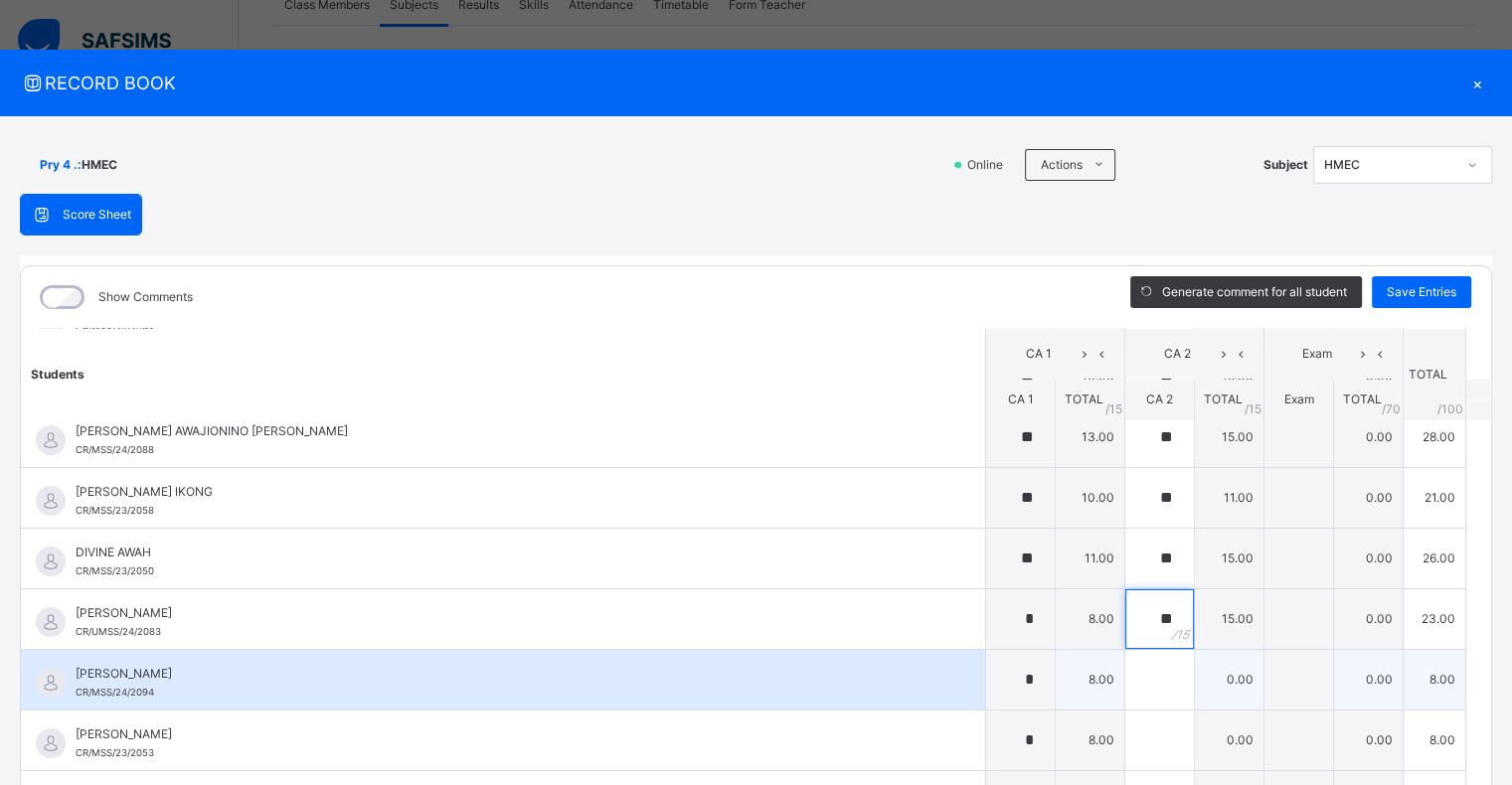 type on "**" 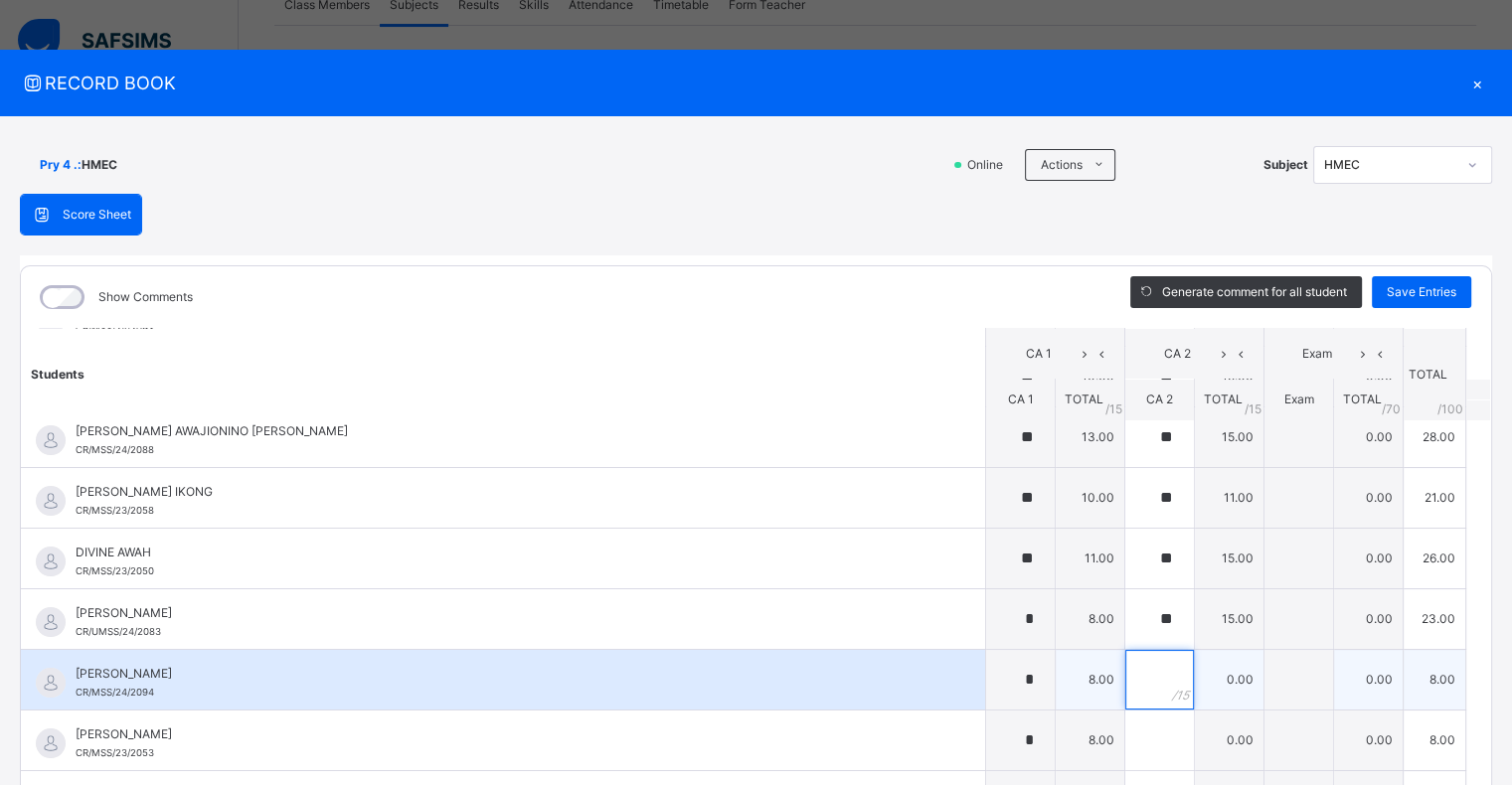 click at bounding box center [1159, 680] 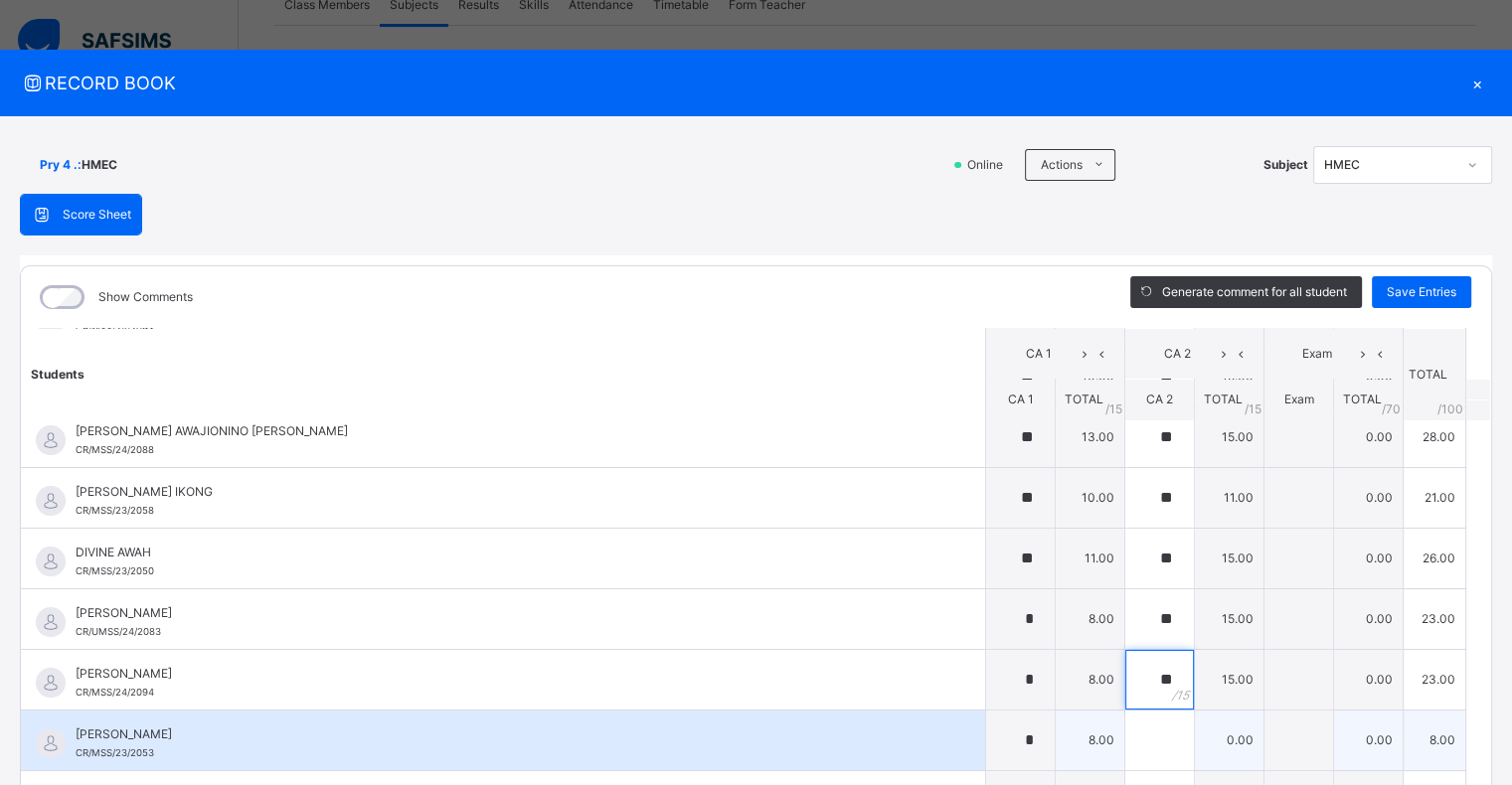 type on "**" 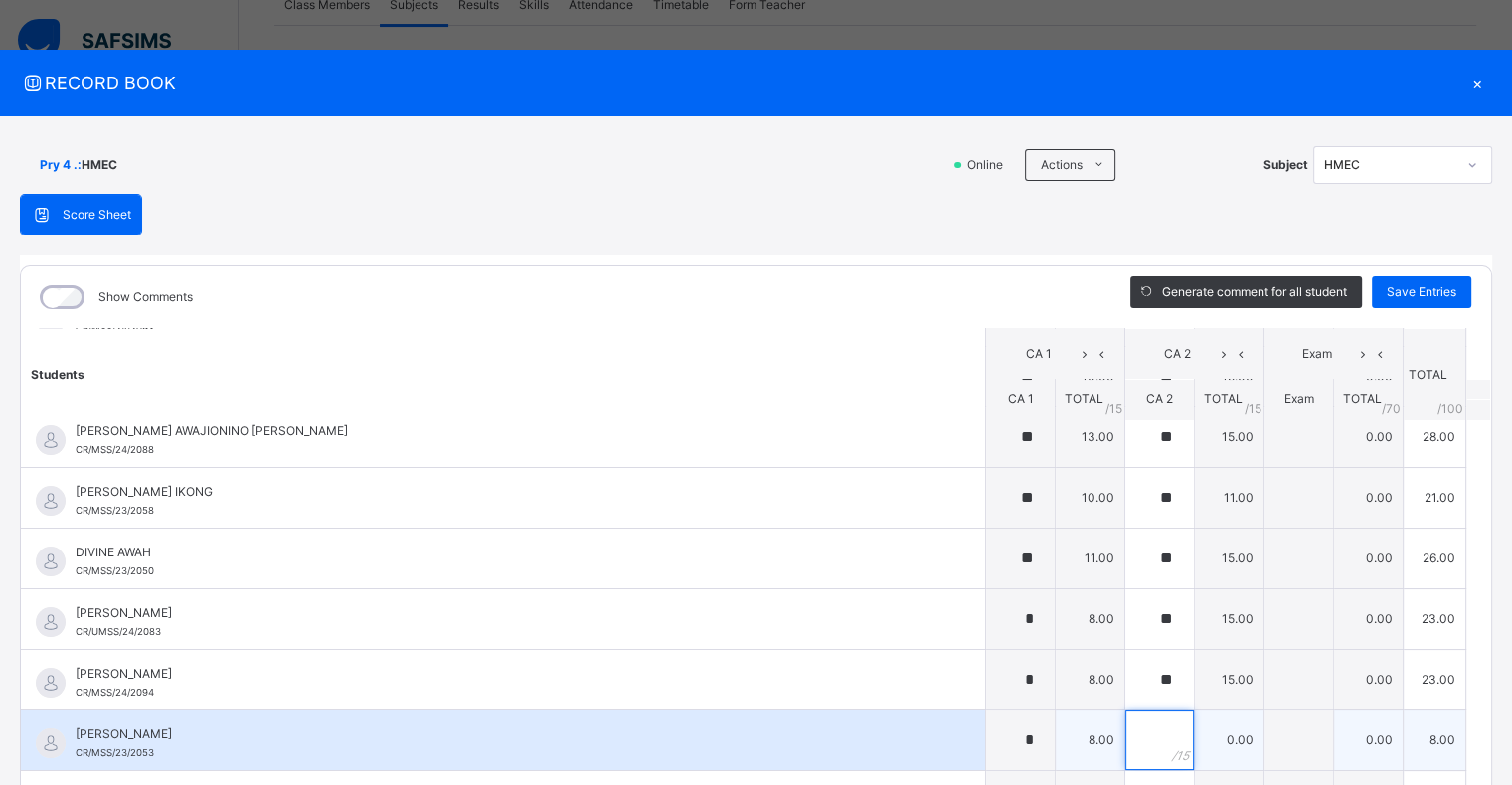 click at bounding box center (1159, 740) 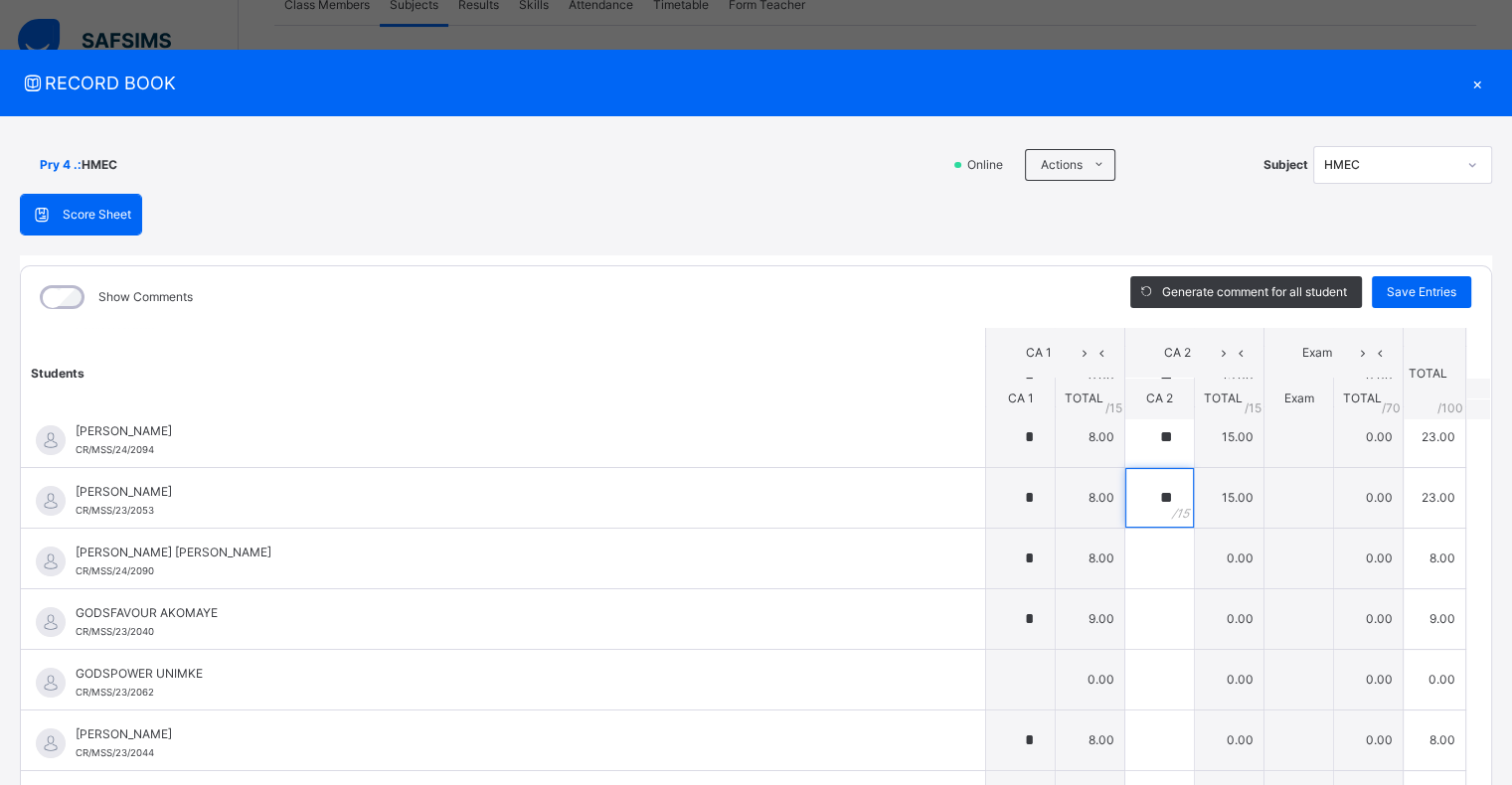 scroll, scrollTop: 510, scrollLeft: 0, axis: vertical 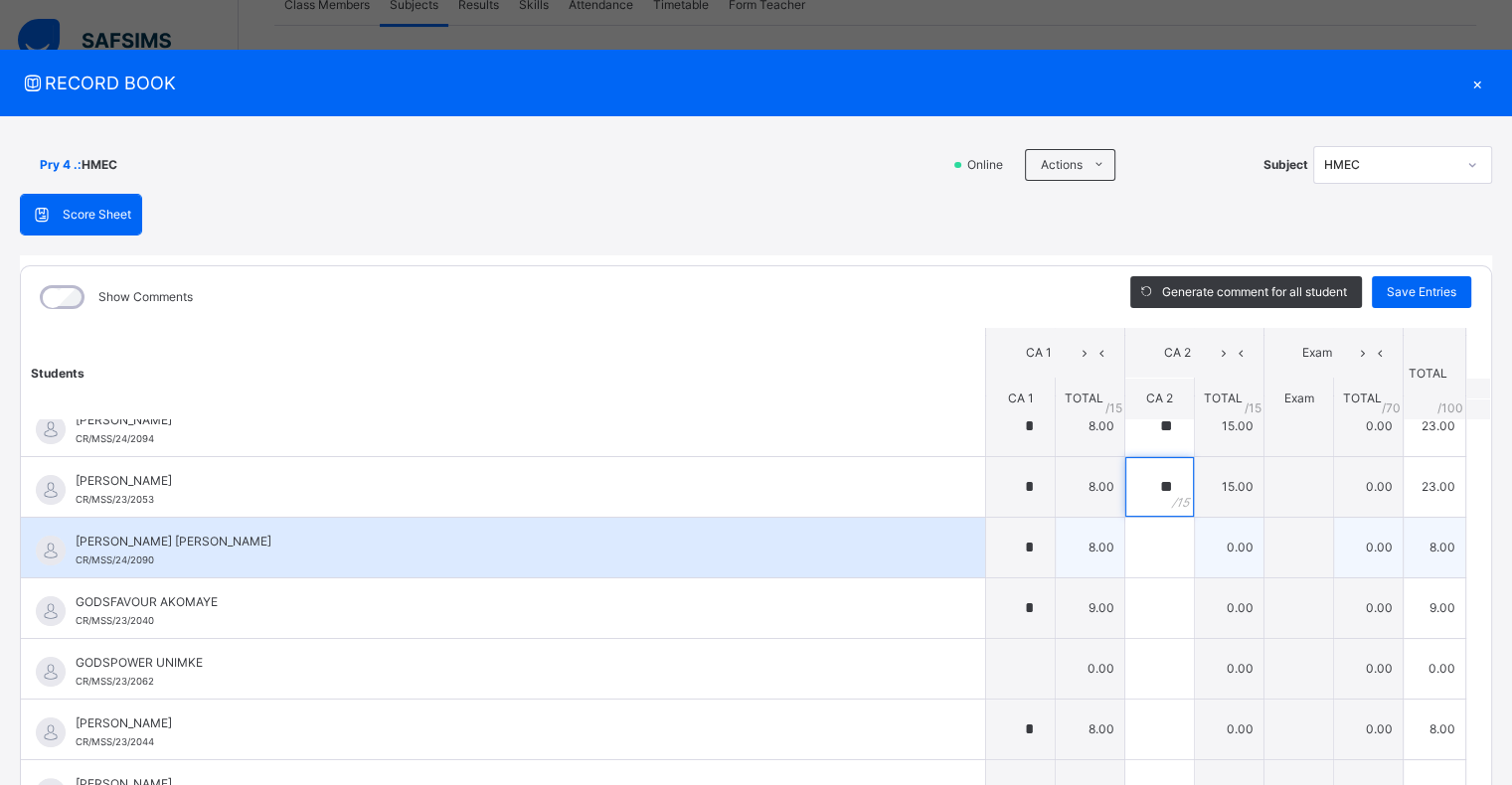 type on "**" 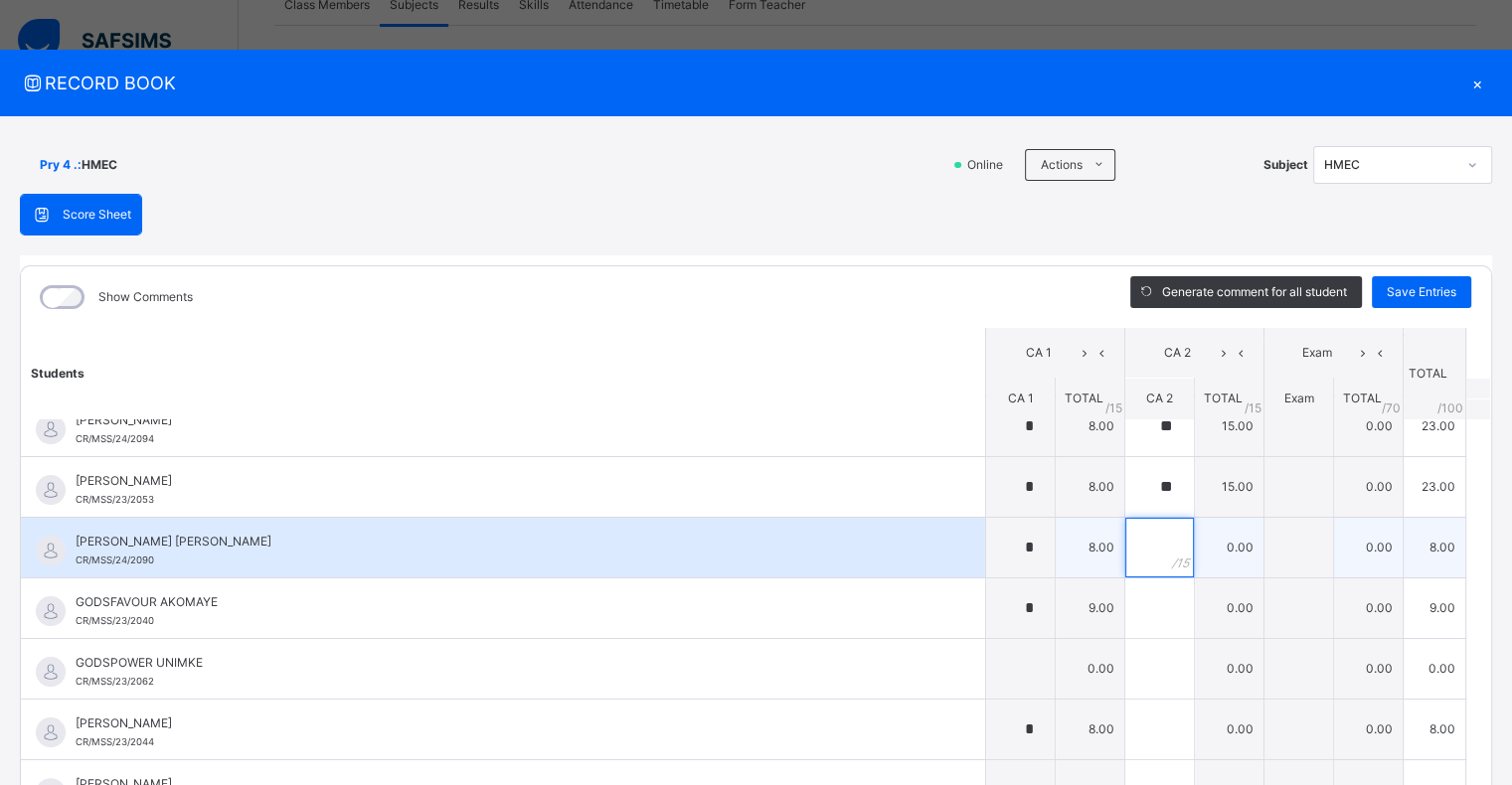 click at bounding box center [1159, 548] 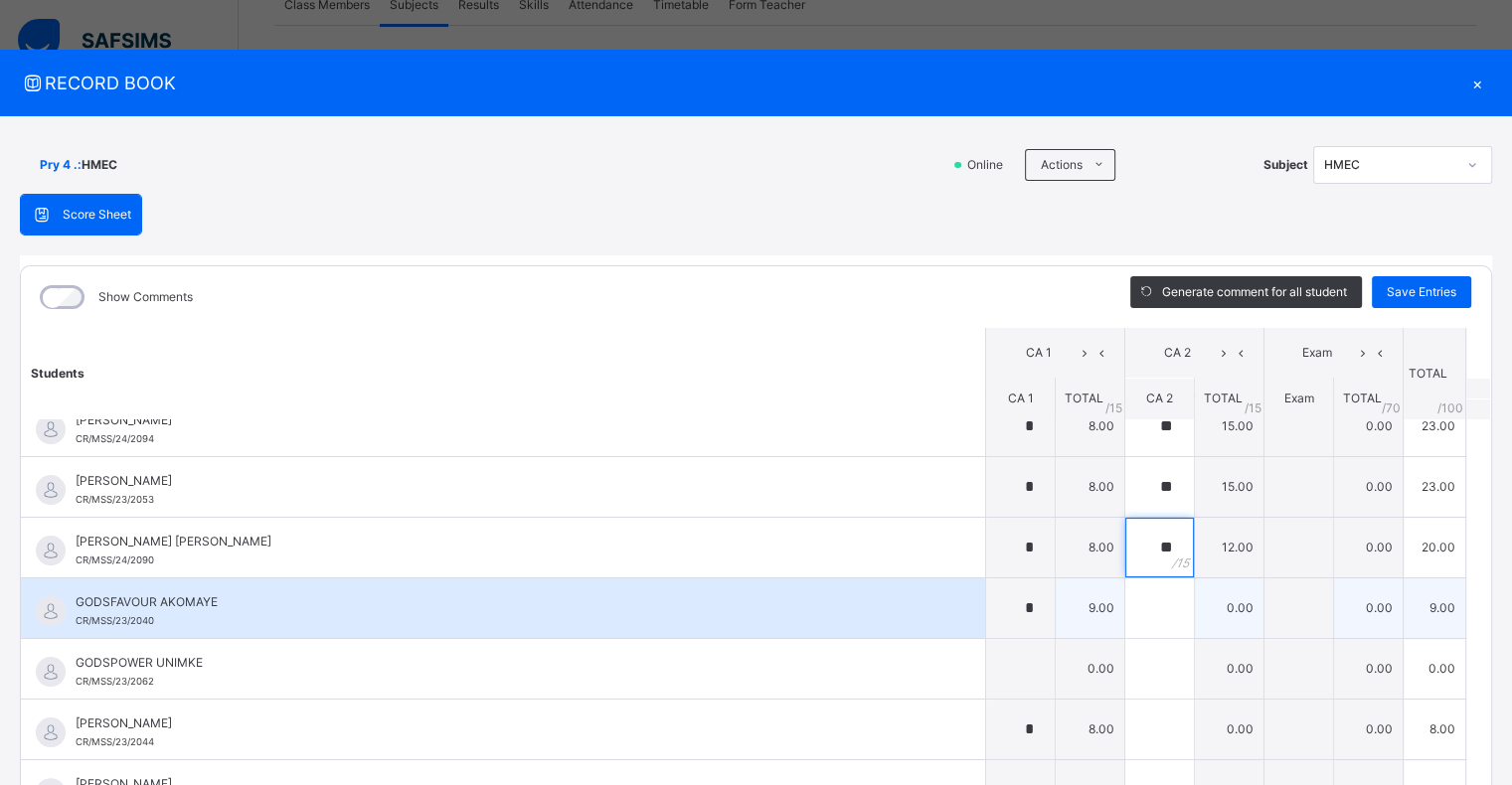 type on "**" 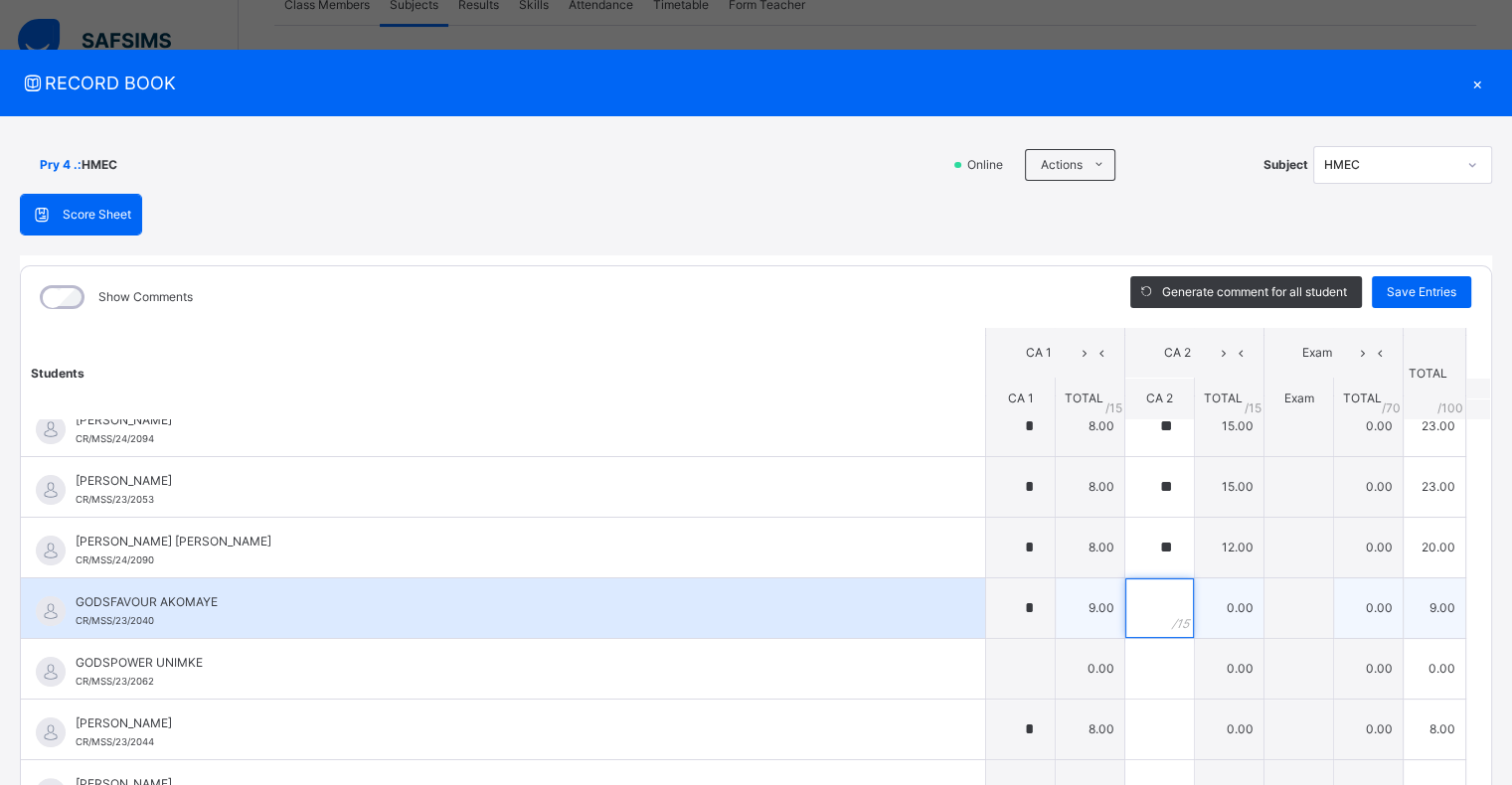 click at bounding box center [1159, 608] 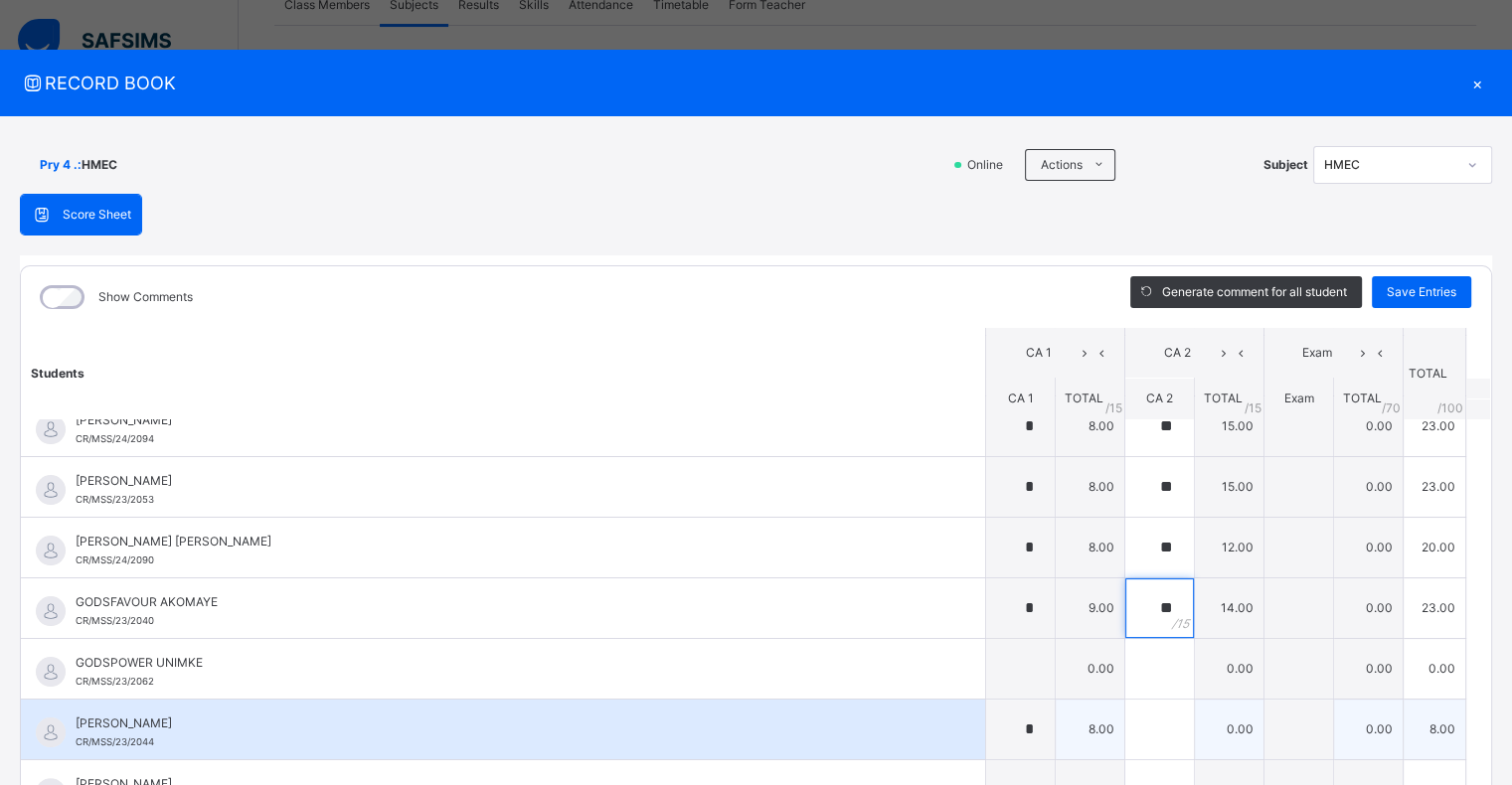 type on "**" 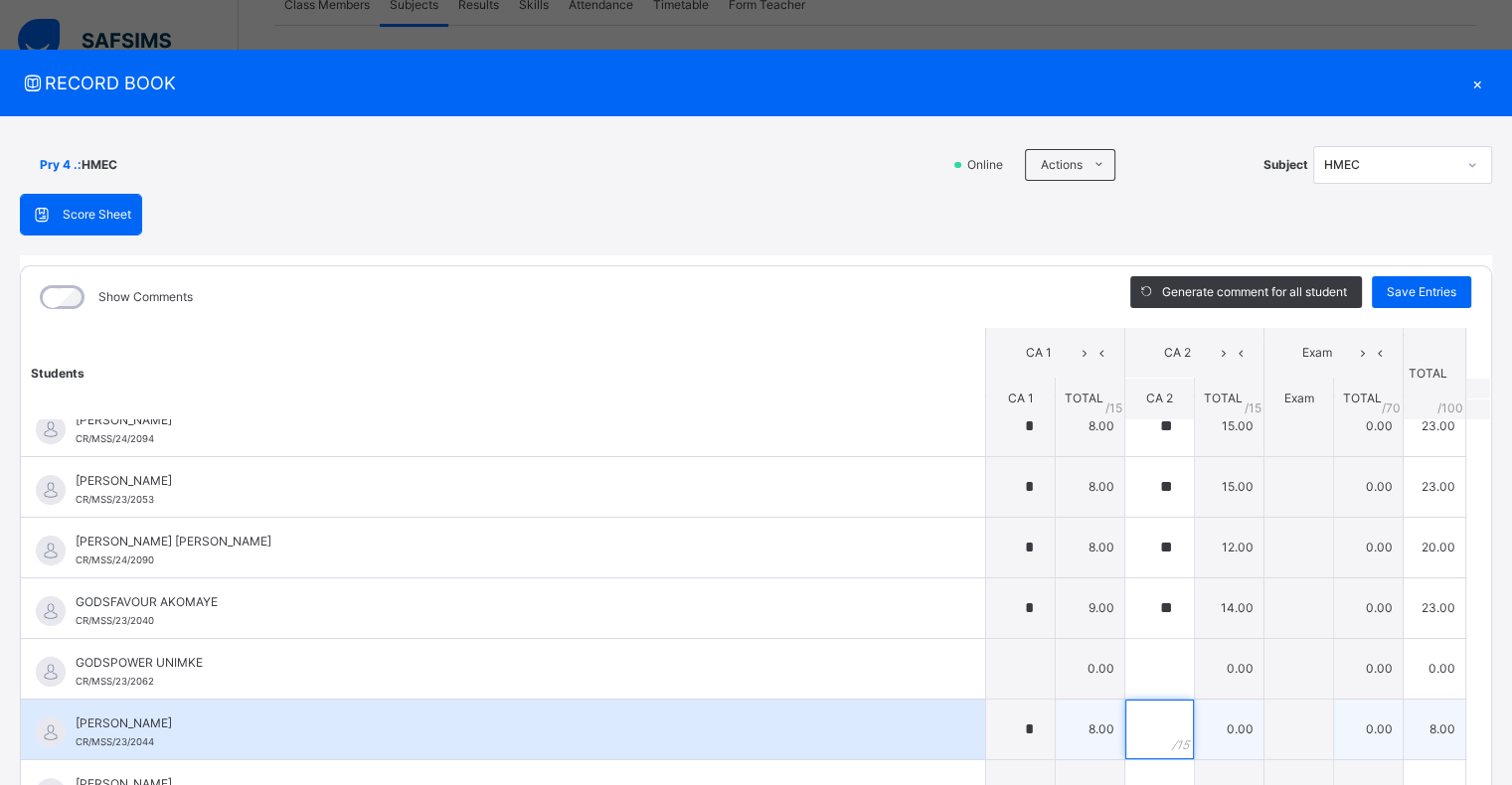 click at bounding box center (1159, 729) 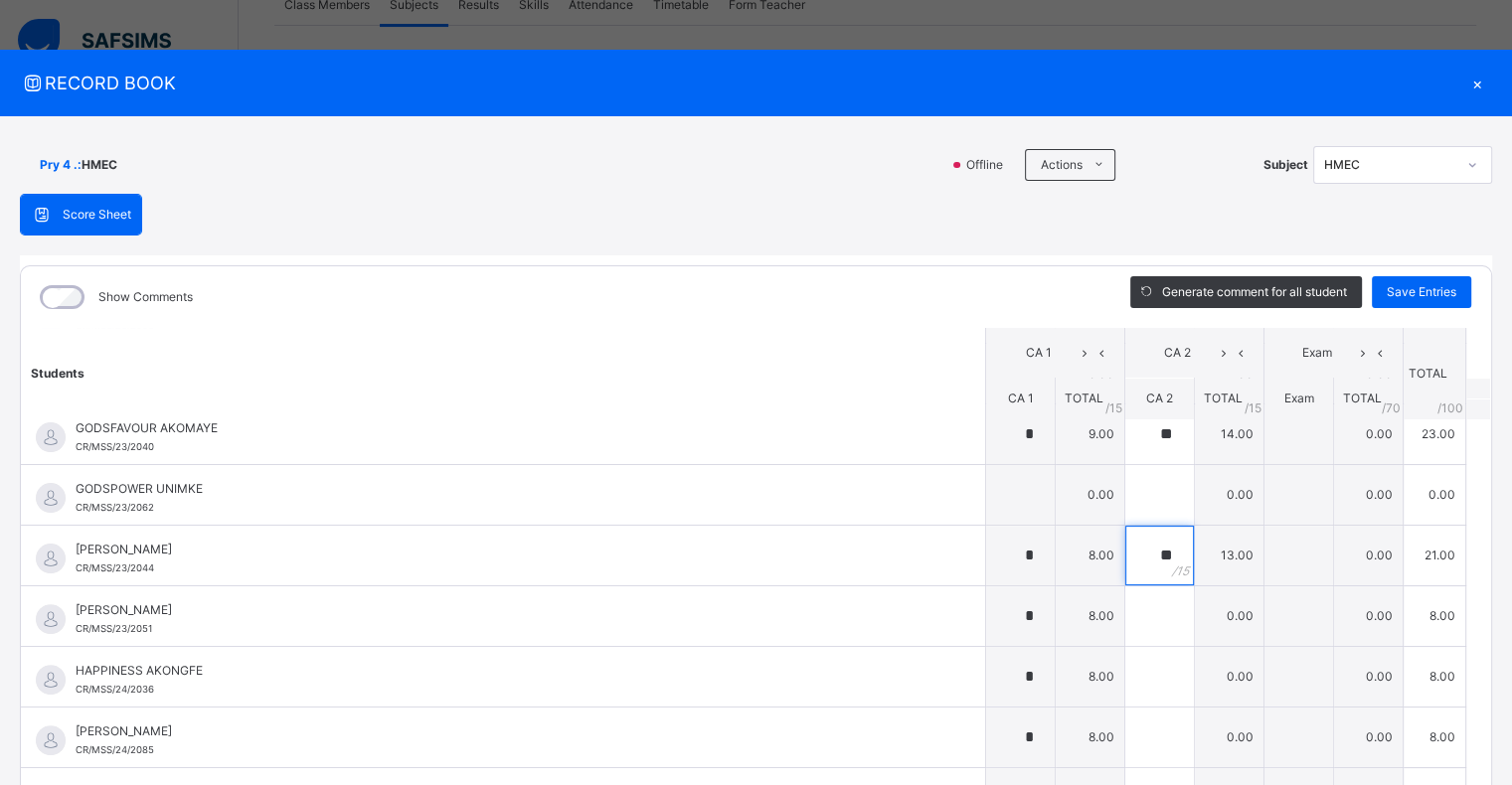 scroll, scrollTop: 688, scrollLeft: 0, axis: vertical 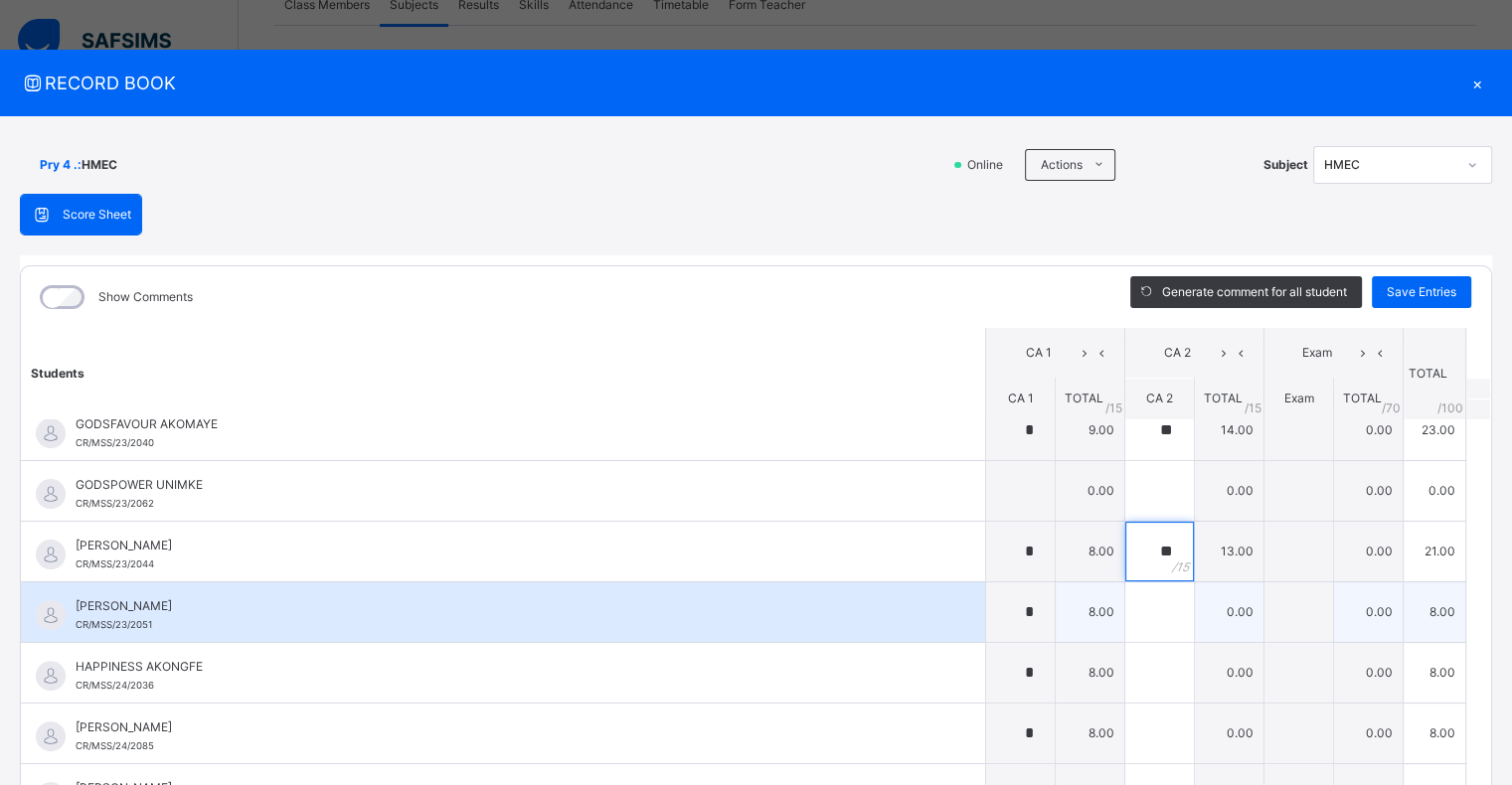 type on "**" 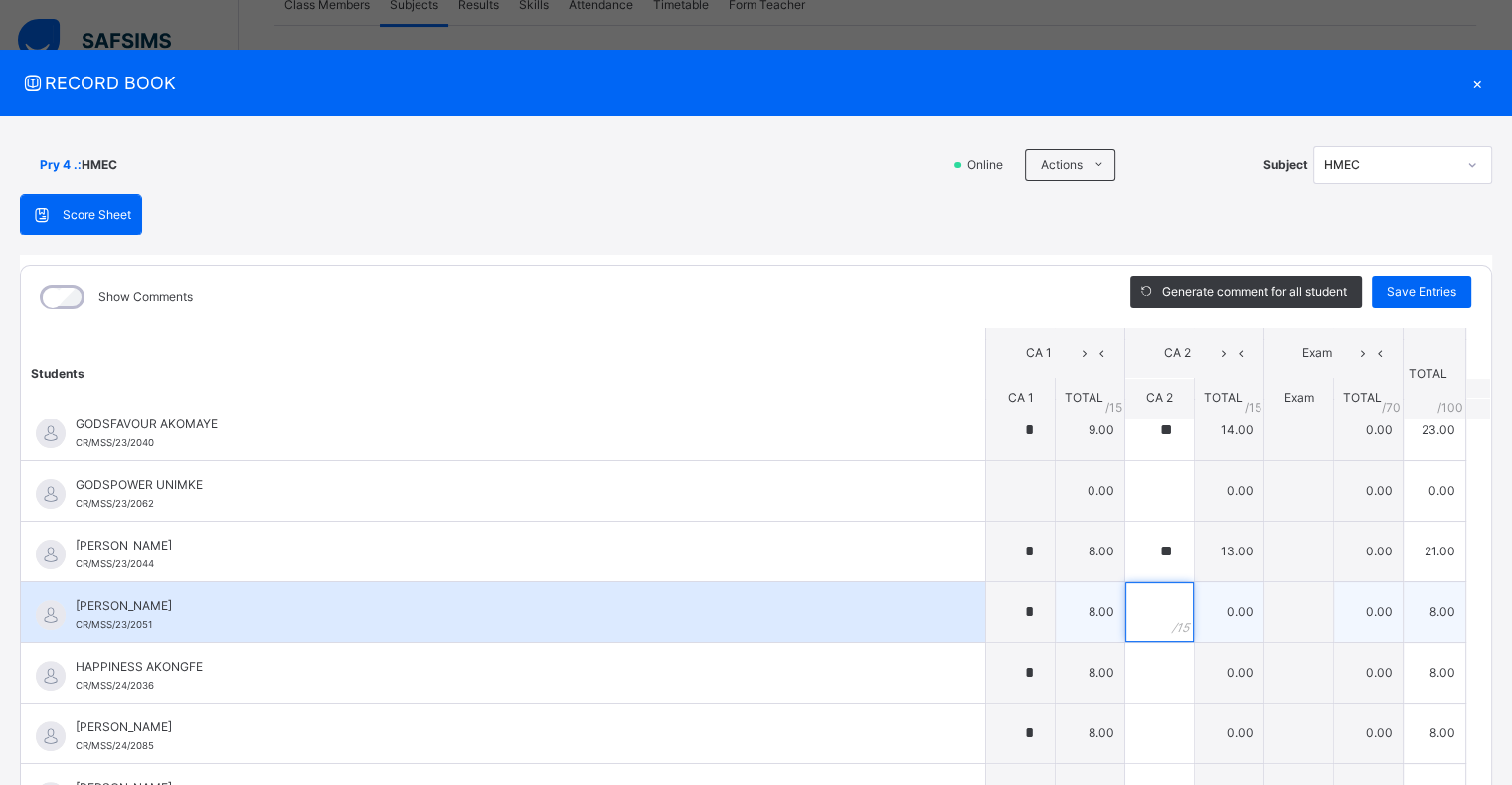 click at bounding box center (1159, 612) 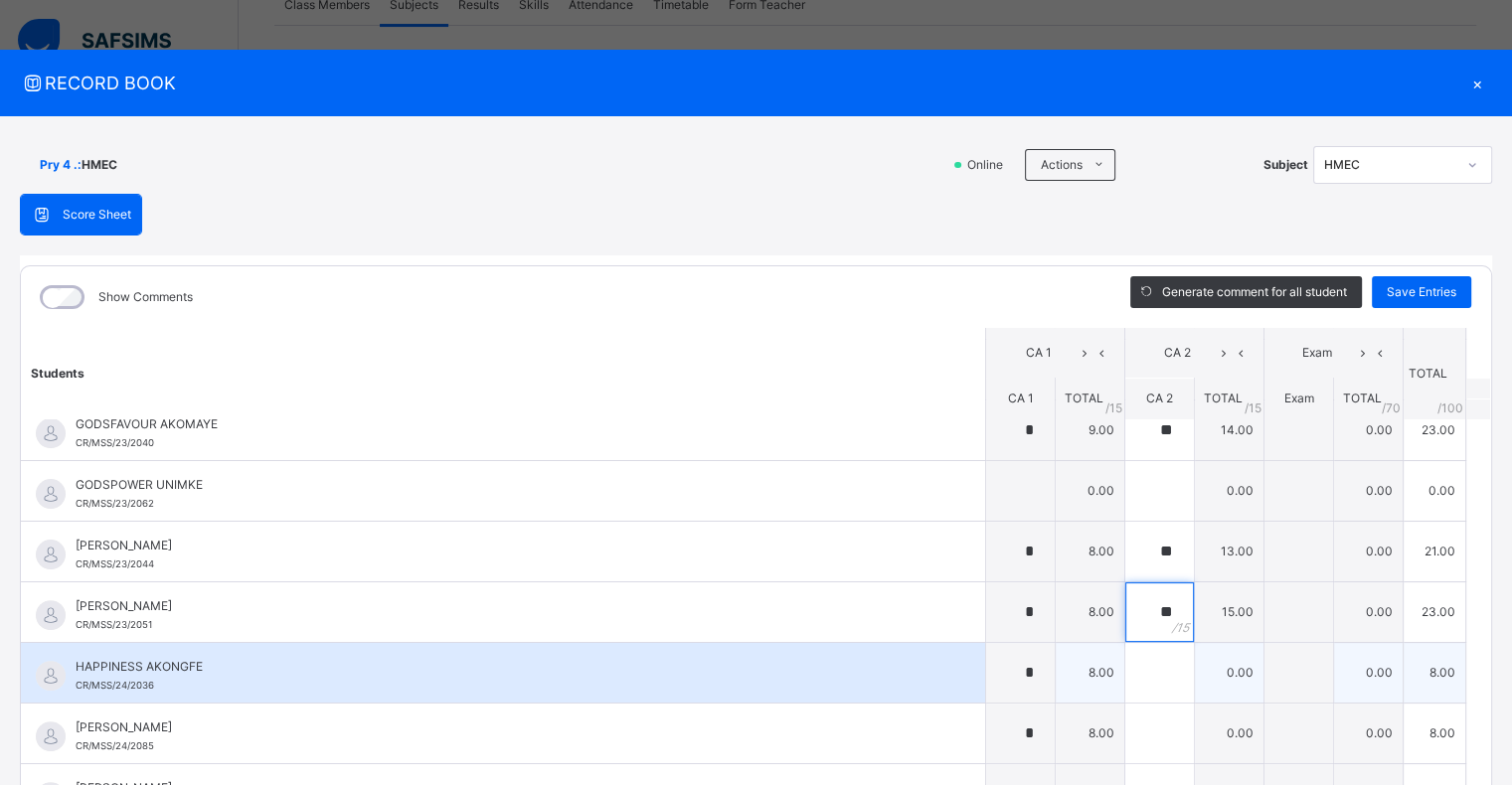 type on "**" 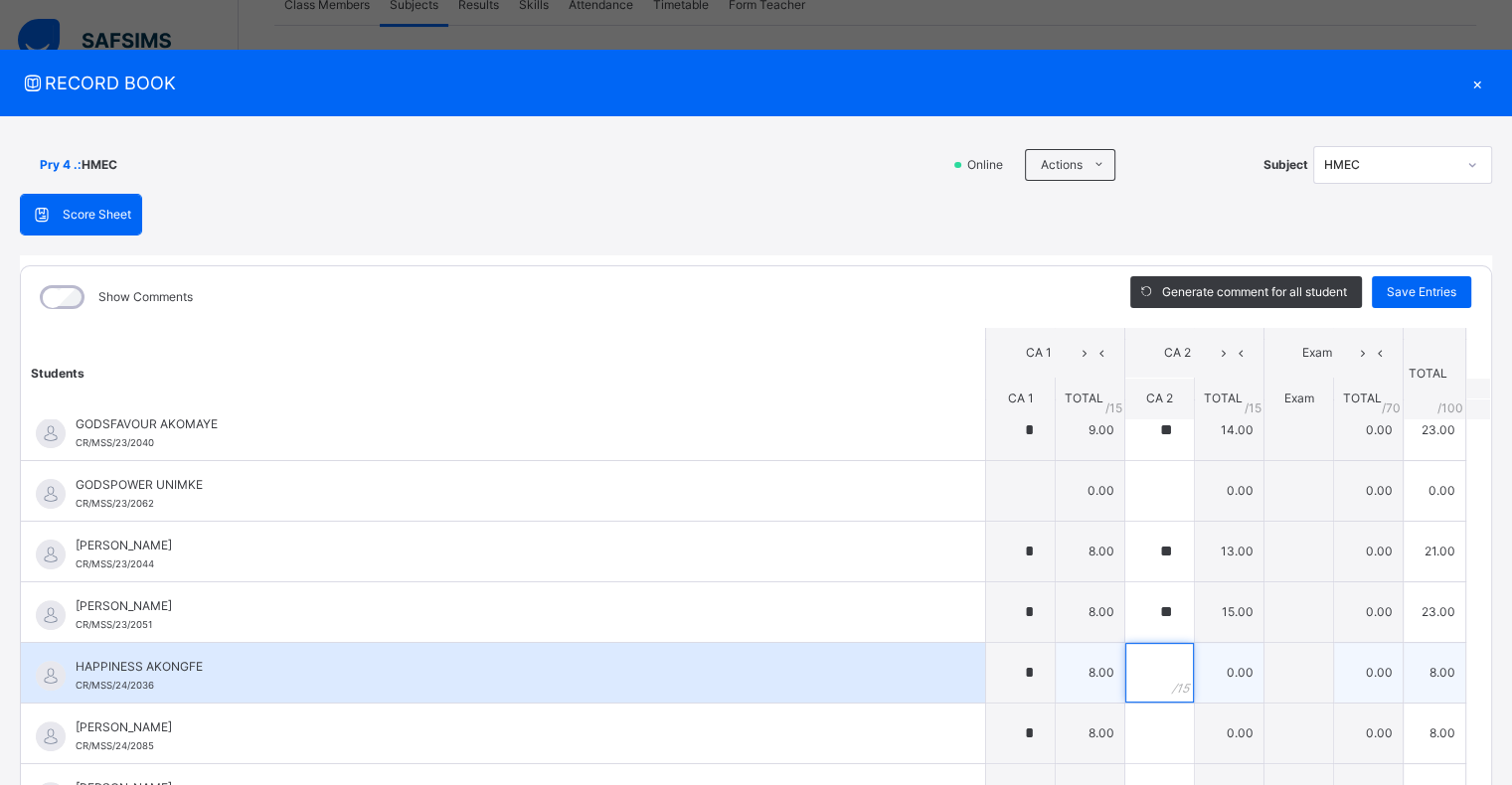 click at bounding box center (1159, 673) 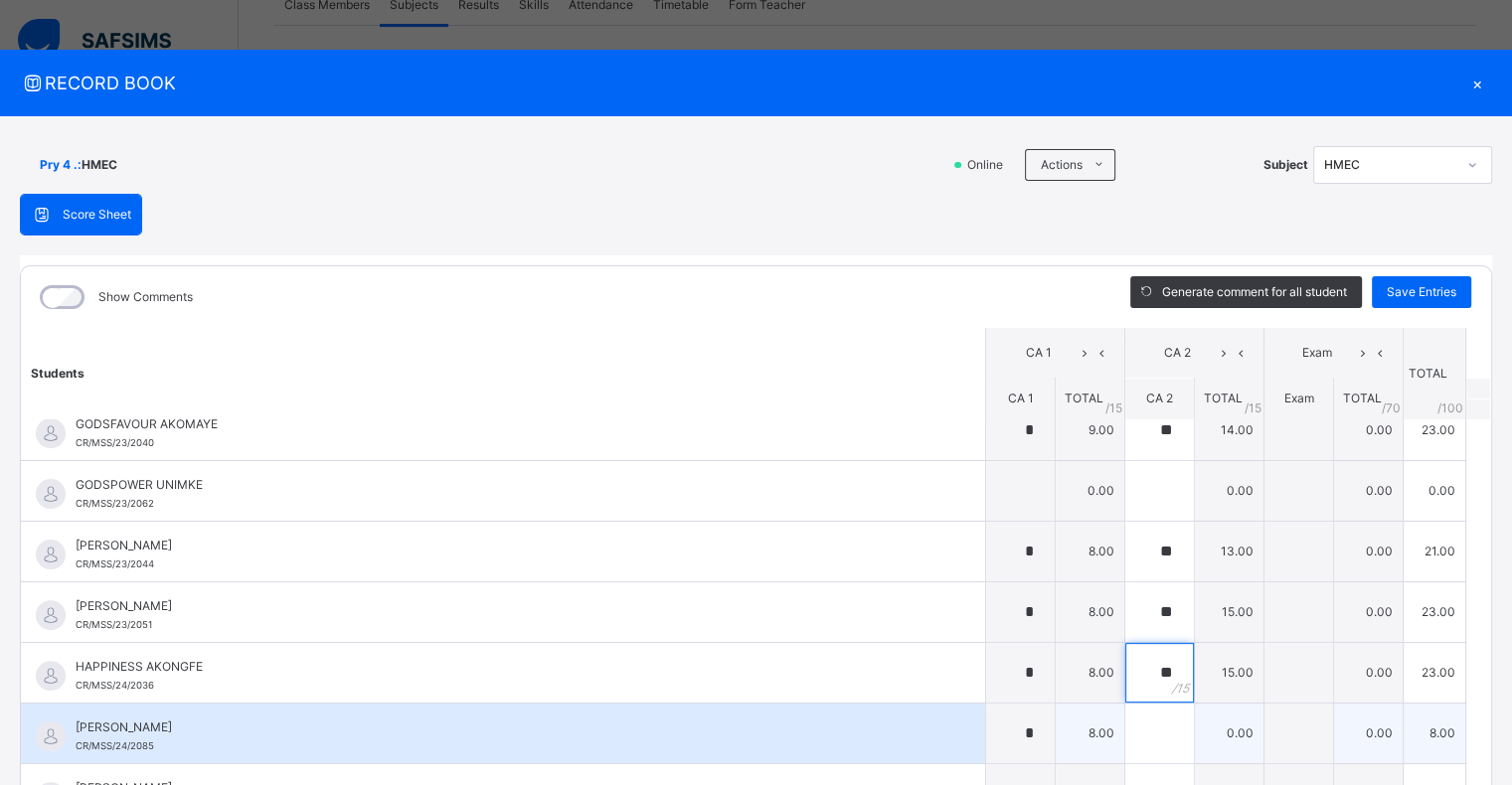 type on "**" 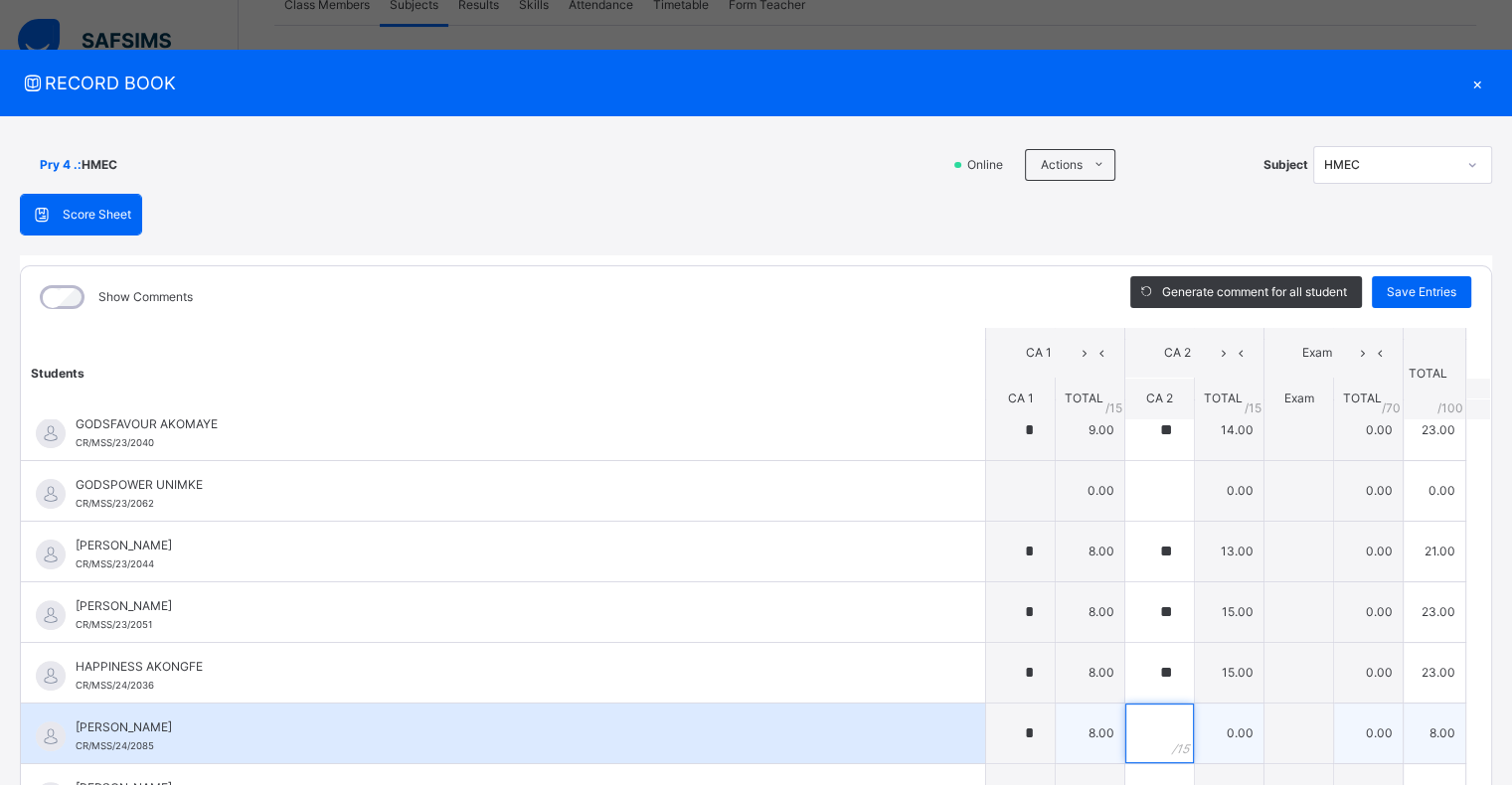 click at bounding box center (1159, 733) 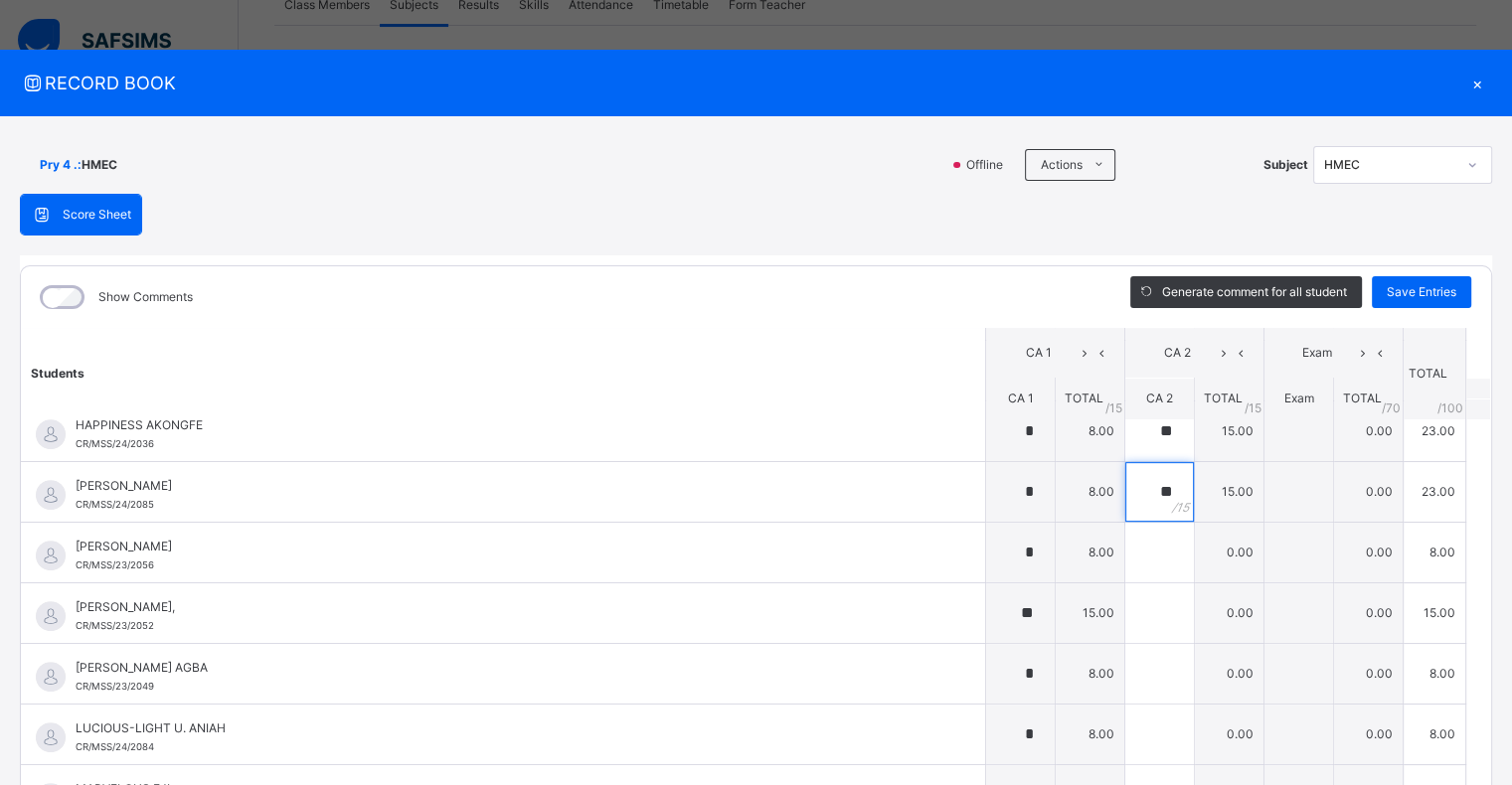 scroll, scrollTop: 936, scrollLeft: 0, axis: vertical 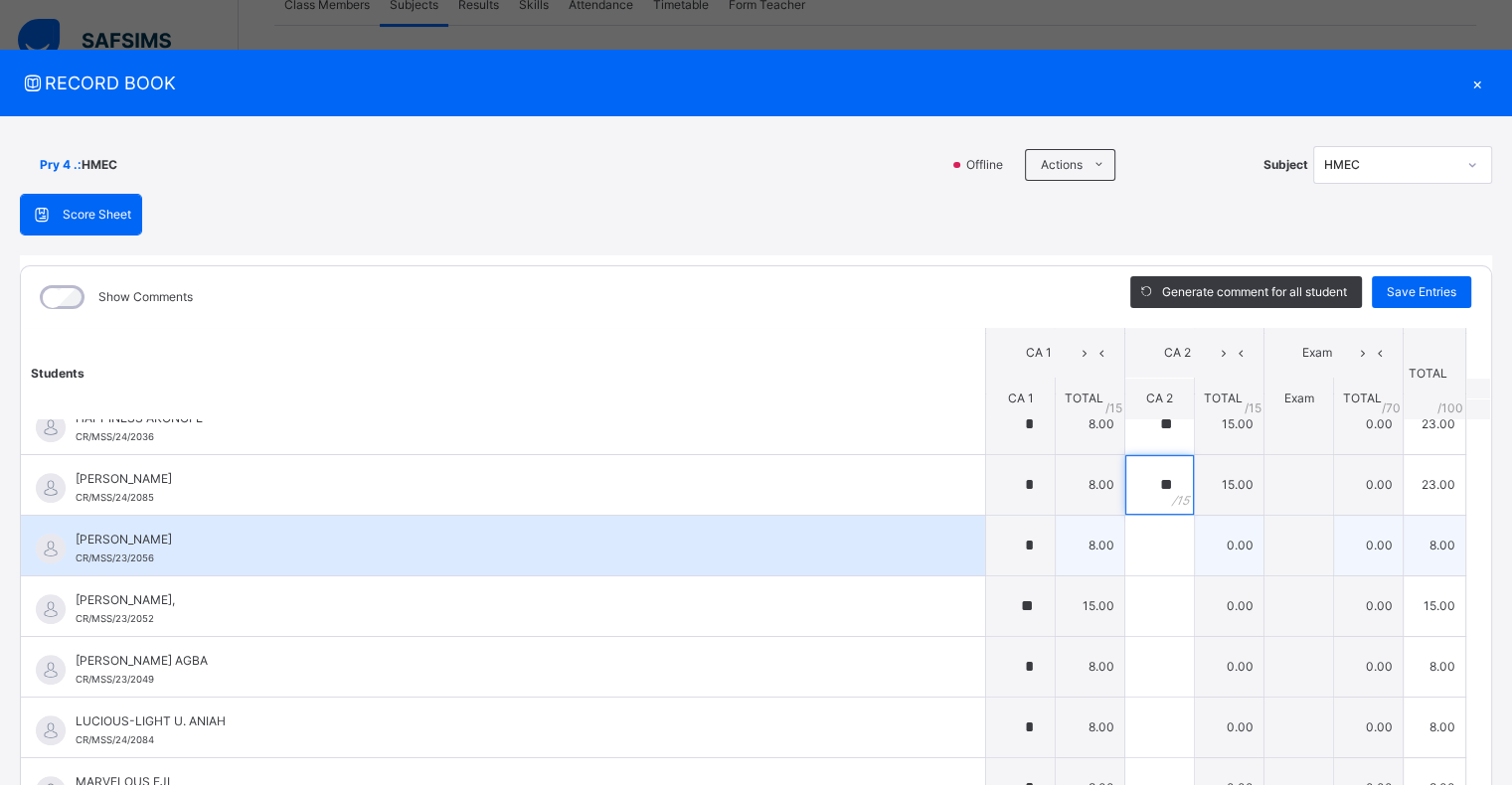 type on "**" 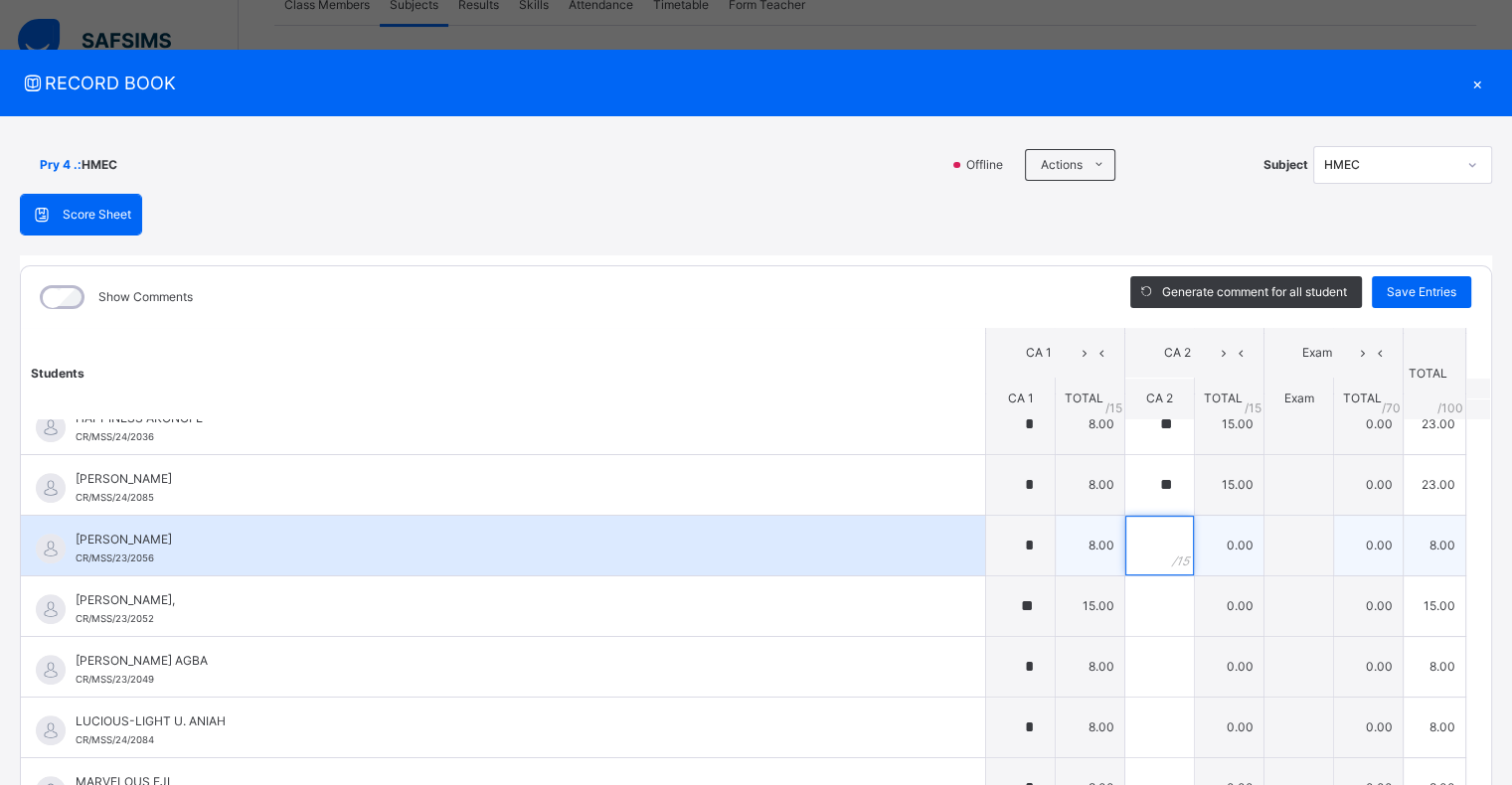 click at bounding box center [1159, 546] 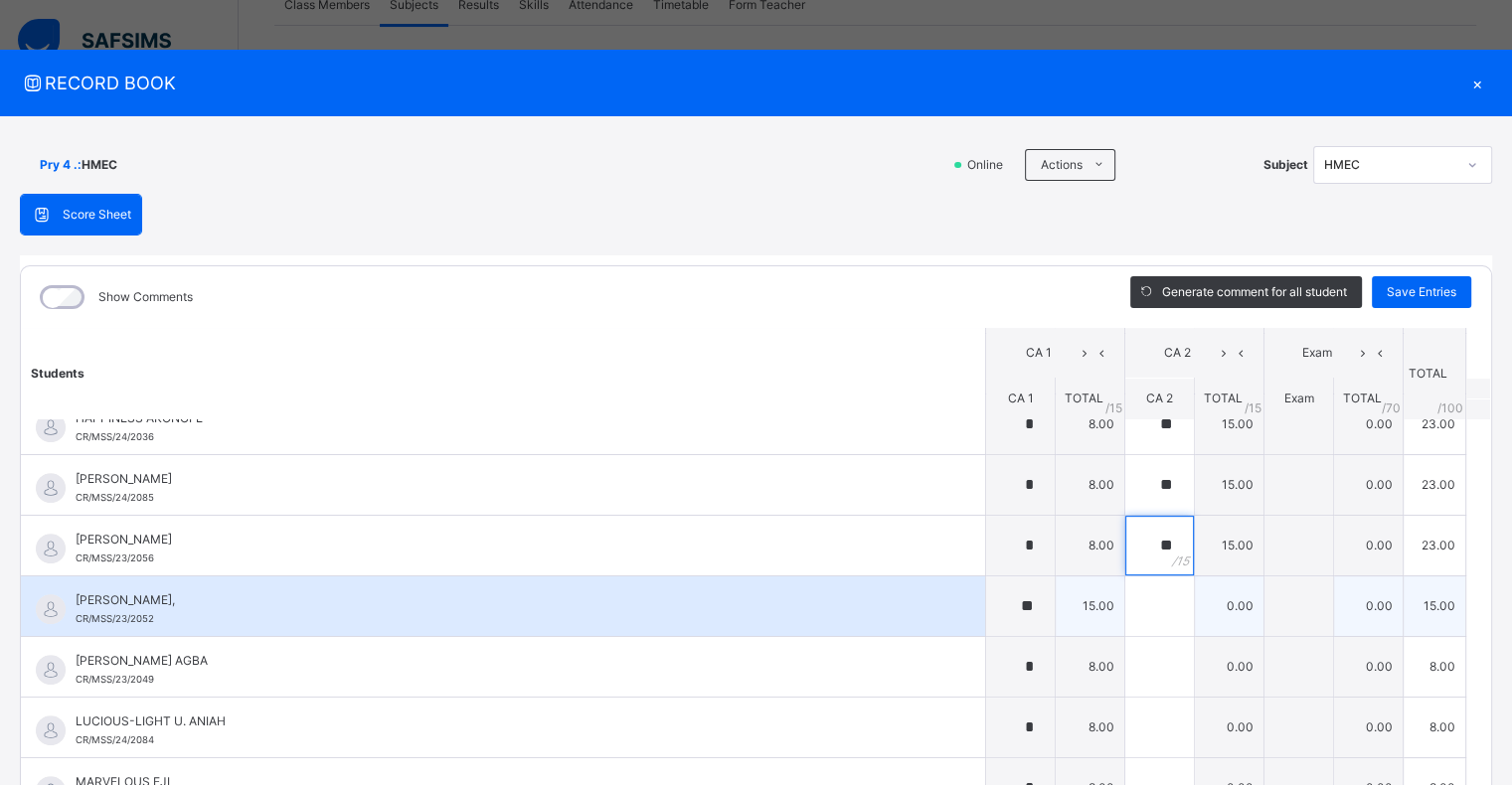 type on "**" 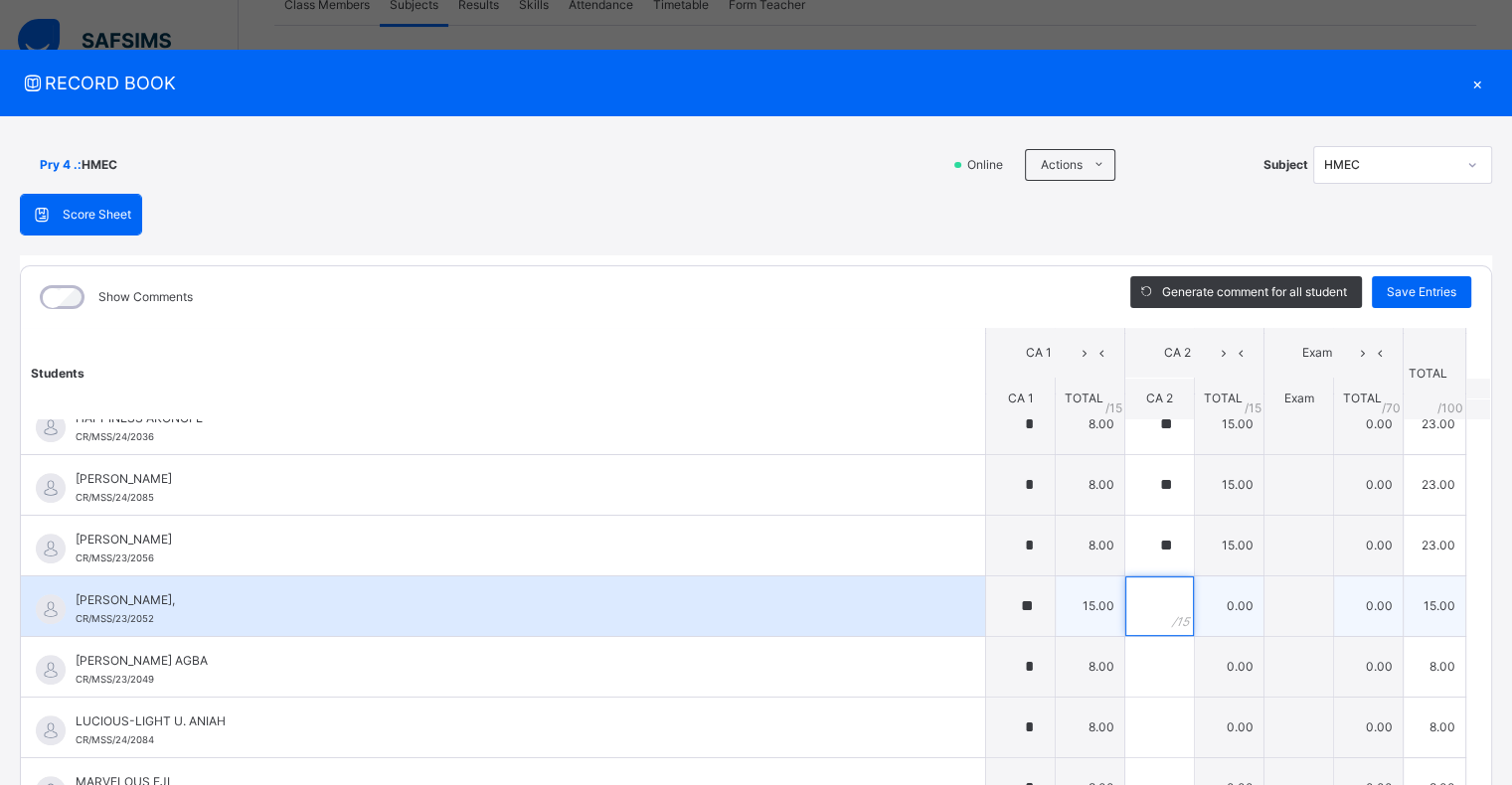 click at bounding box center [1159, 606] 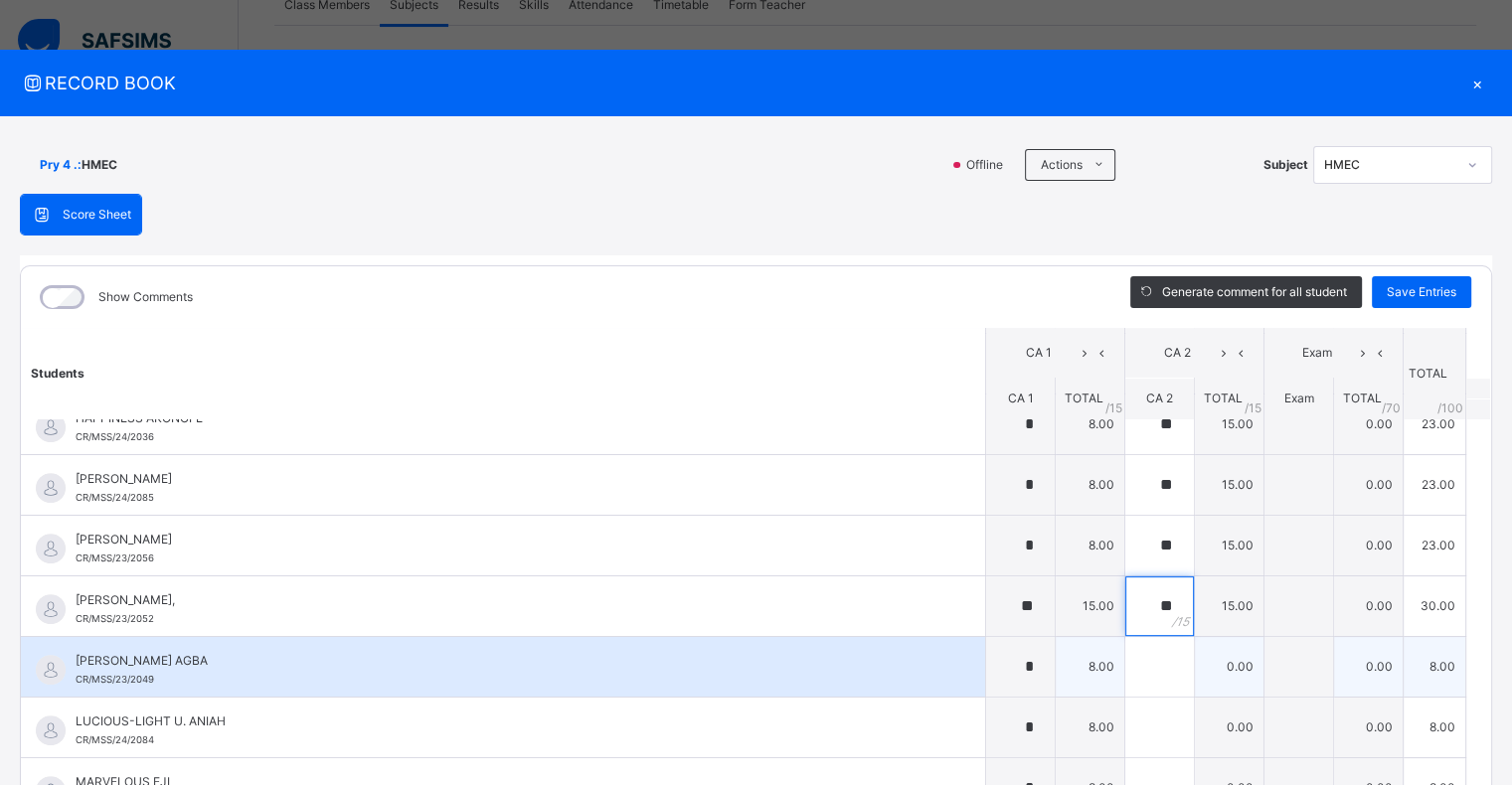 type on "**" 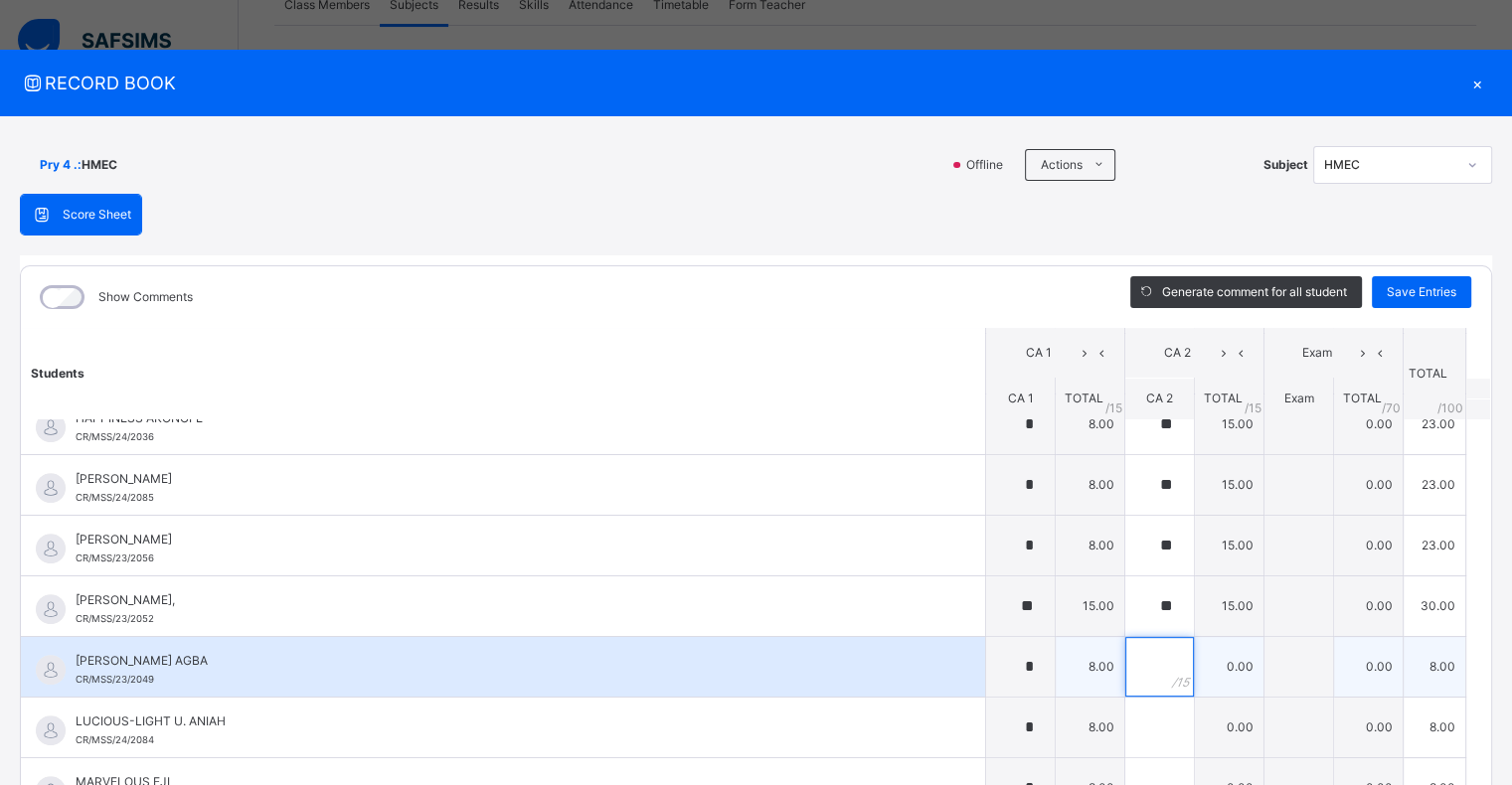 click at bounding box center [1159, 667] 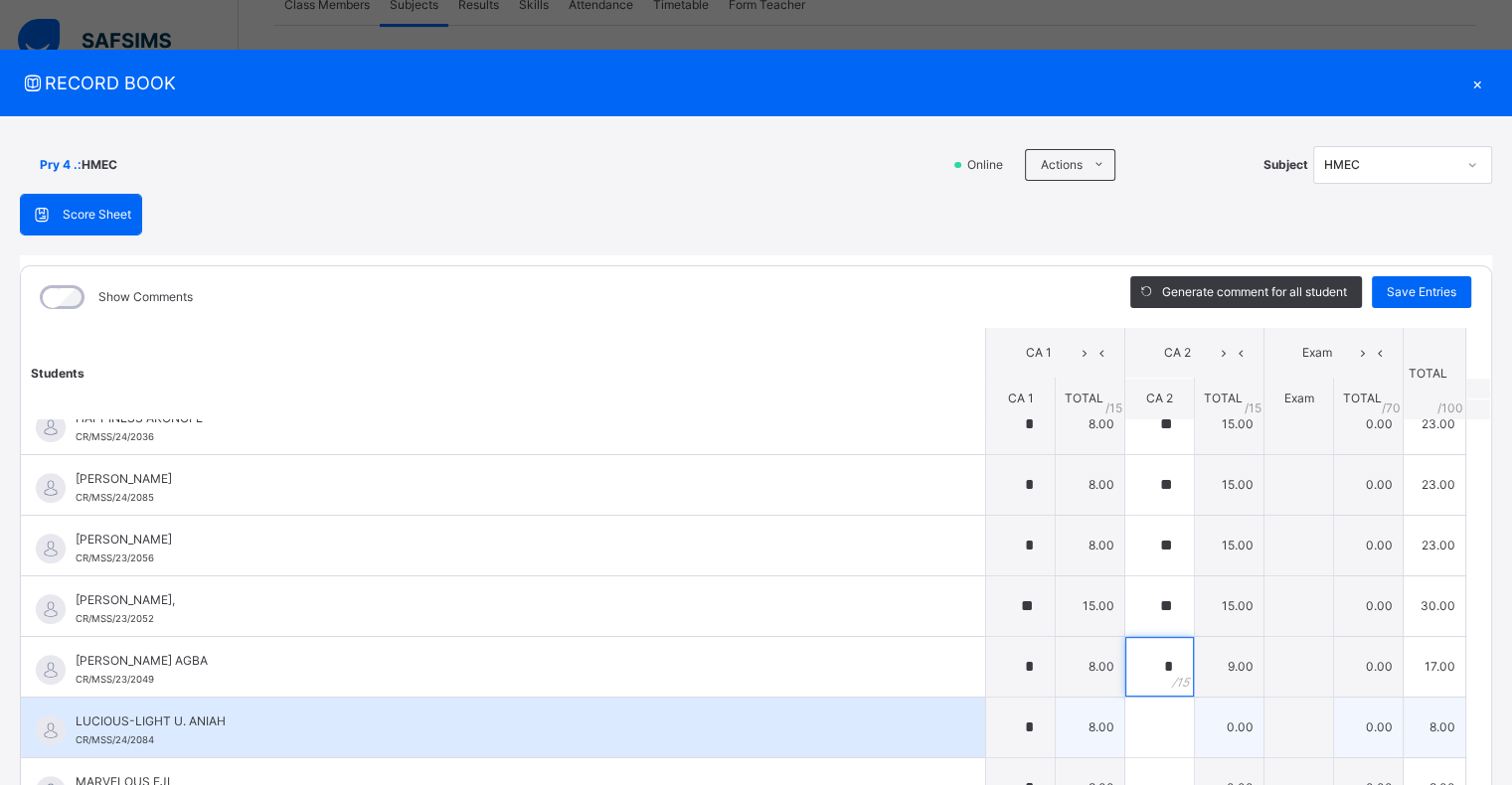 type on "*" 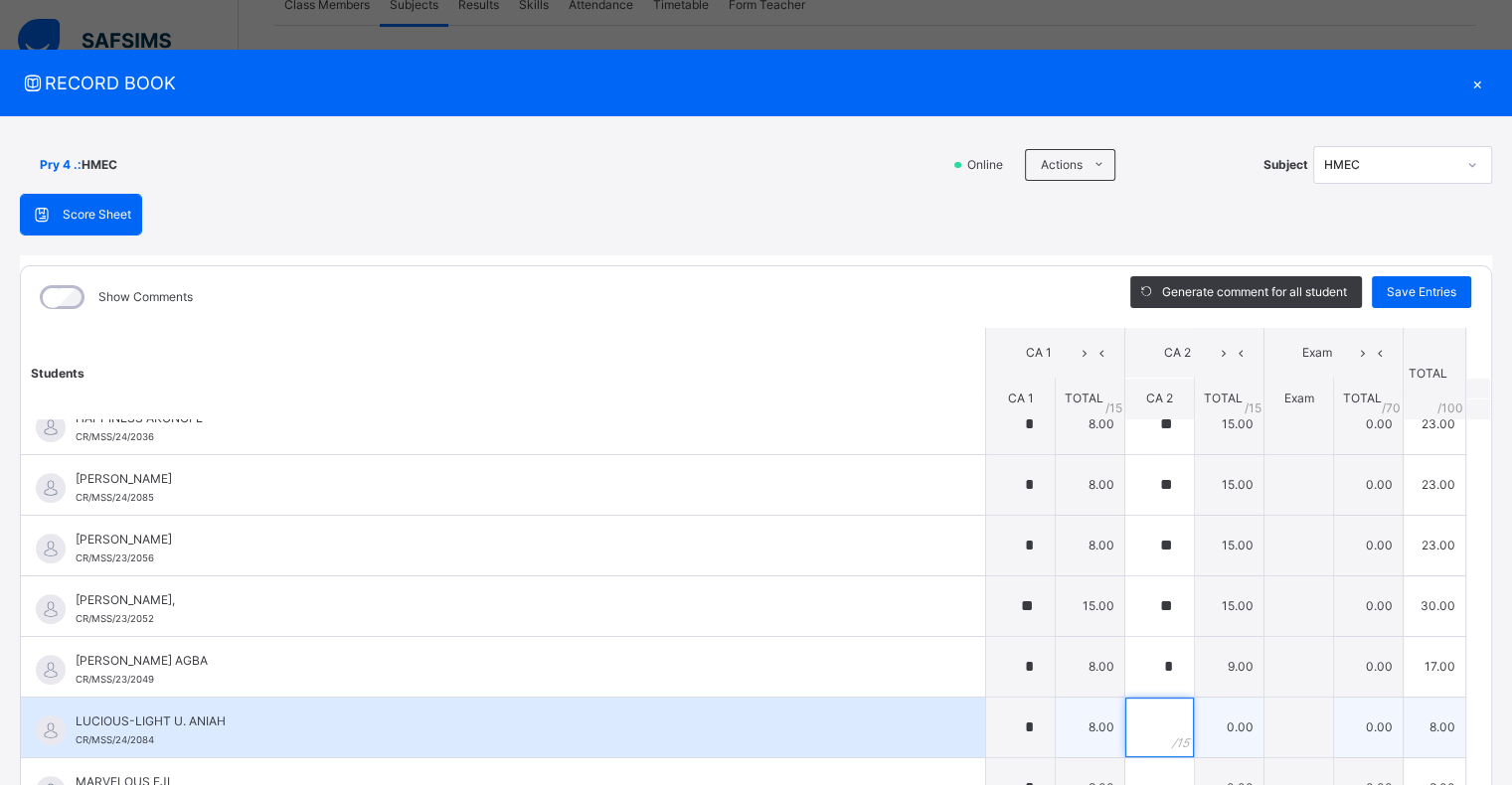 click at bounding box center (1159, 727) 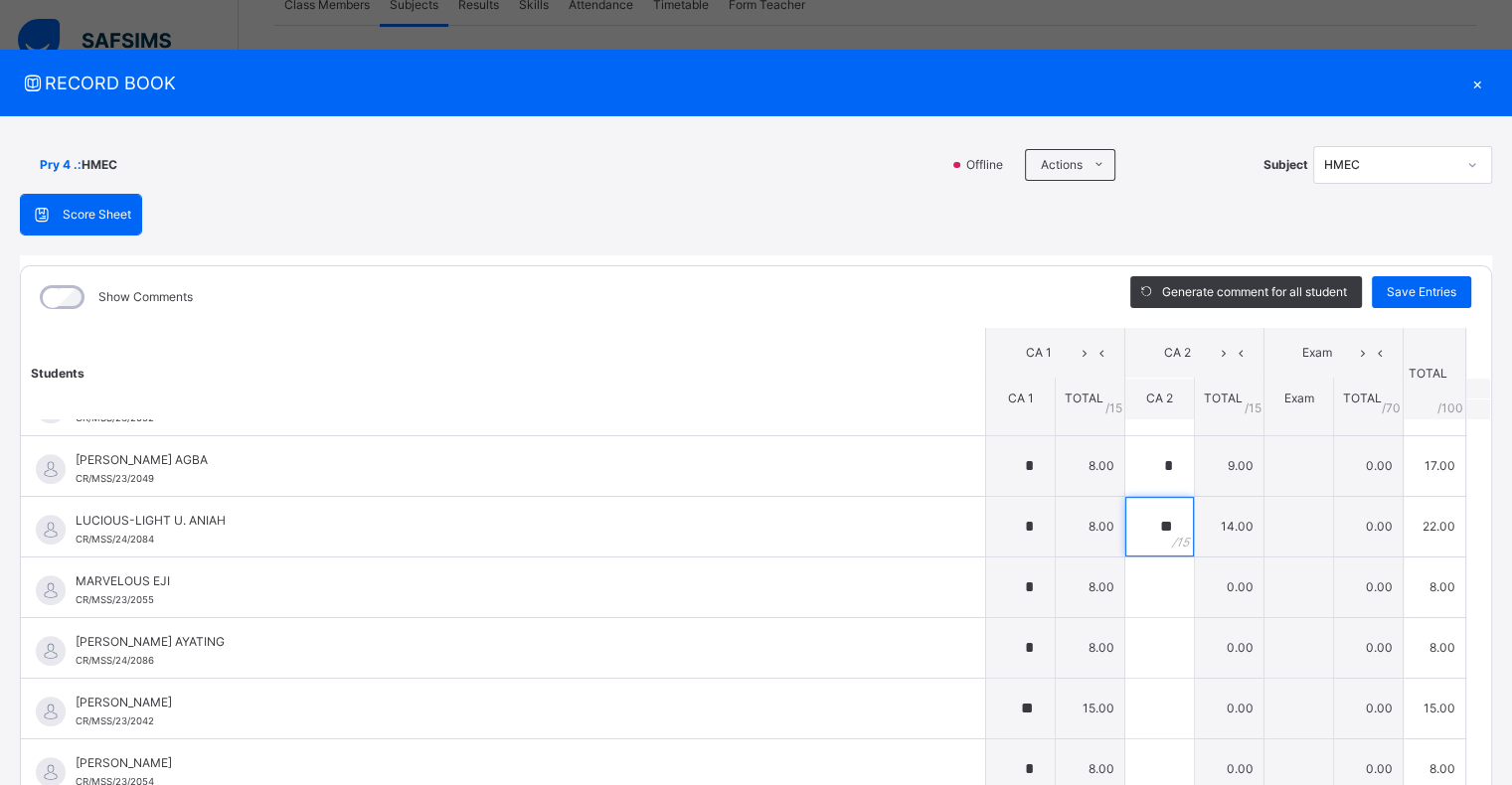 scroll, scrollTop: 1141, scrollLeft: 0, axis: vertical 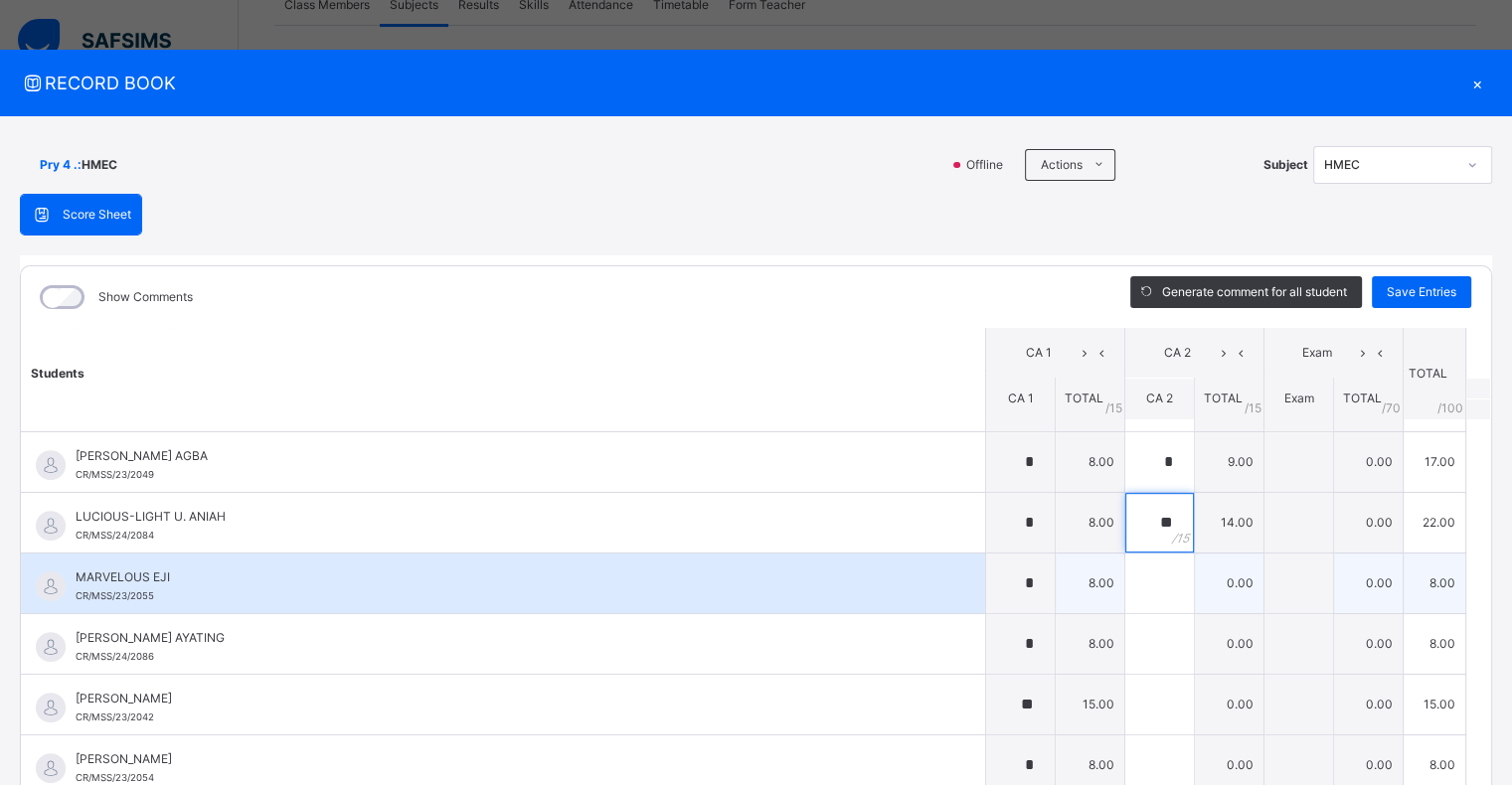 type on "**" 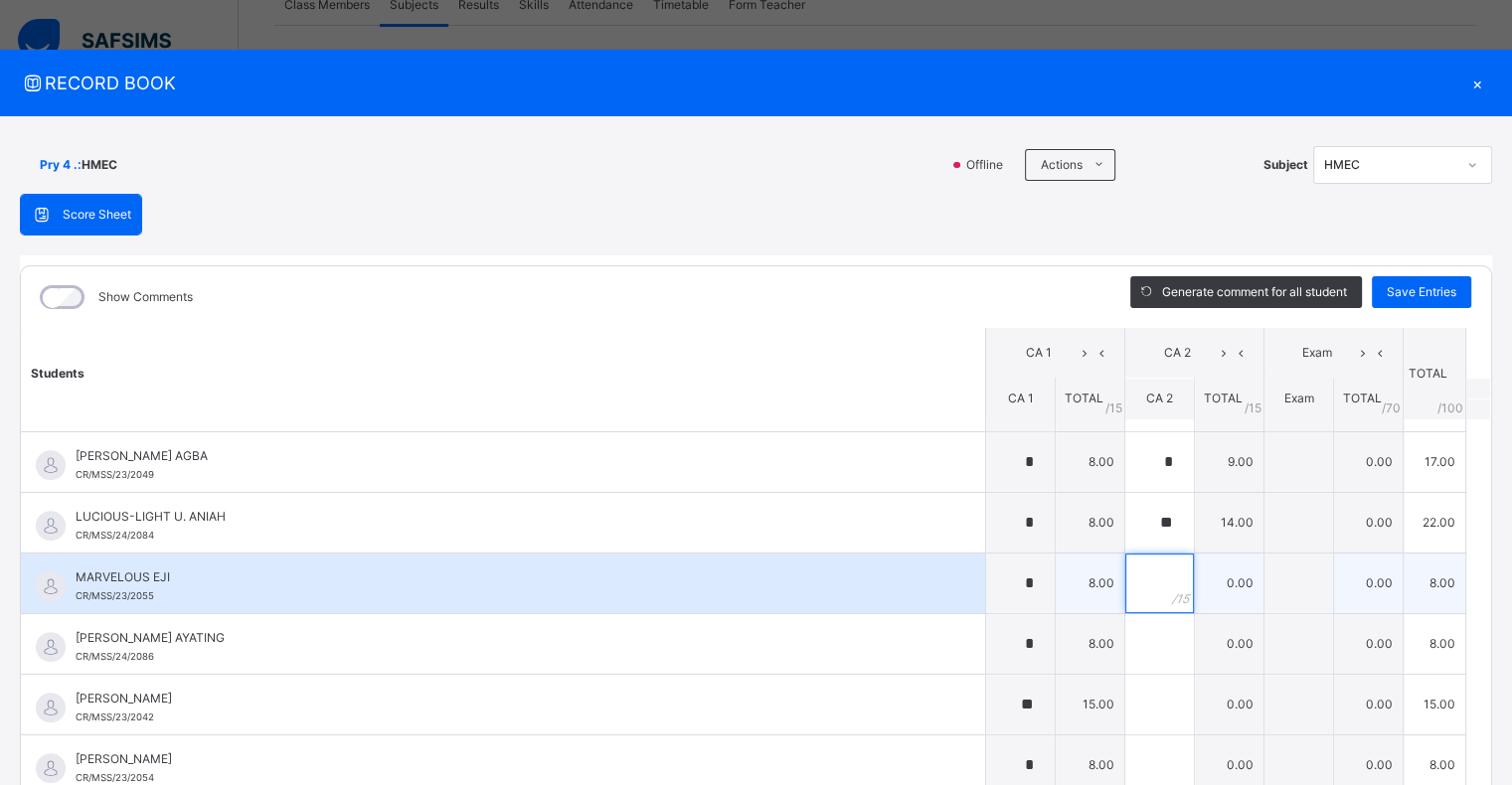 click at bounding box center (1159, 583) 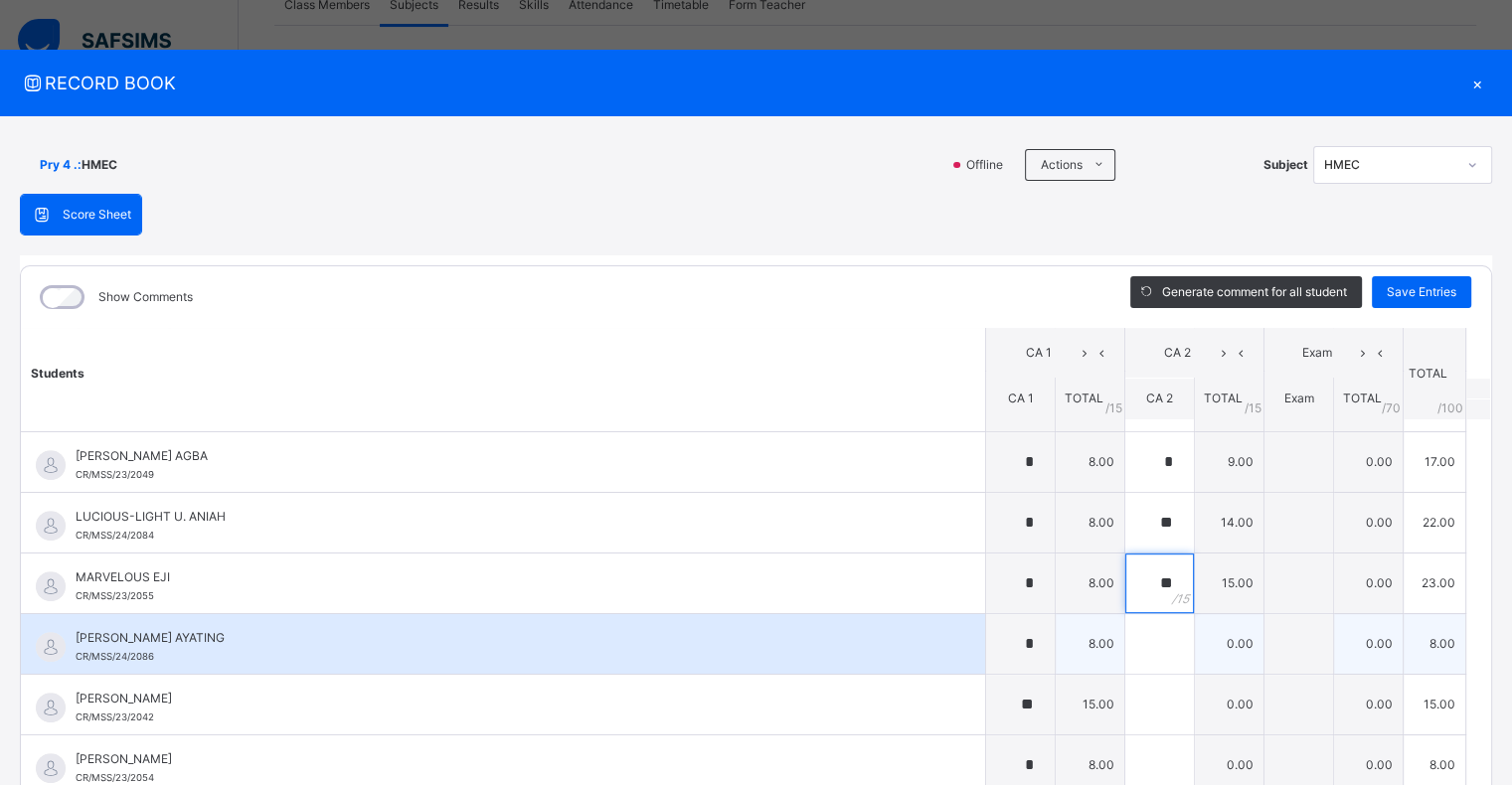 type on "**" 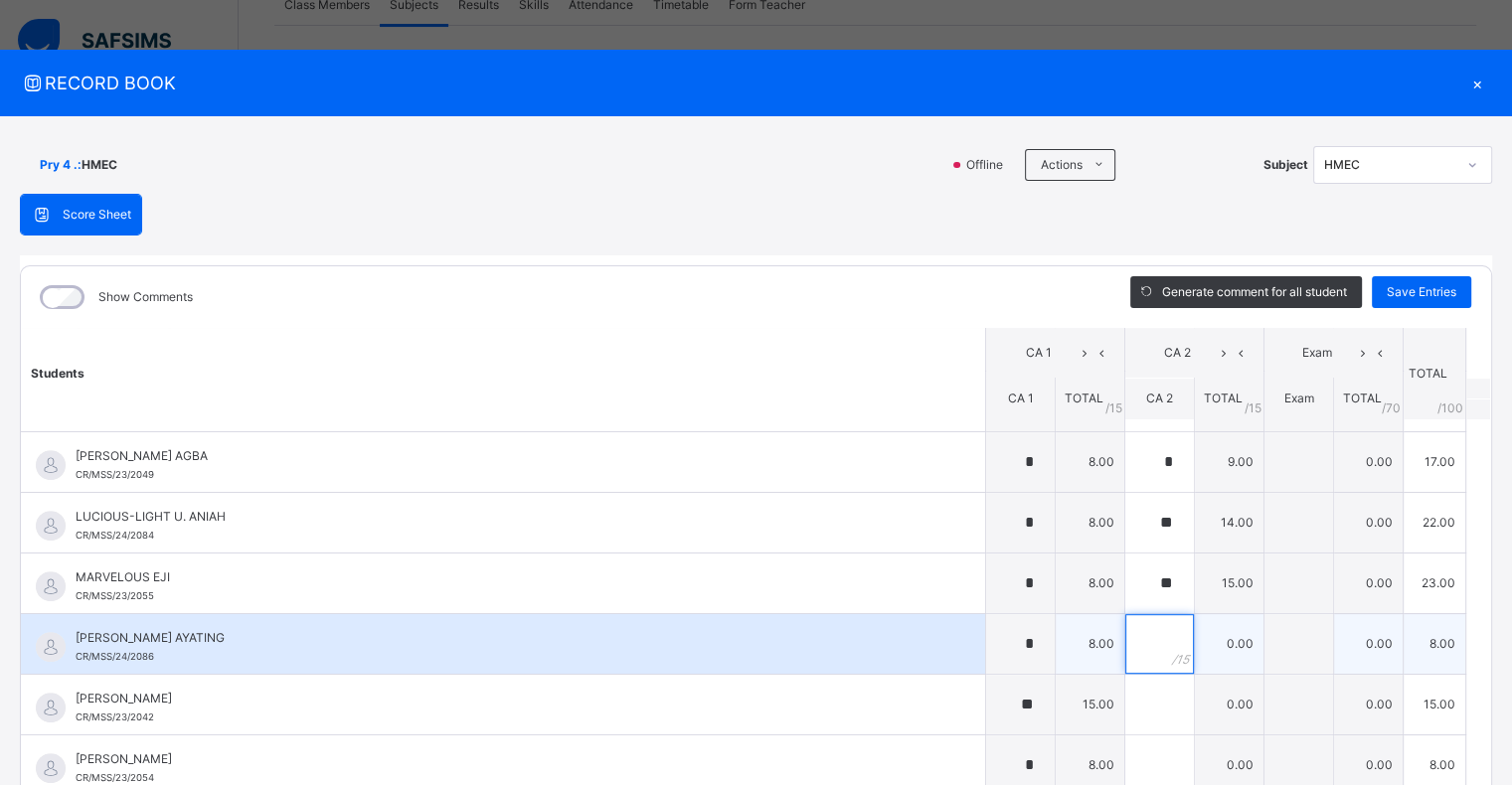 click at bounding box center [1159, 644] 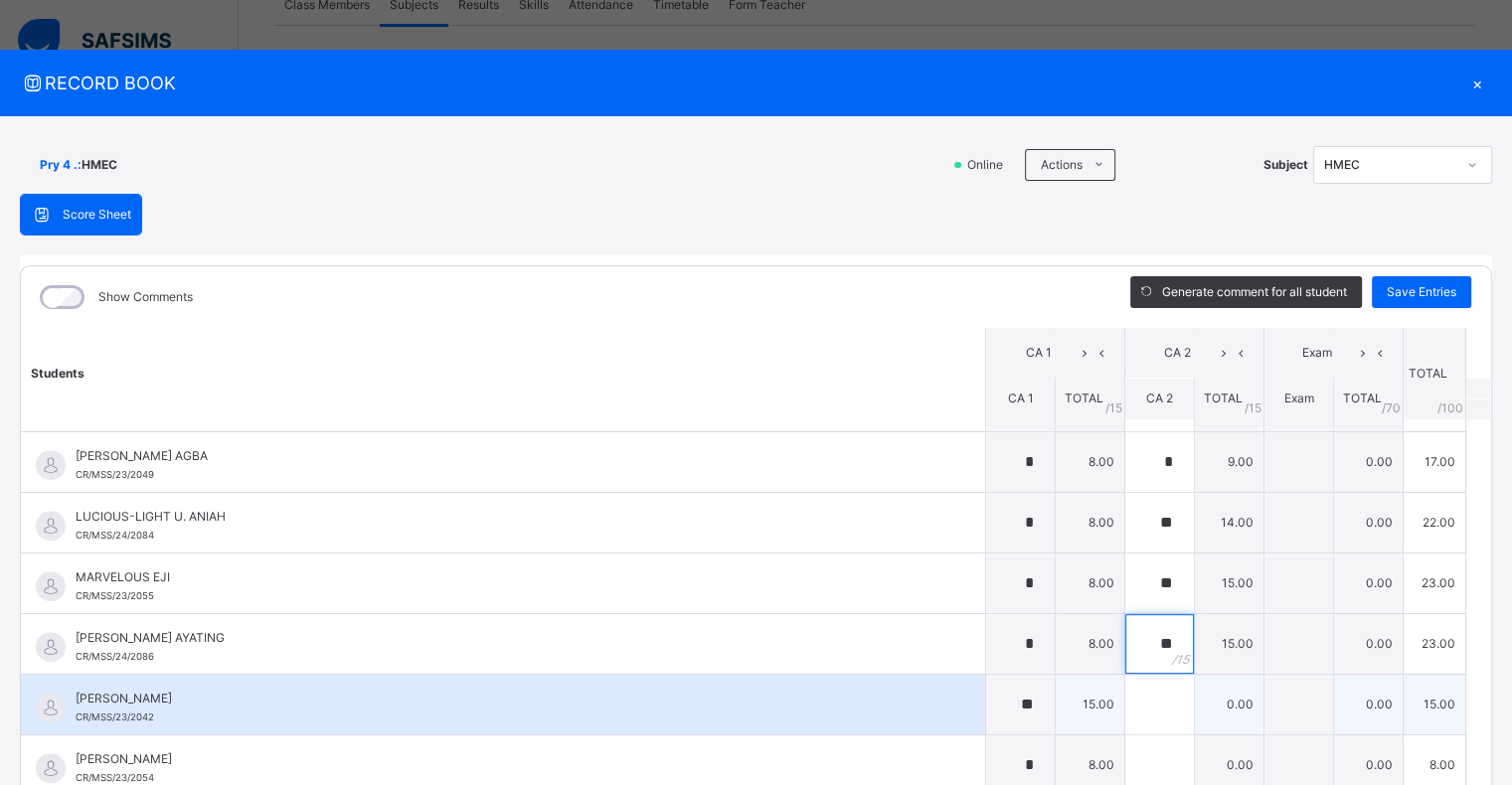 type on "**" 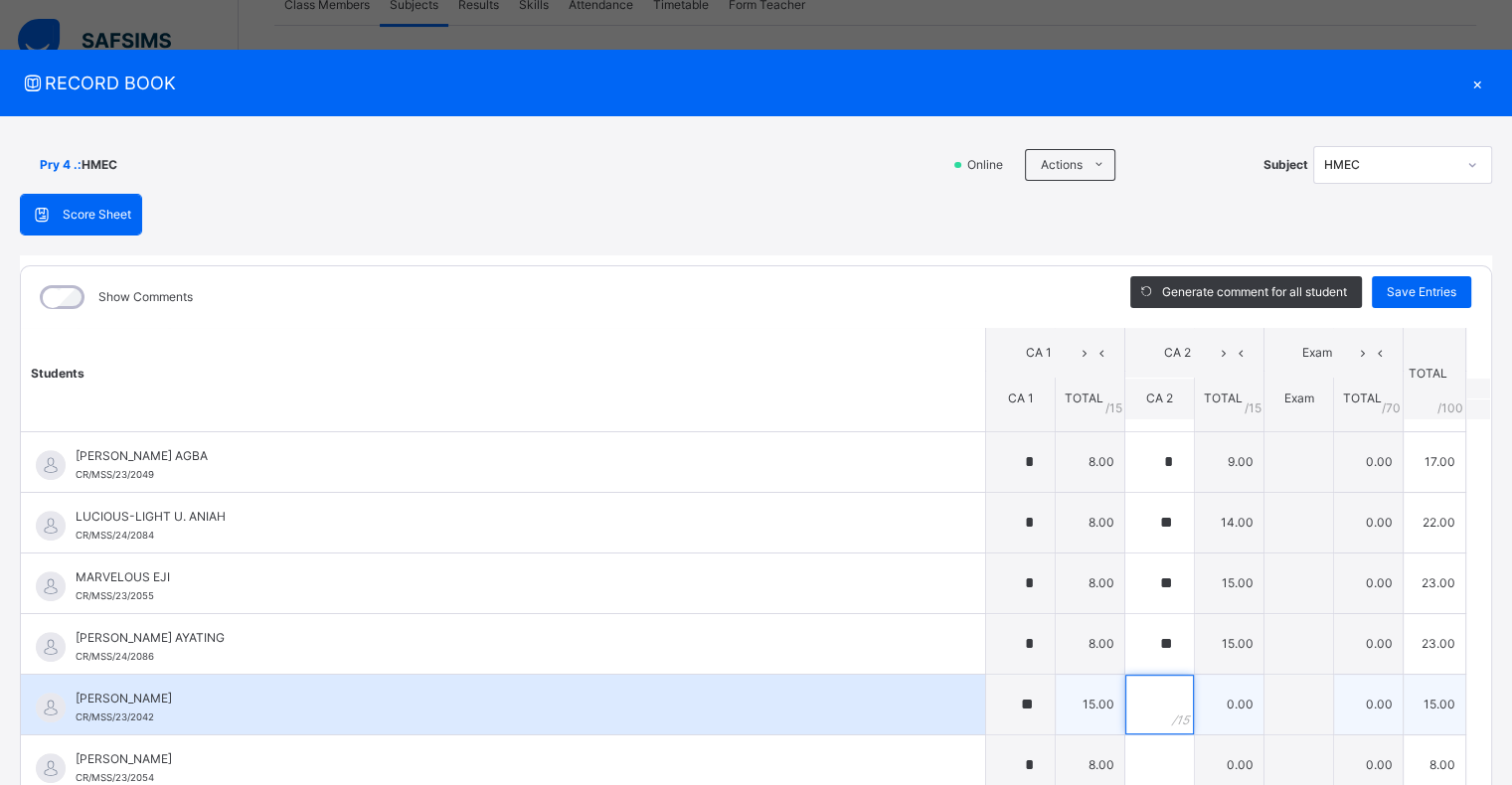 click at bounding box center (1159, 705) 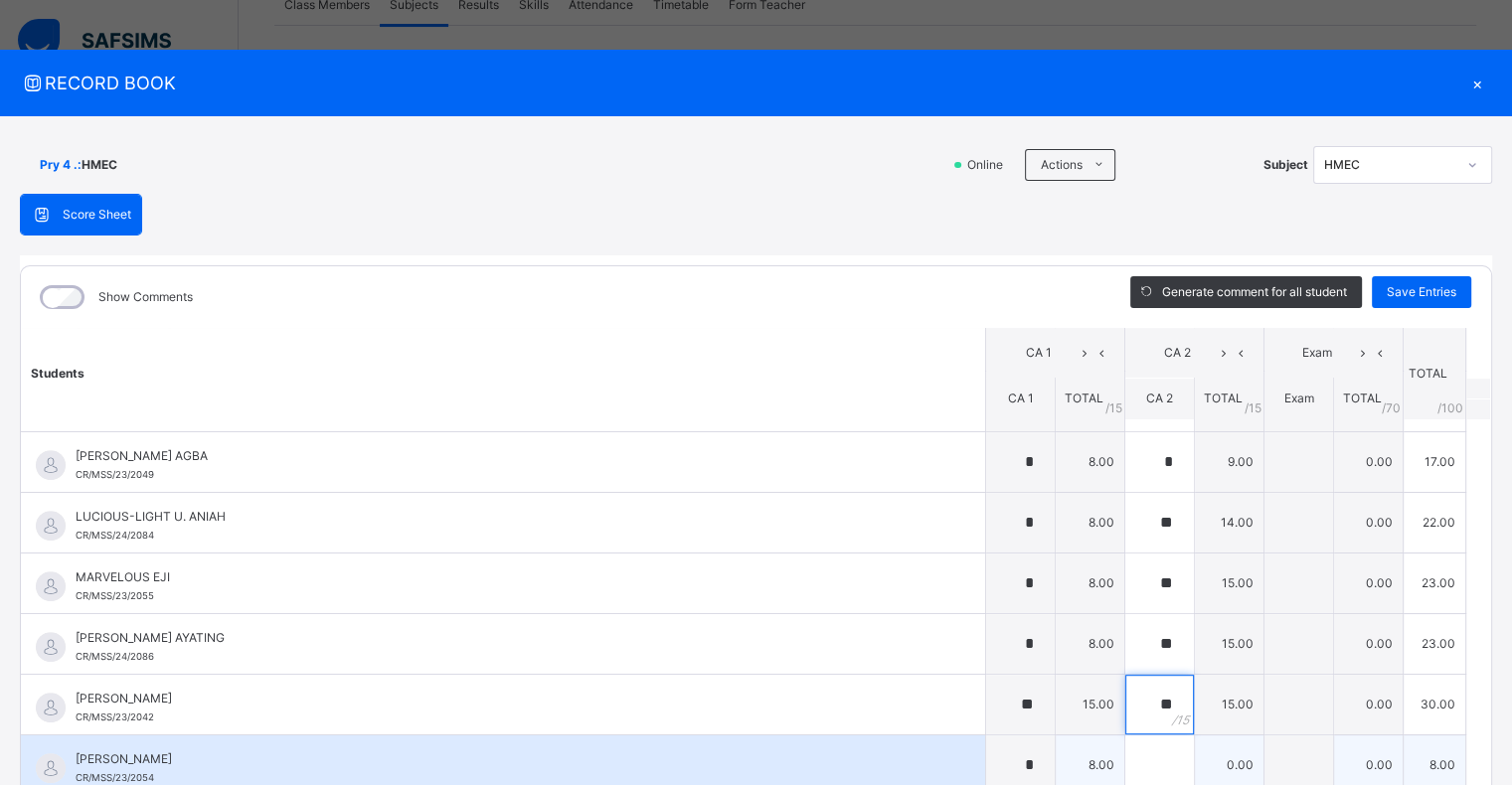 type on "**" 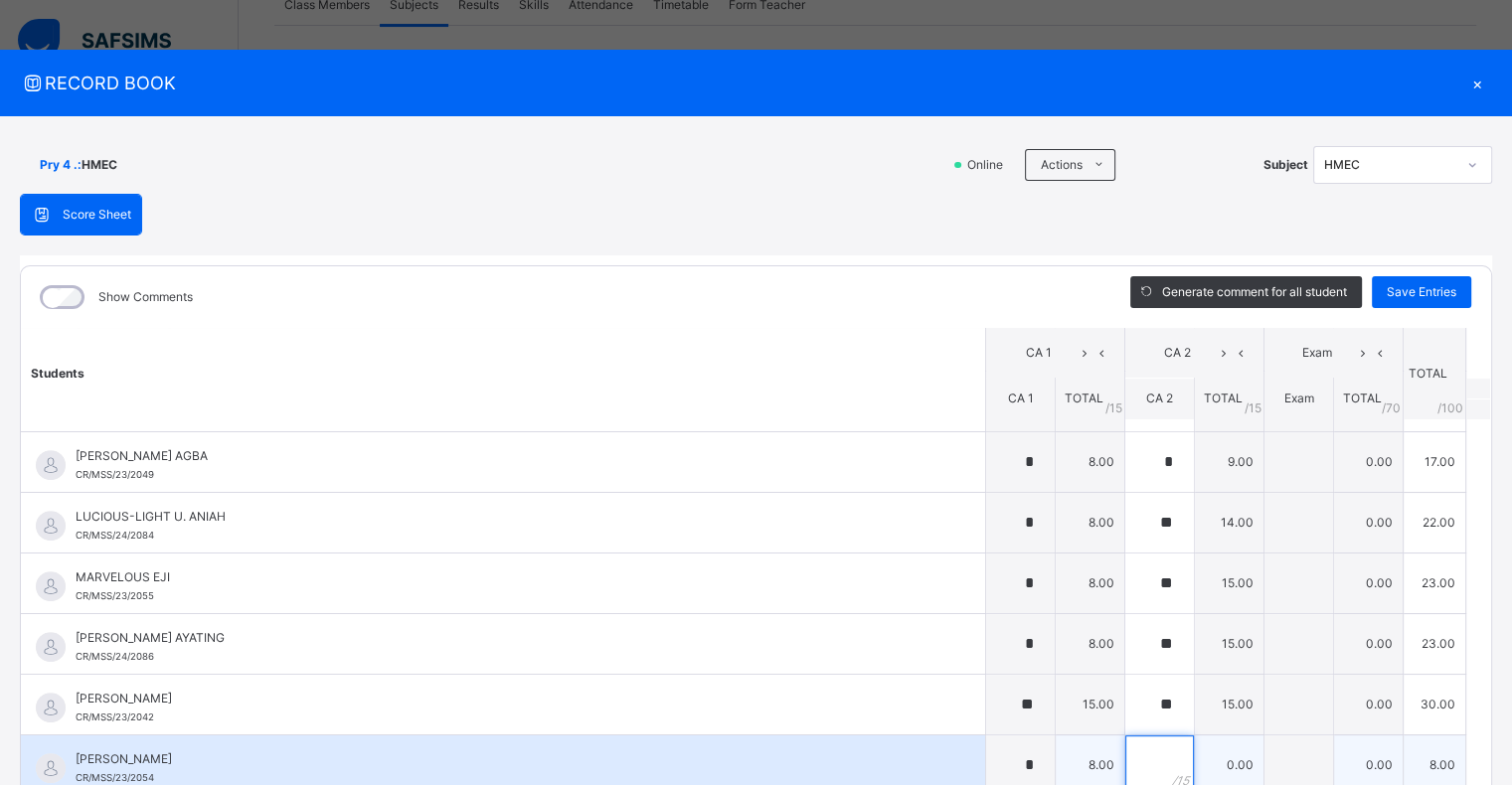 click at bounding box center (1159, 765) 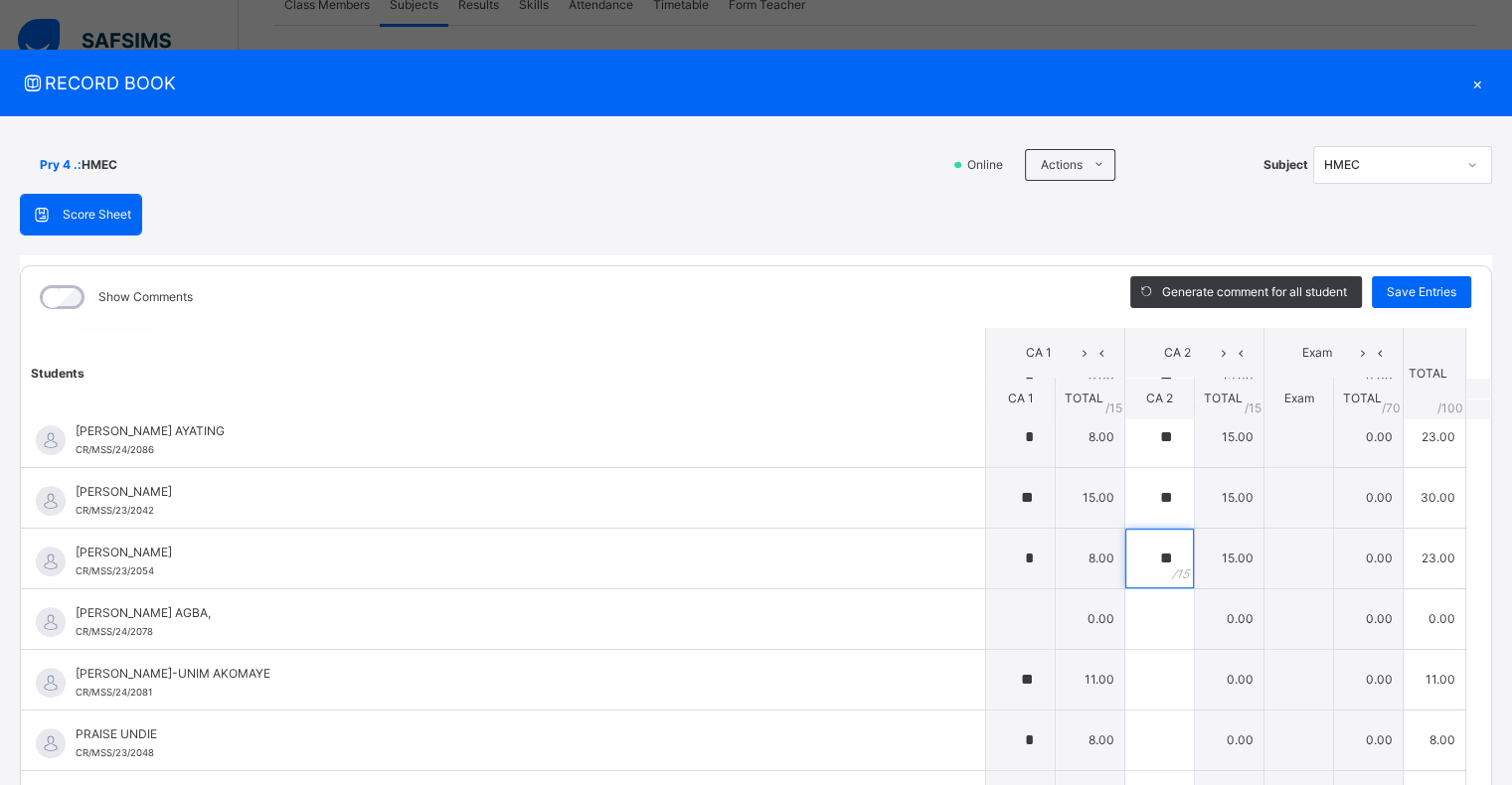 scroll, scrollTop: 1336, scrollLeft: 0, axis: vertical 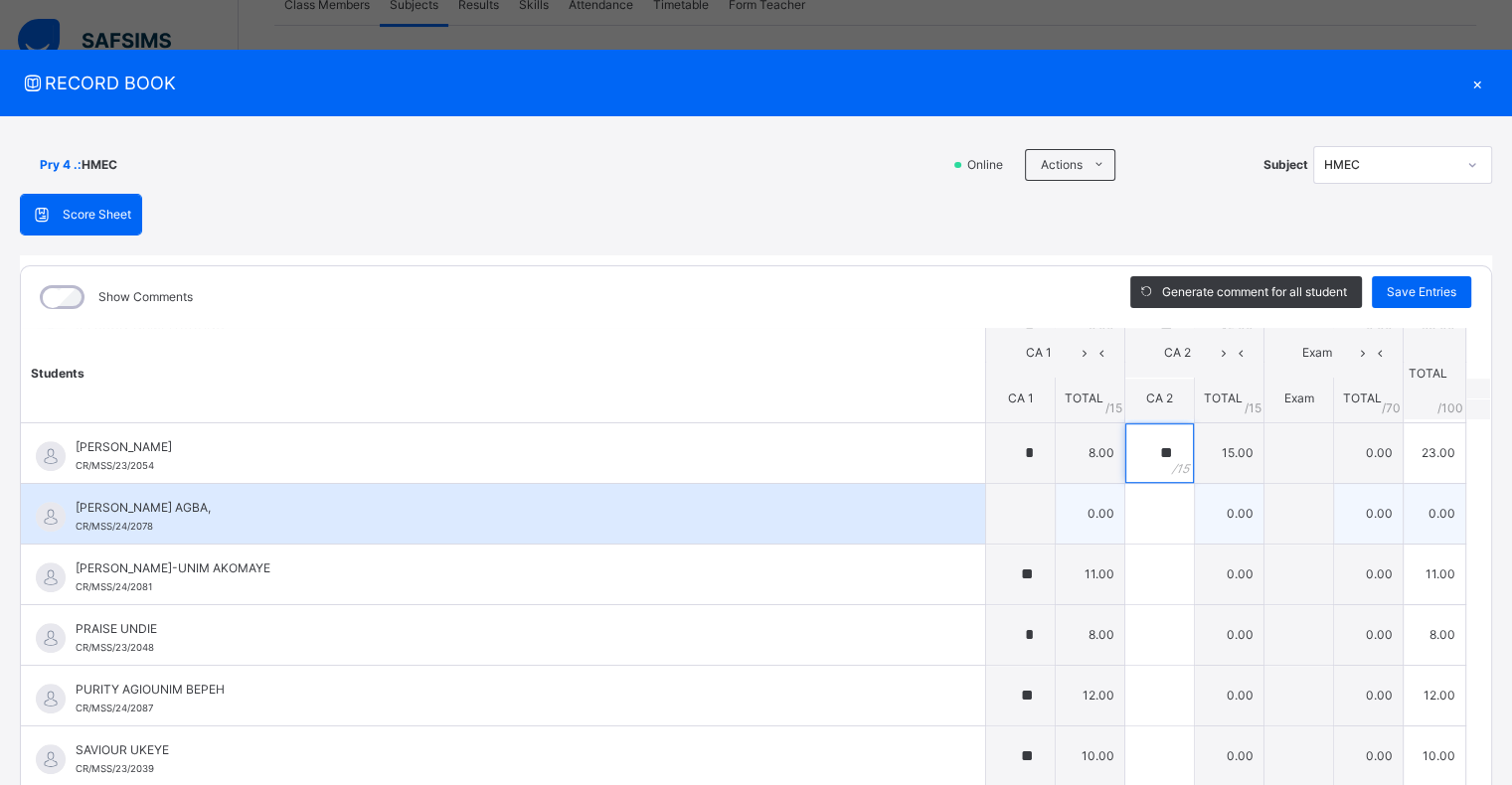 type on "**" 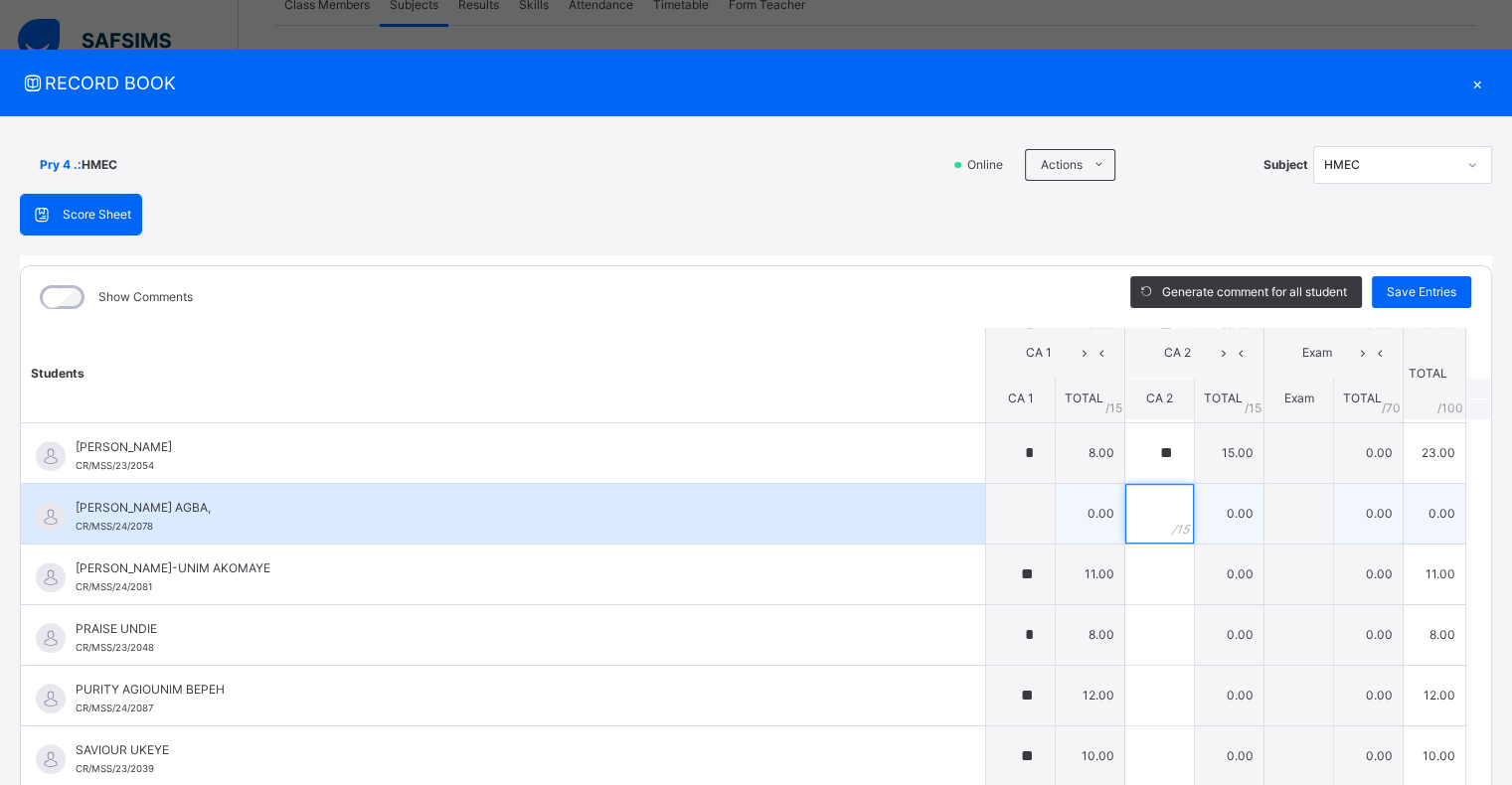 click at bounding box center (1159, 514) 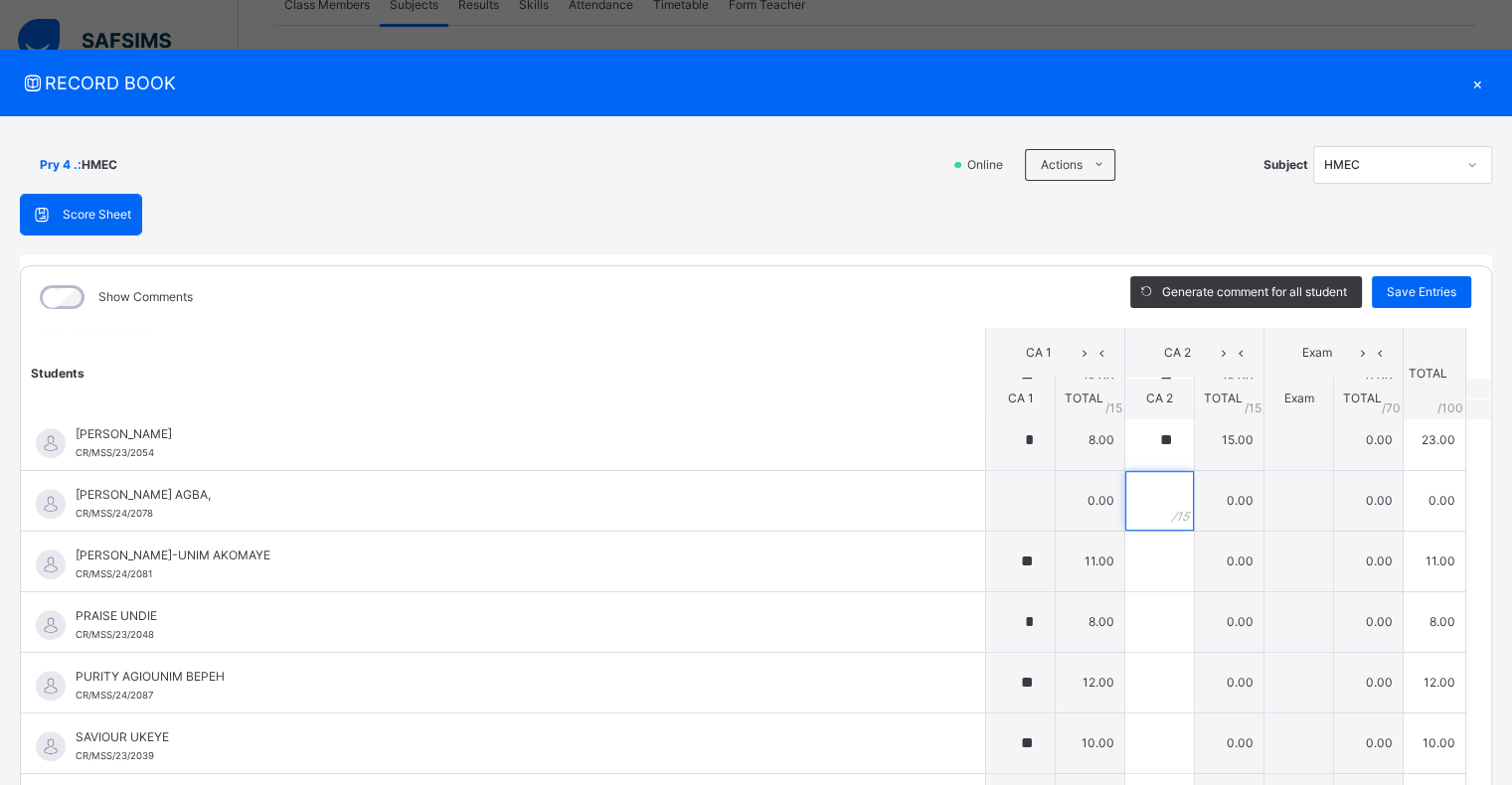 scroll, scrollTop: 1492, scrollLeft: 0, axis: vertical 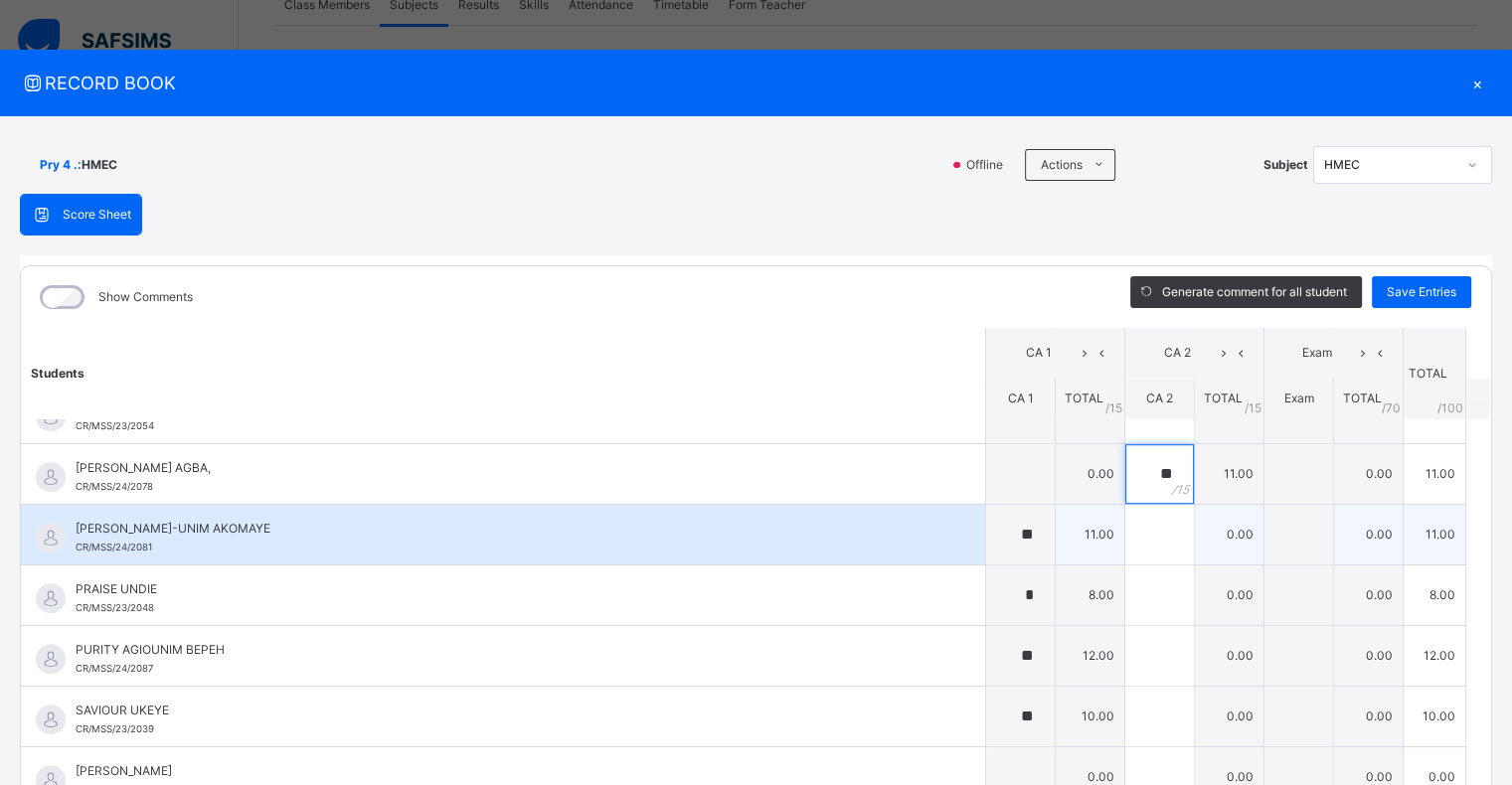type on "**" 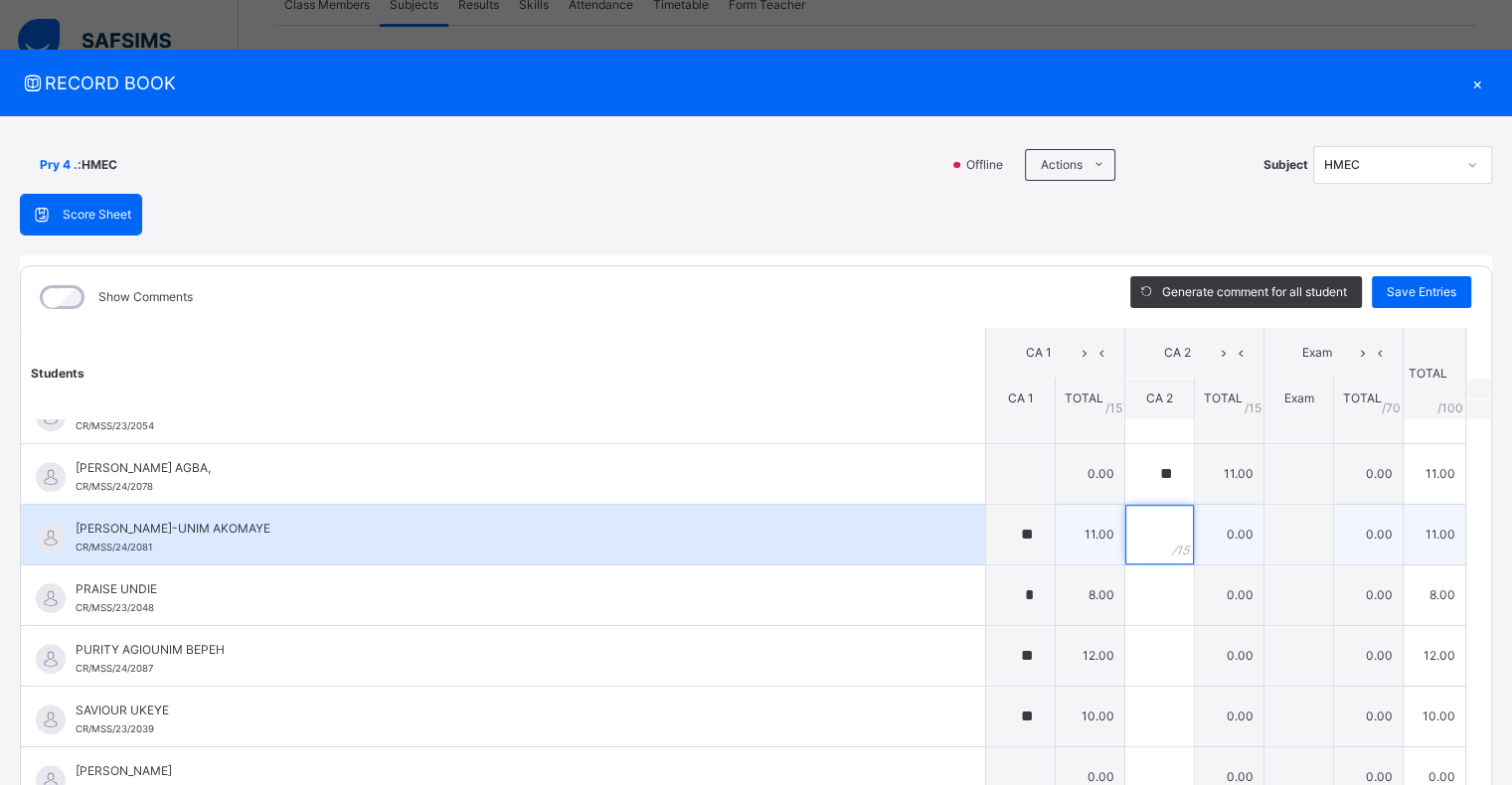 click at bounding box center [1159, 535] 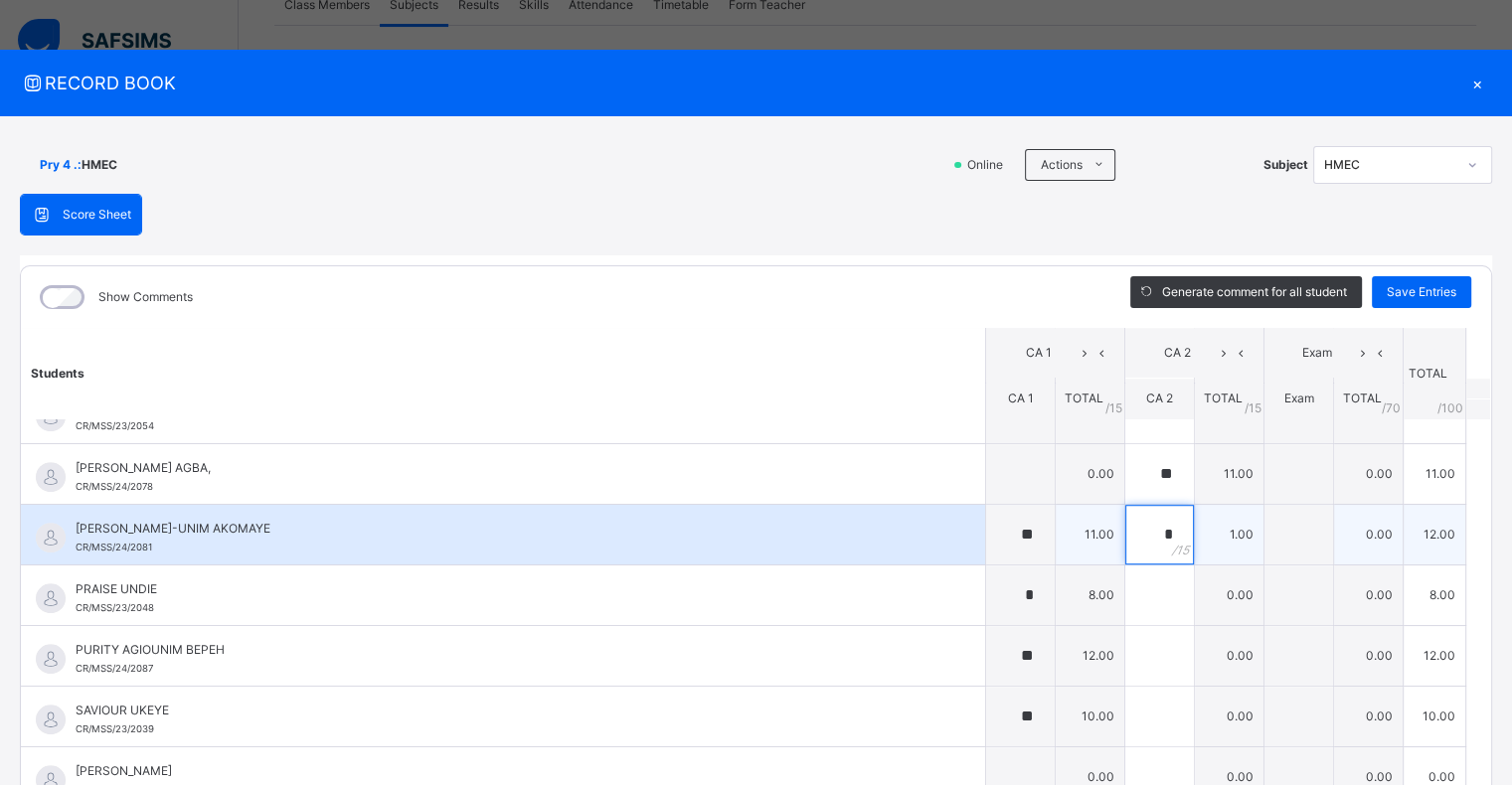 type on "**" 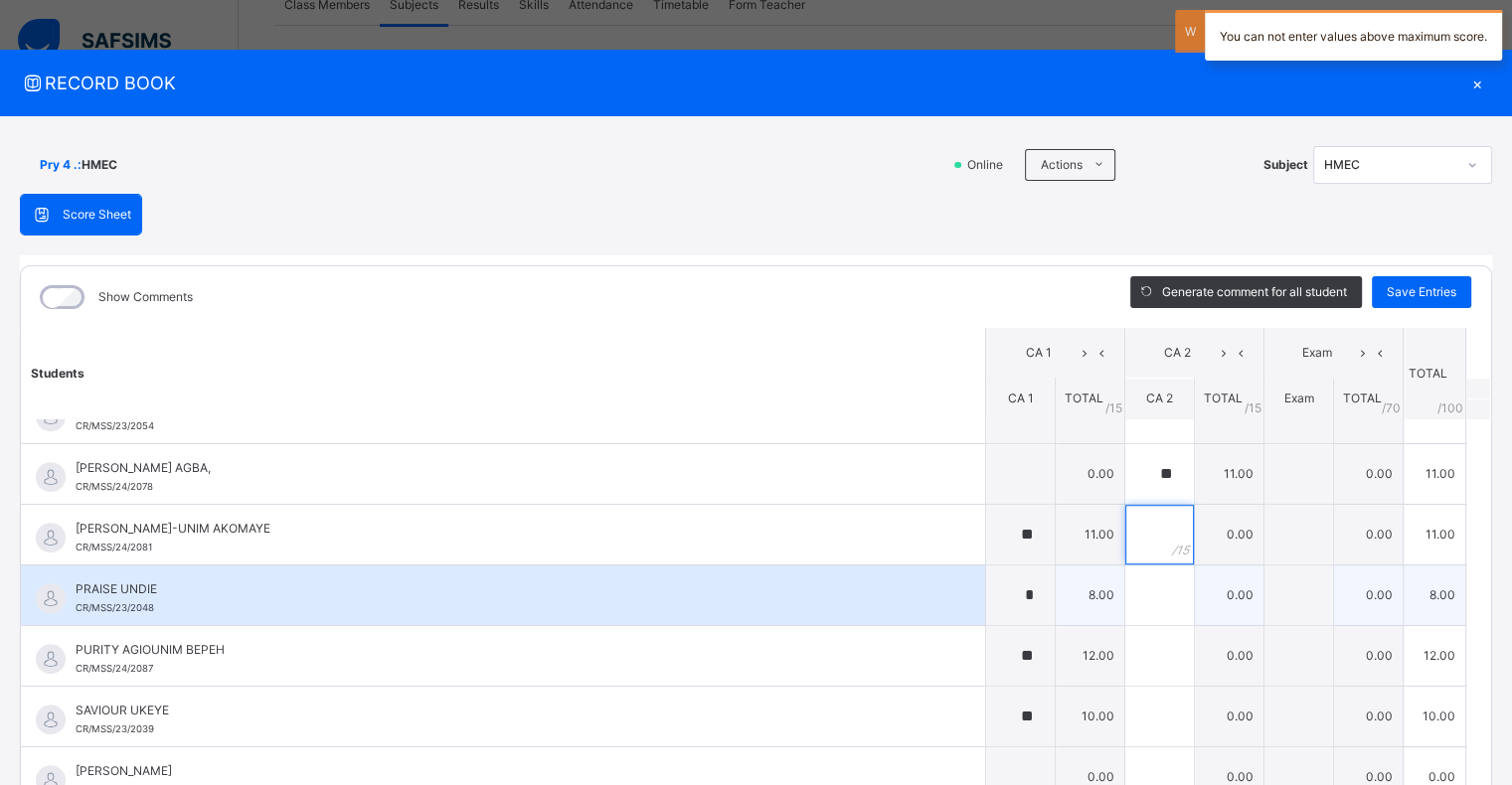 type on "*" 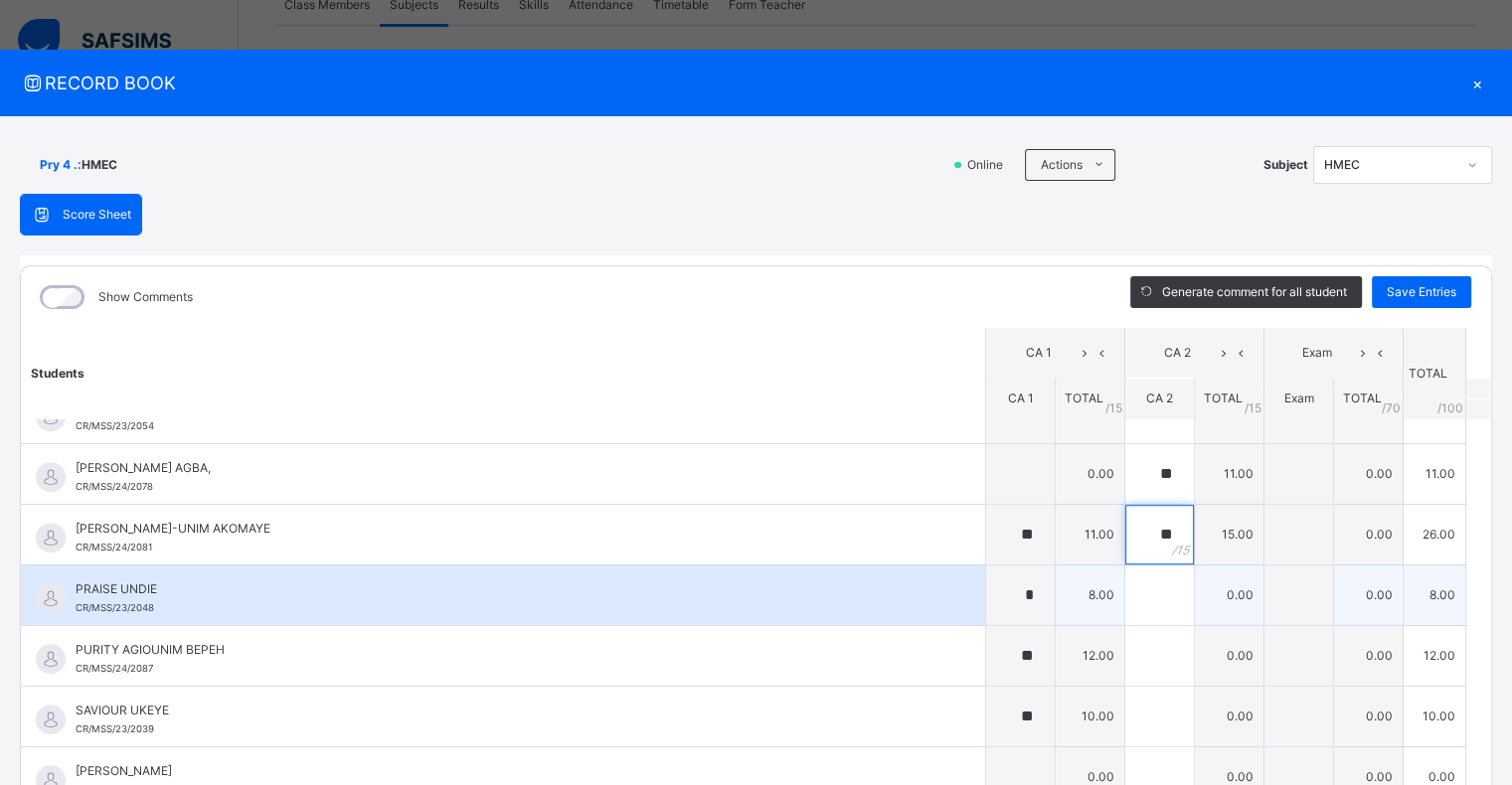 type on "**" 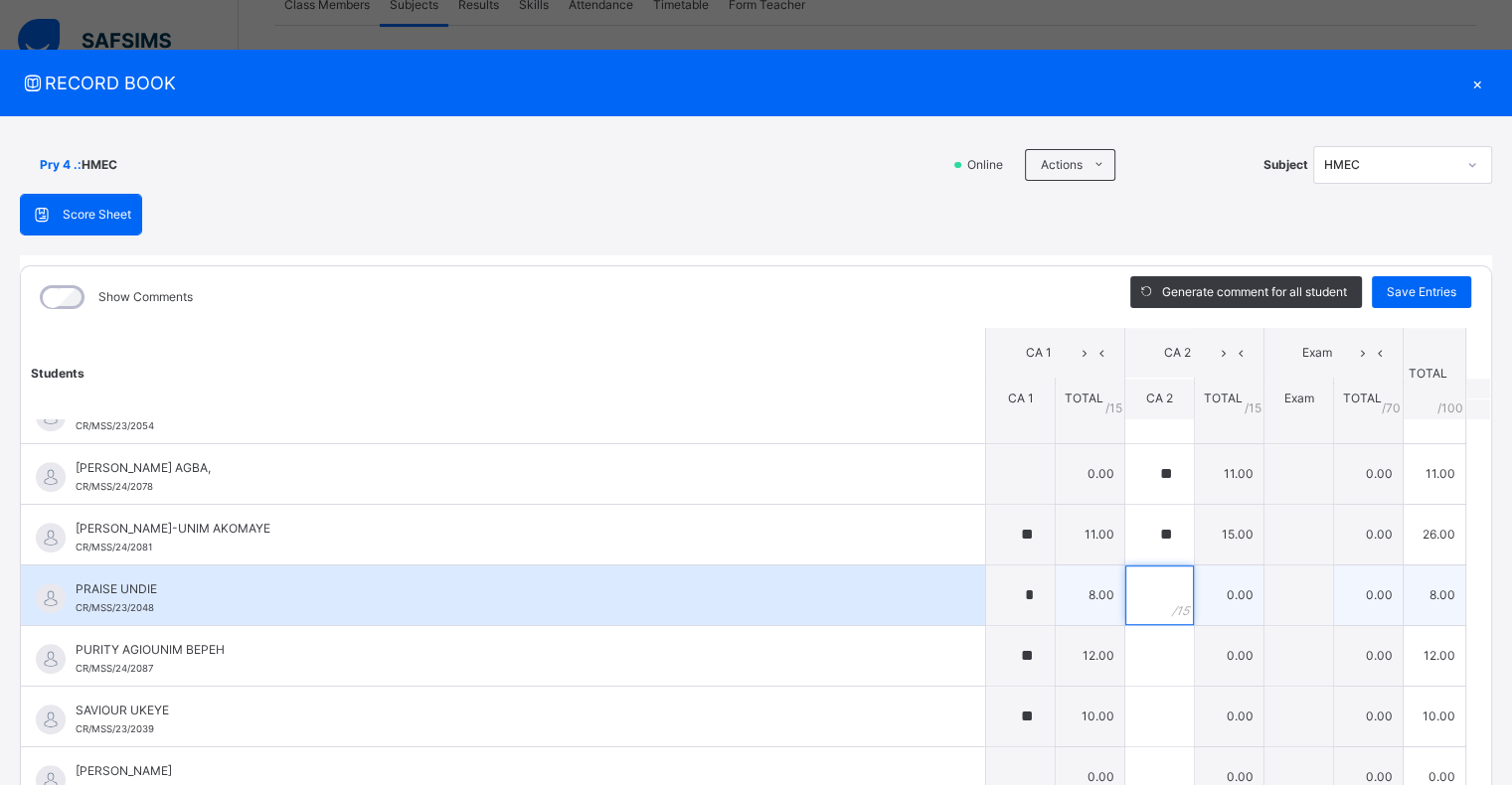 click at bounding box center [1159, 595] 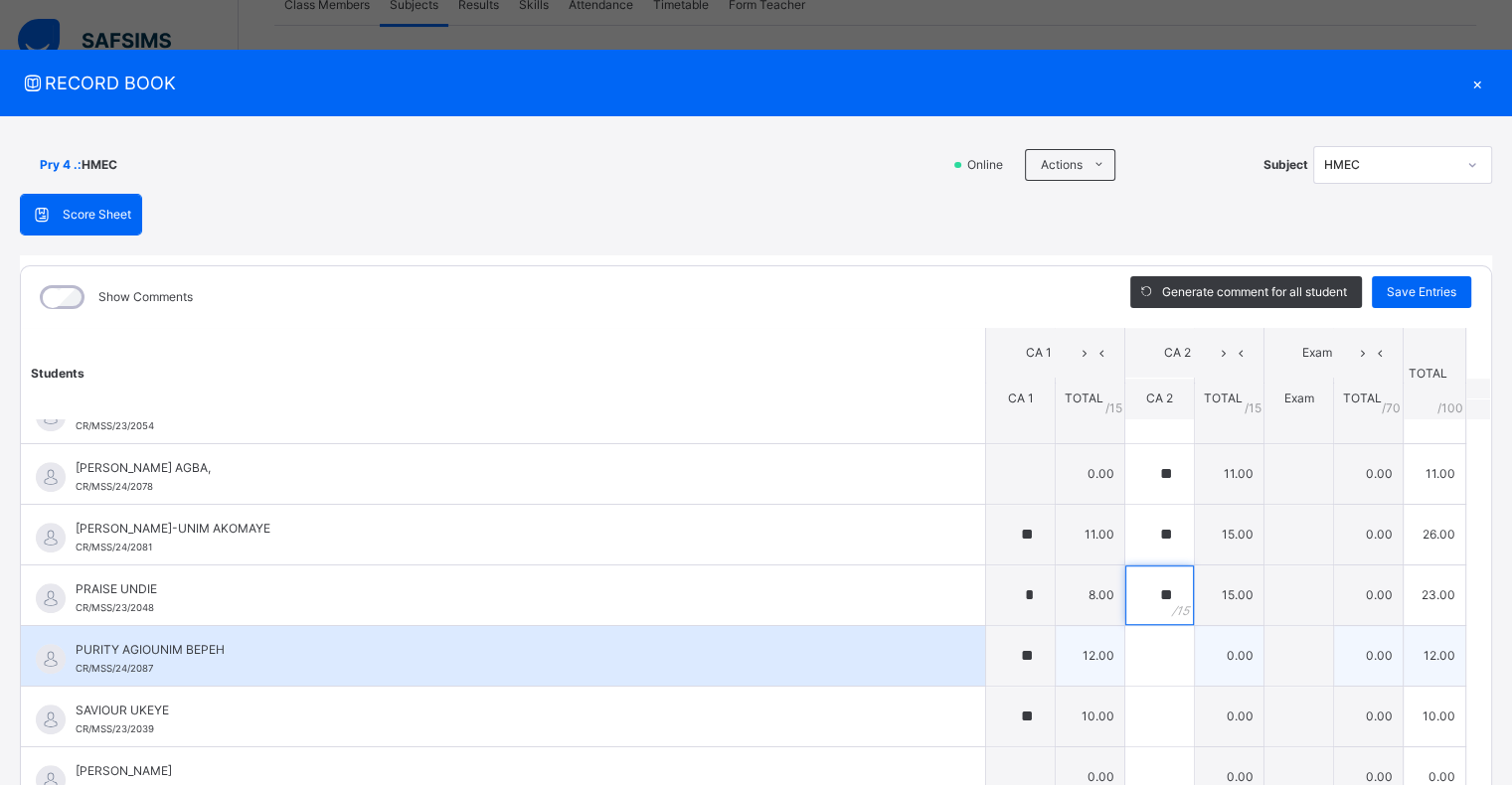 type on "**" 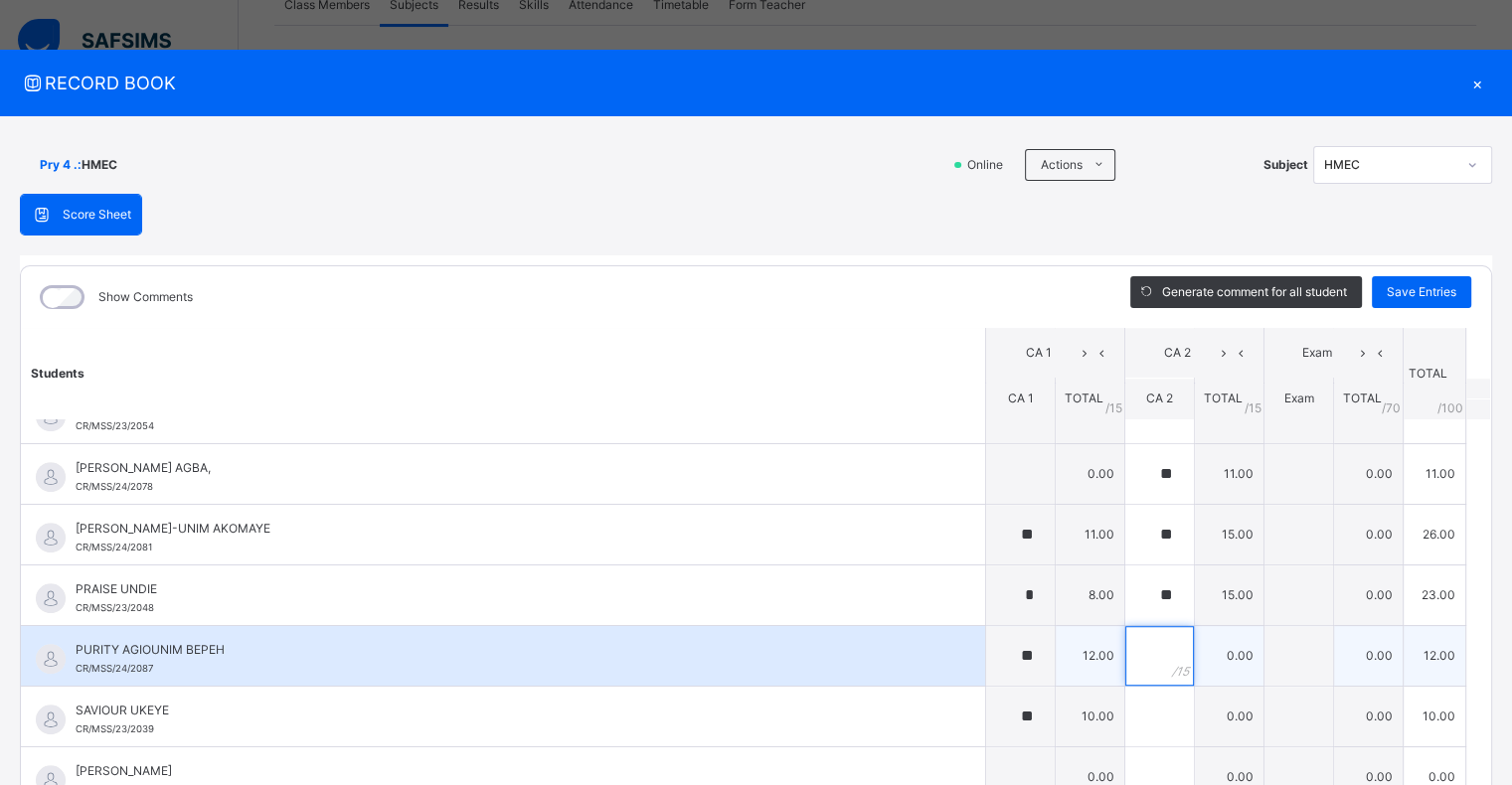 click at bounding box center [1159, 656] 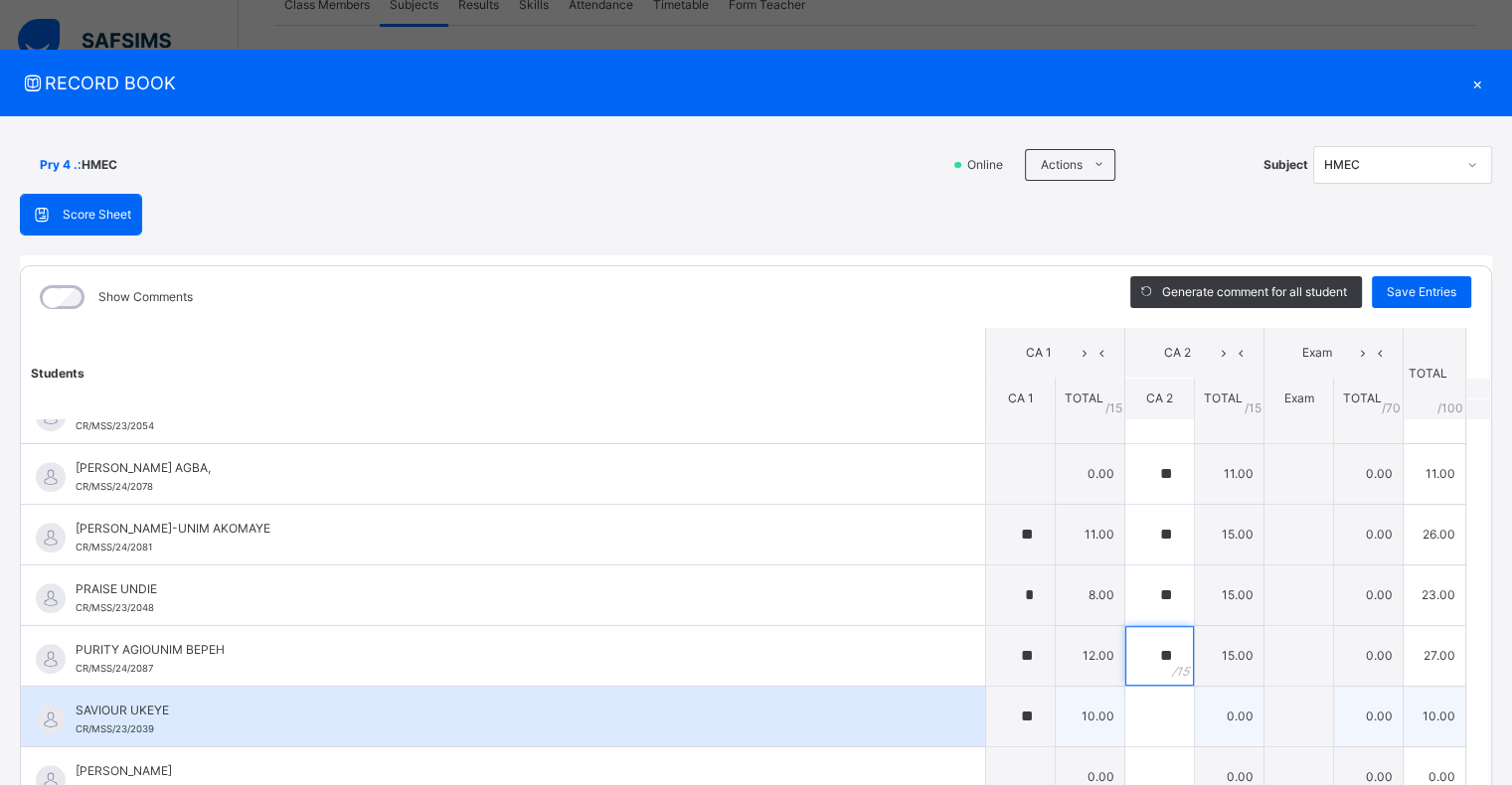 type on "**" 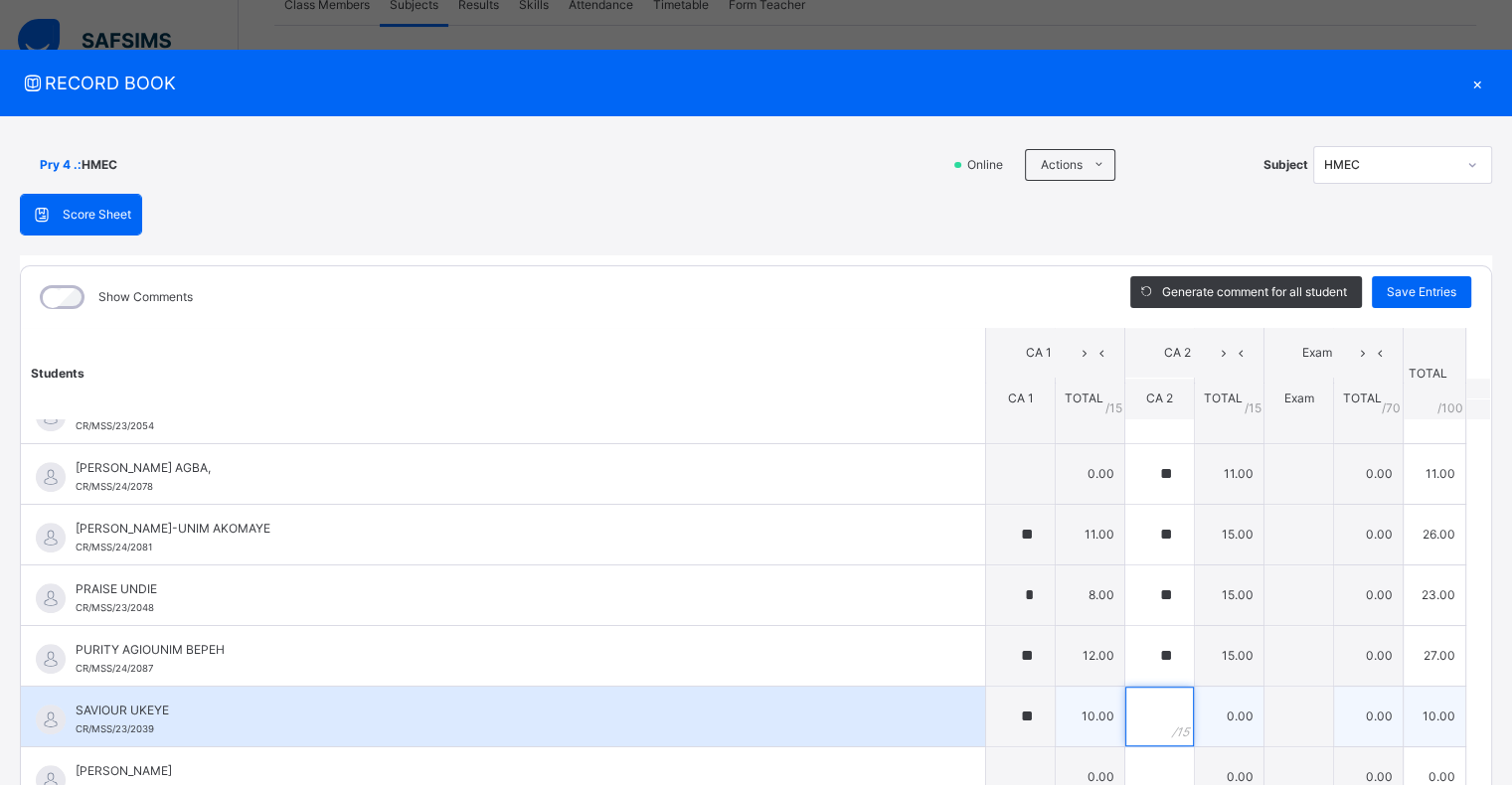 click at bounding box center [1159, 716] 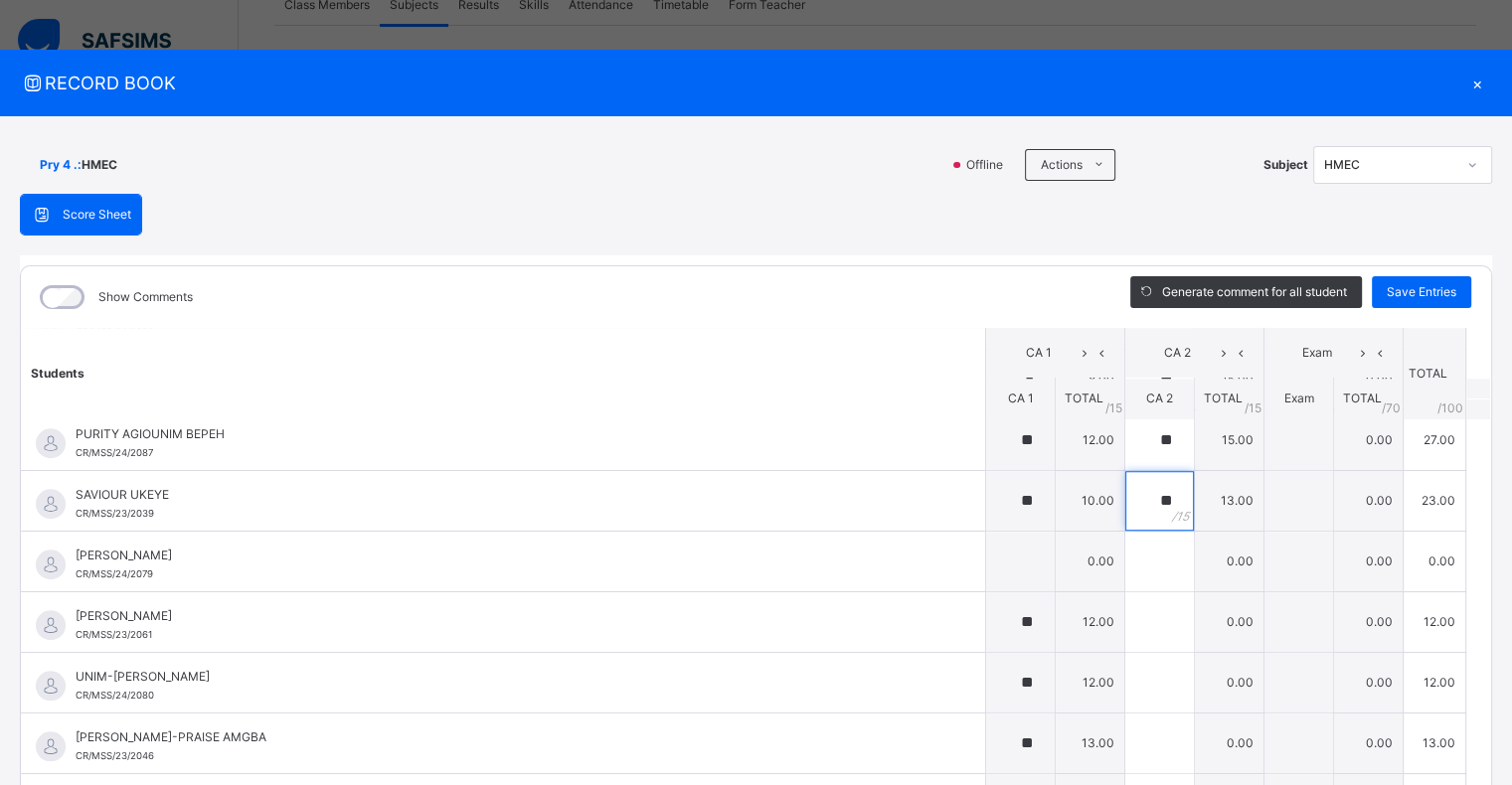 scroll, scrollTop: 1709, scrollLeft: 0, axis: vertical 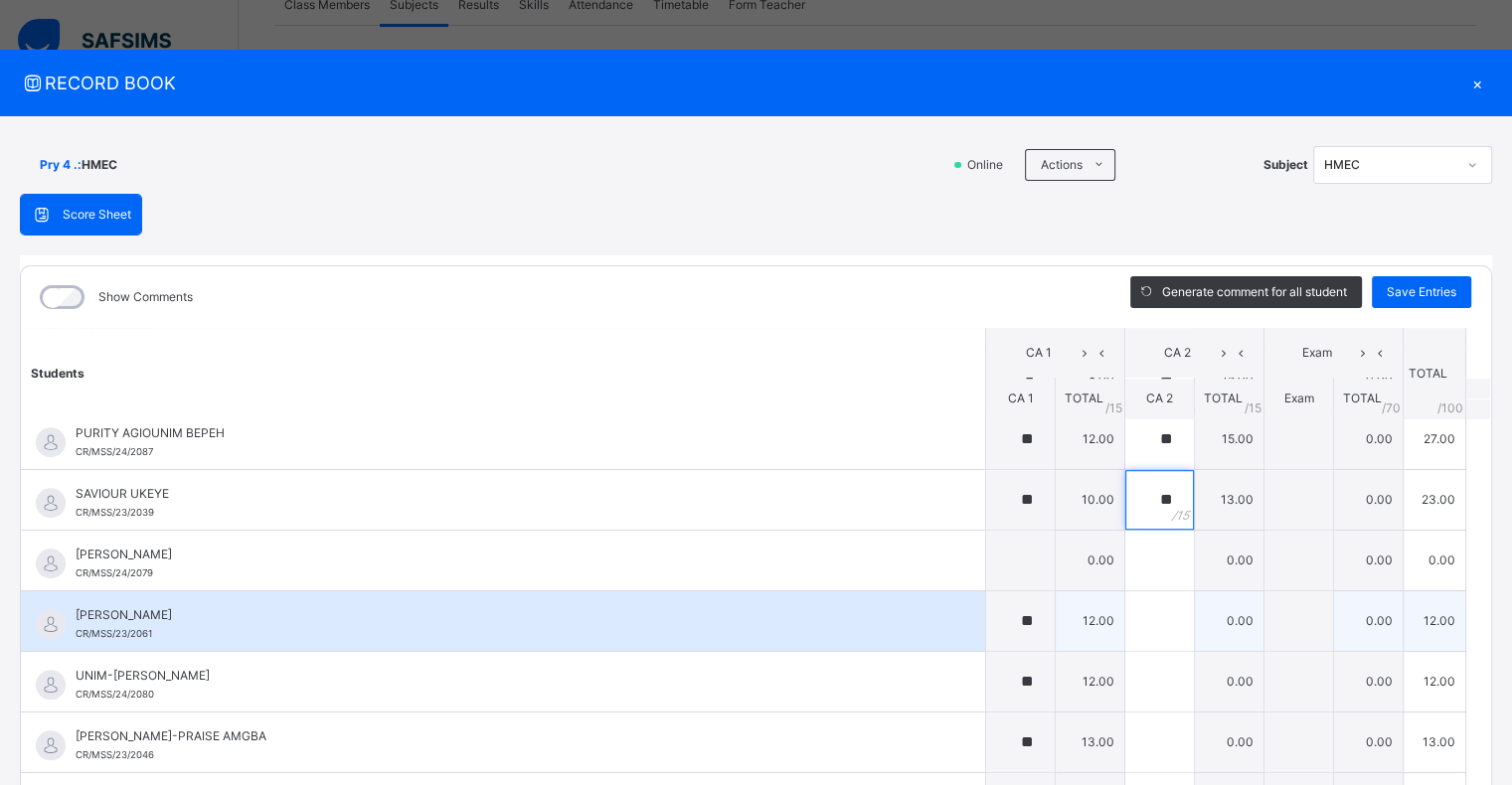 type on "**" 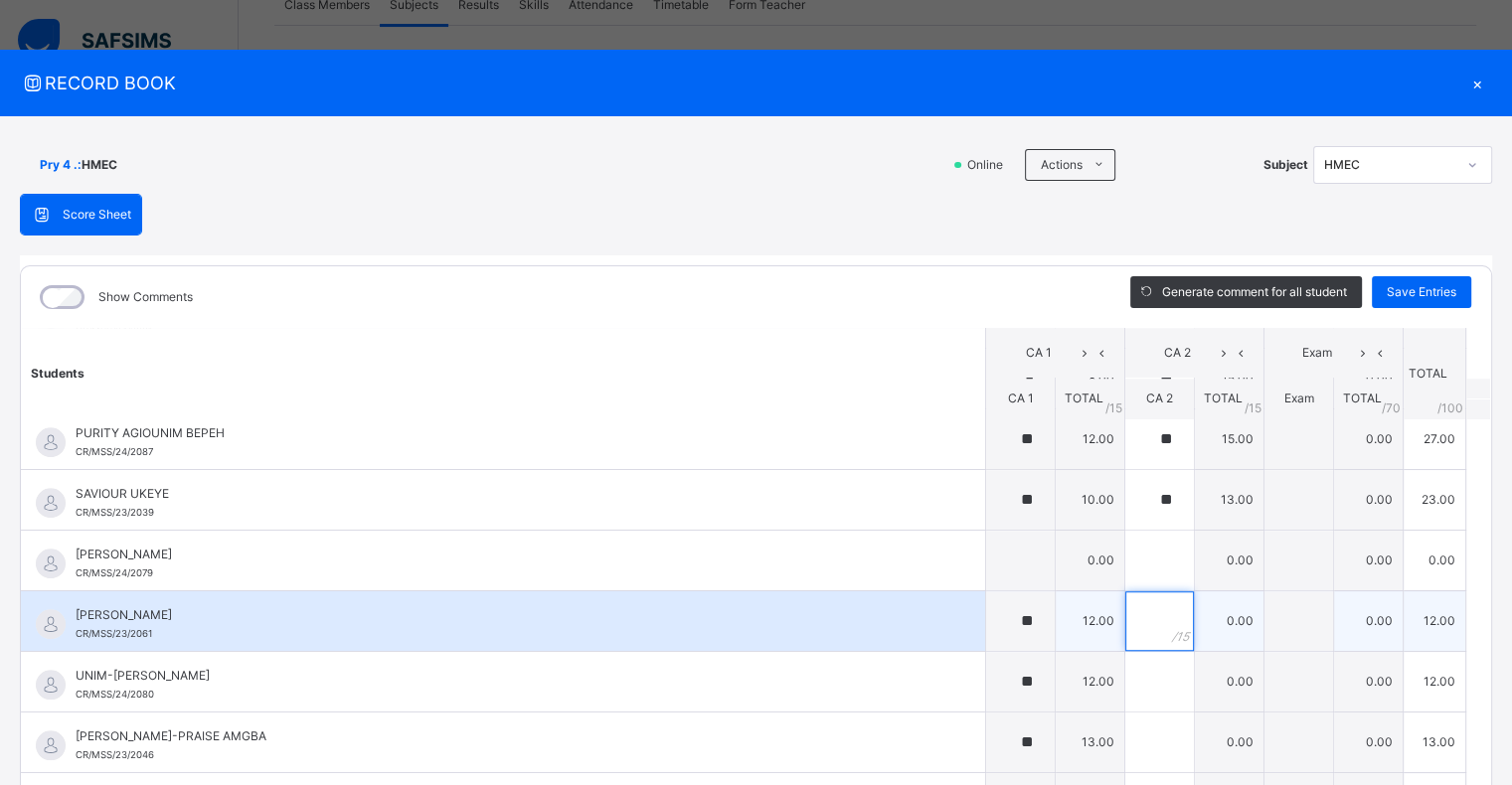 click at bounding box center (1159, 621) 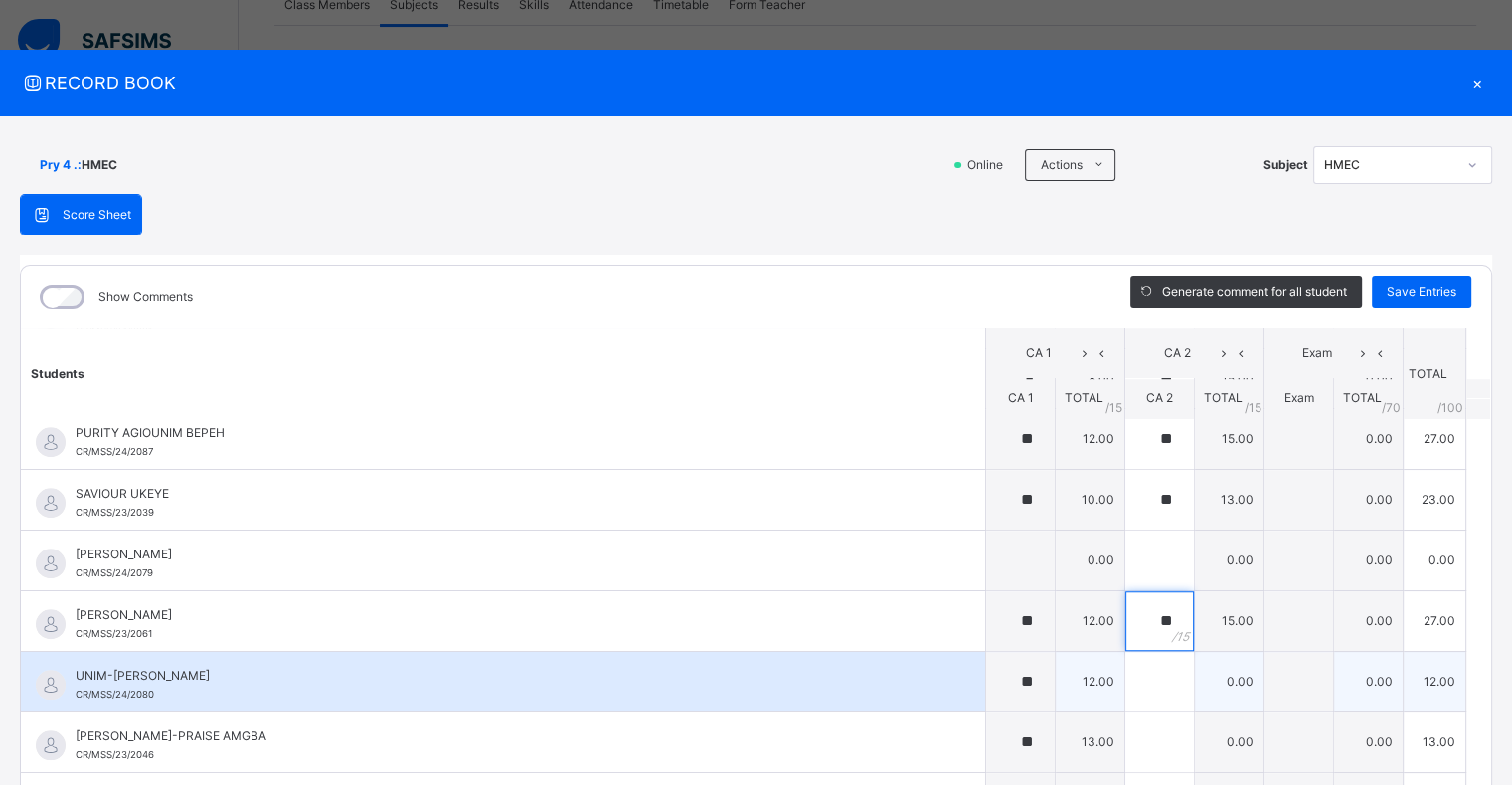 type on "**" 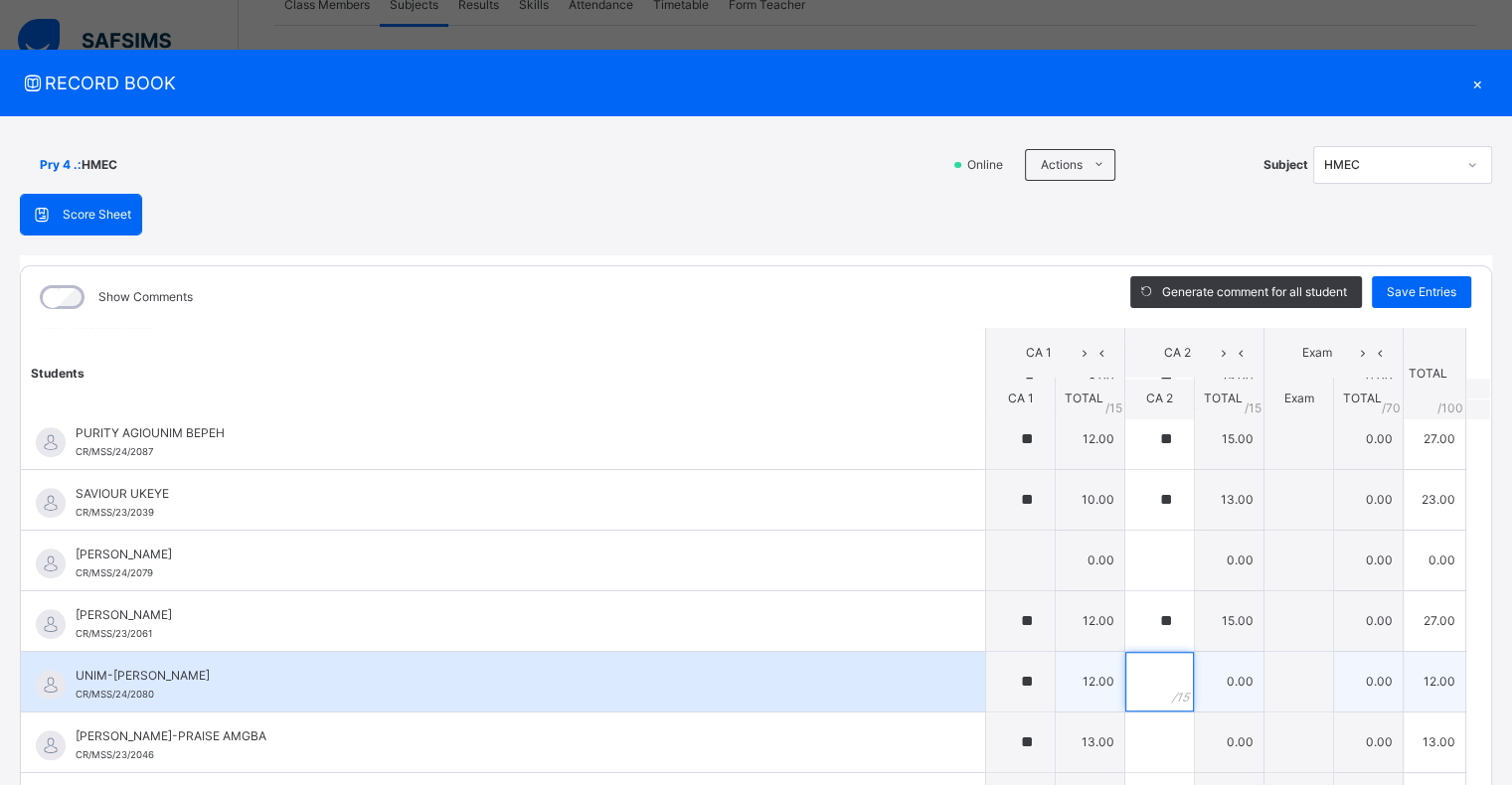click at bounding box center [1159, 682] 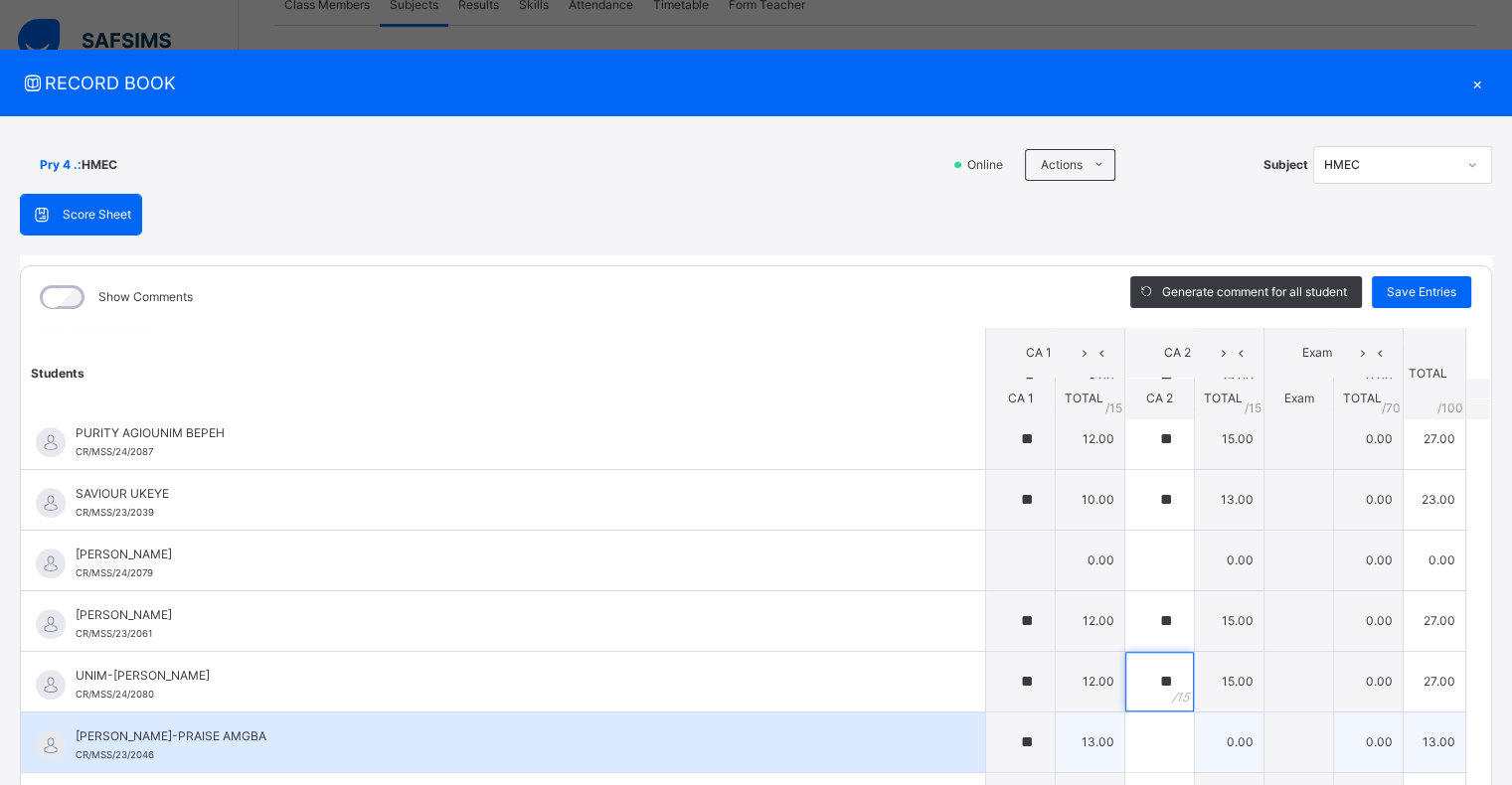 type on "**" 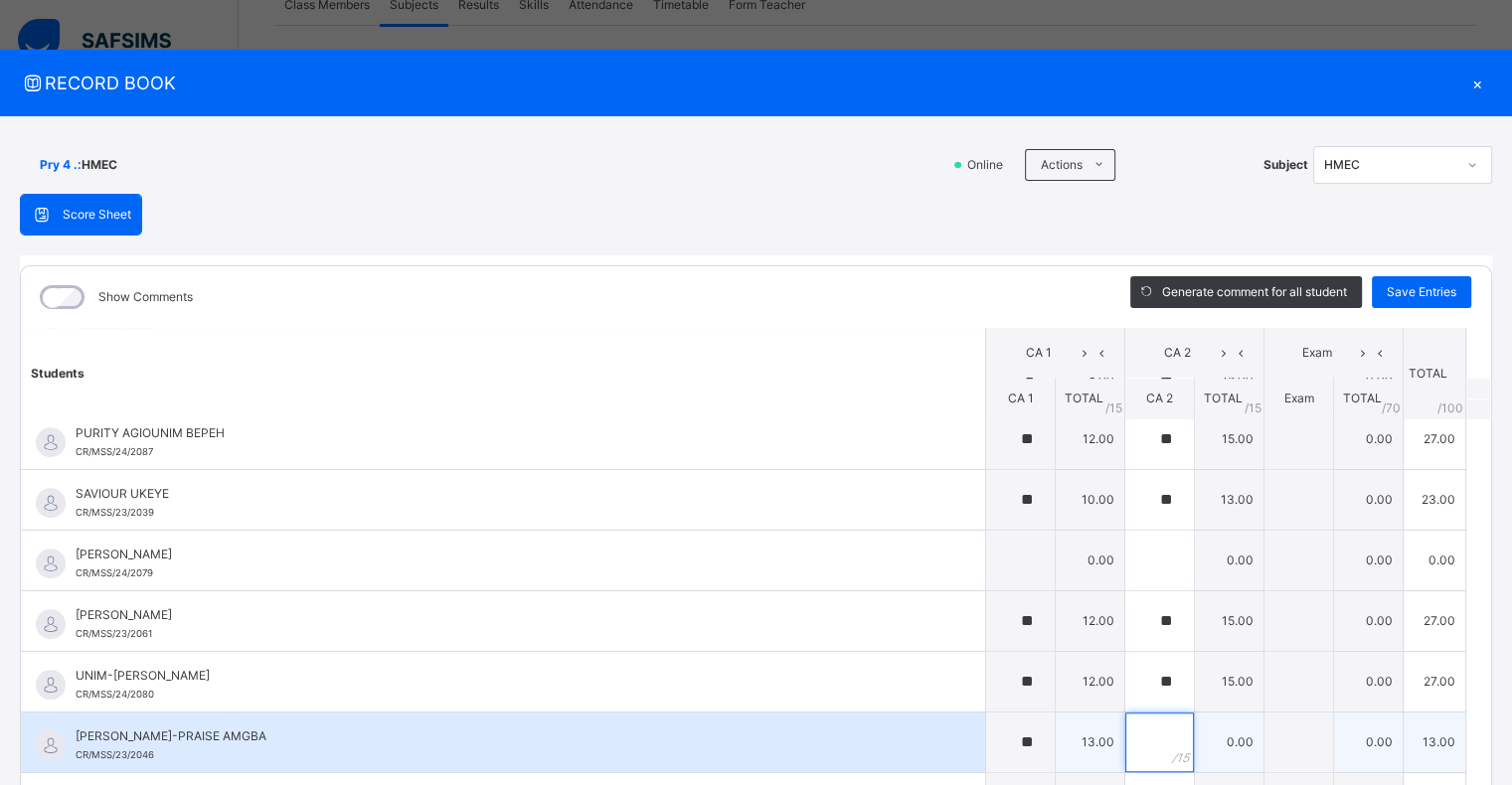 click at bounding box center (1159, 742) 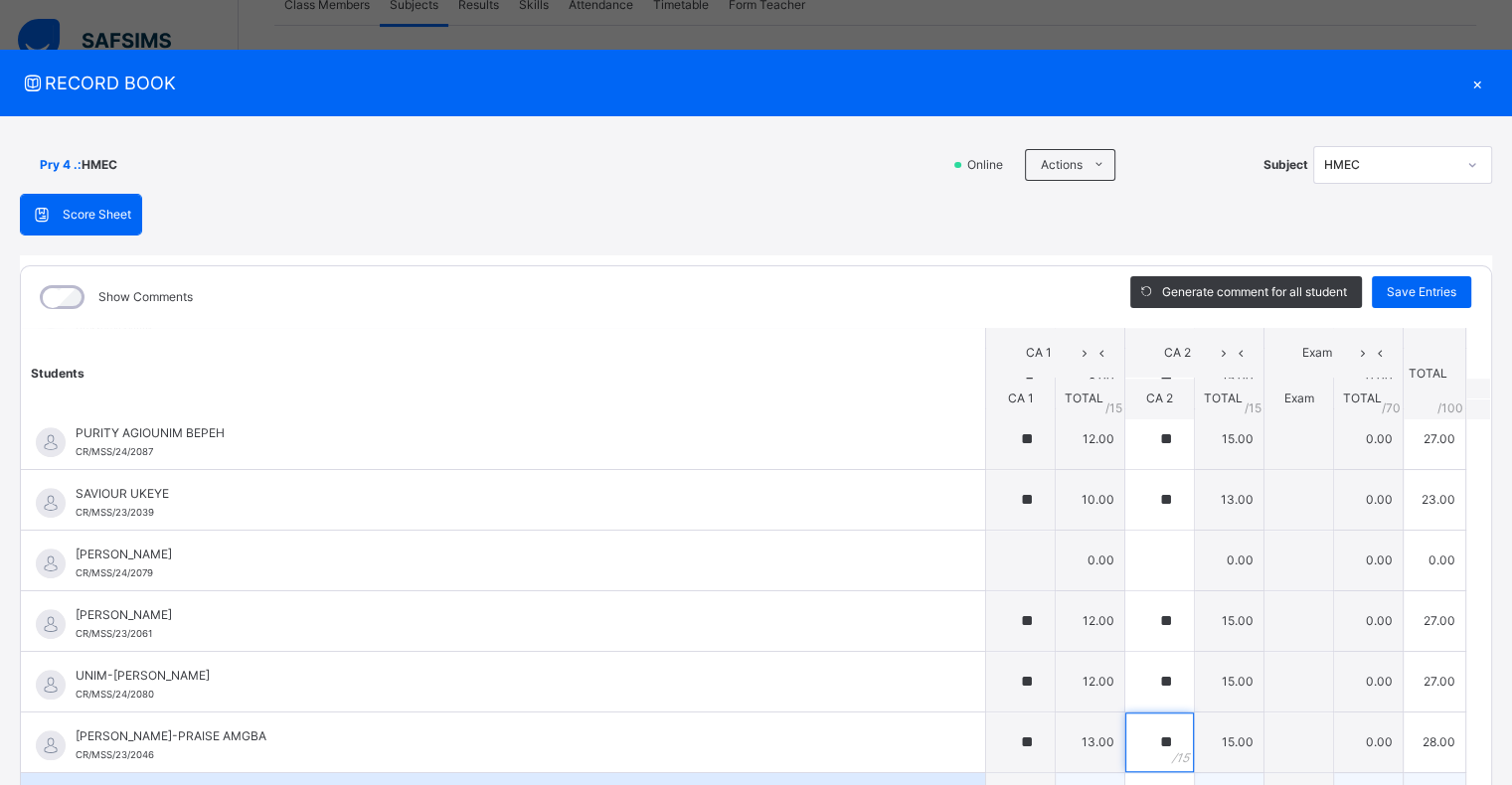 type on "**" 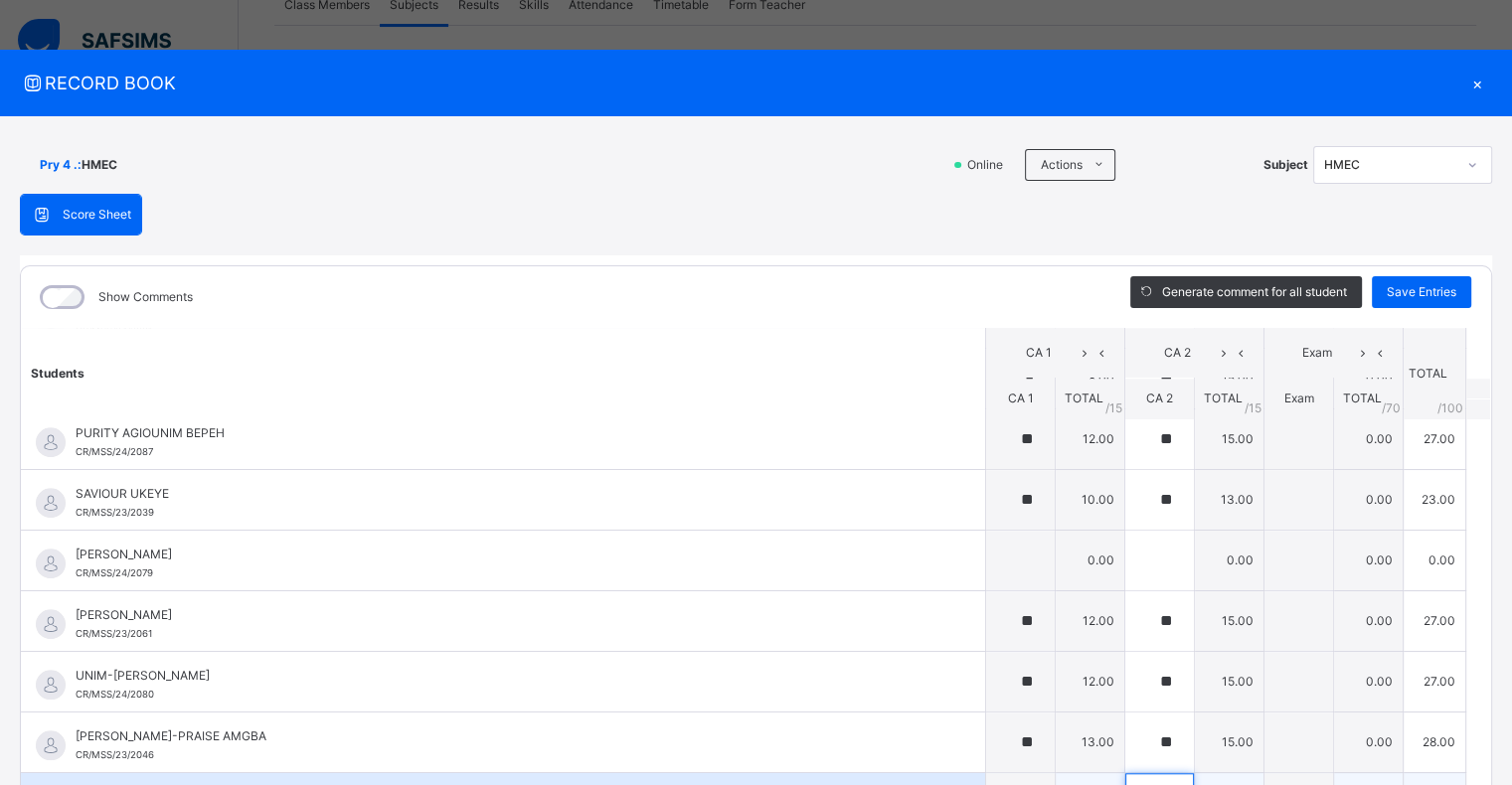 click at bounding box center (1159, 803) 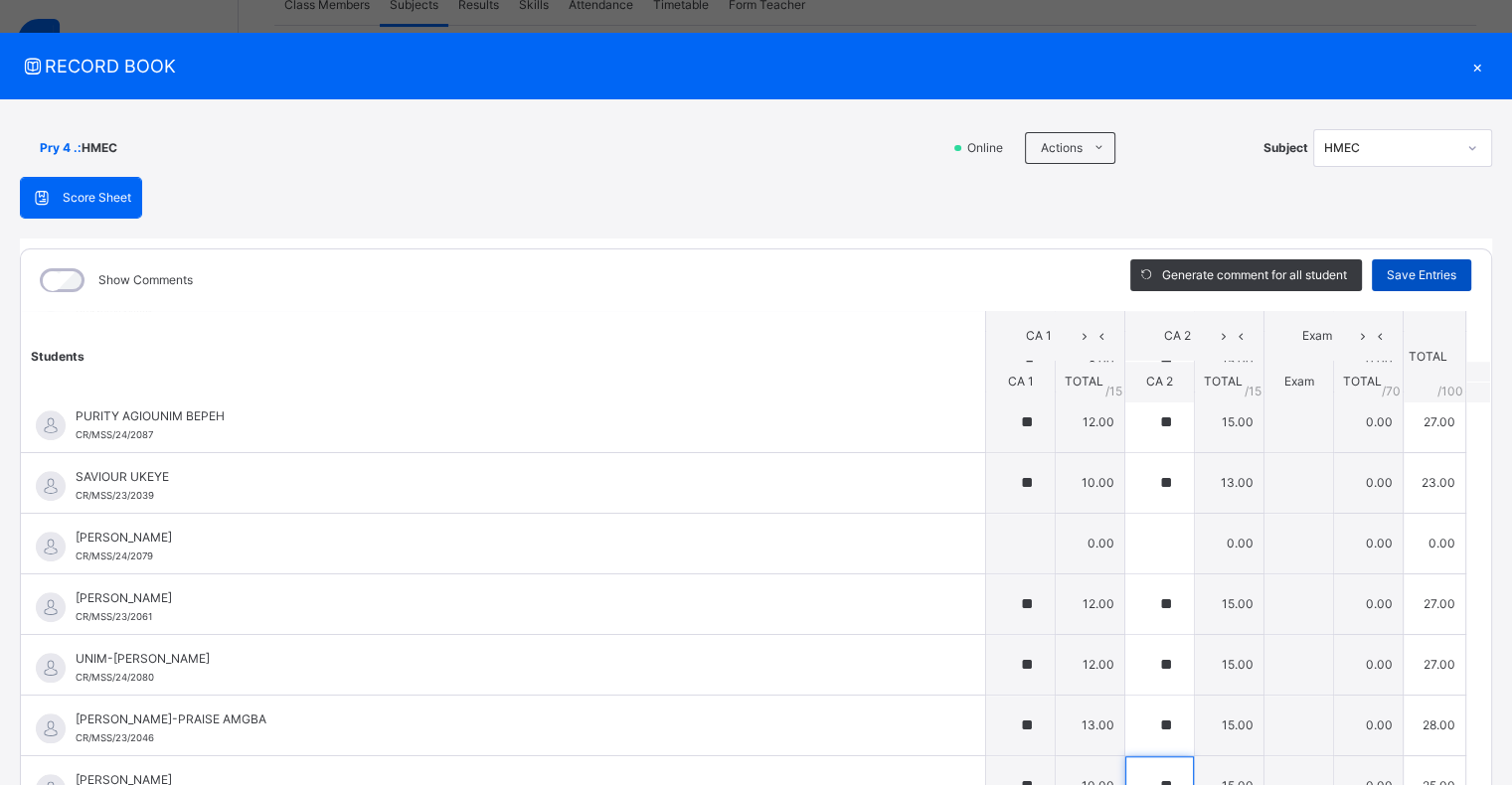type on "**" 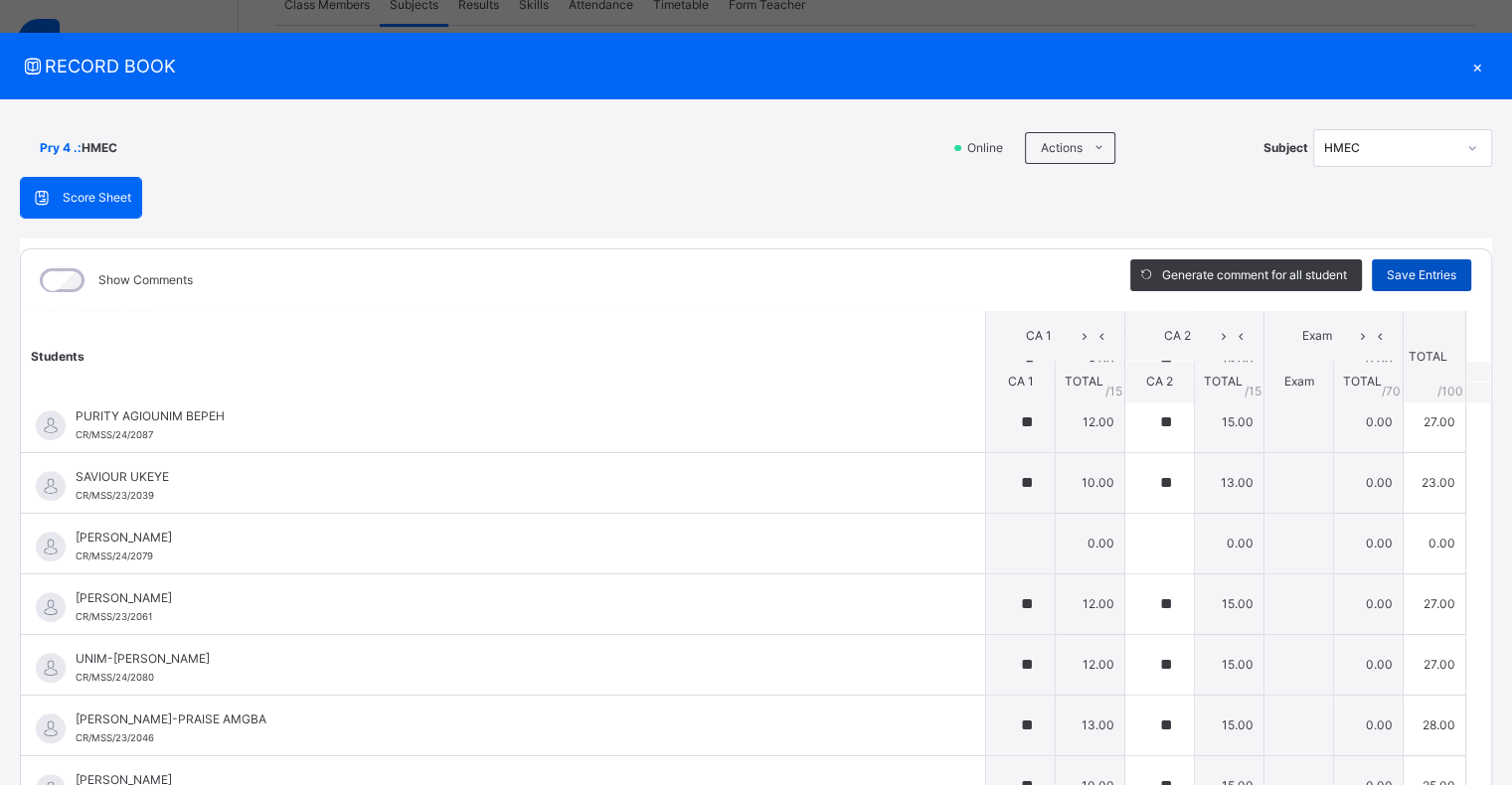 click on "Save Entries" at bounding box center (1422, 275) 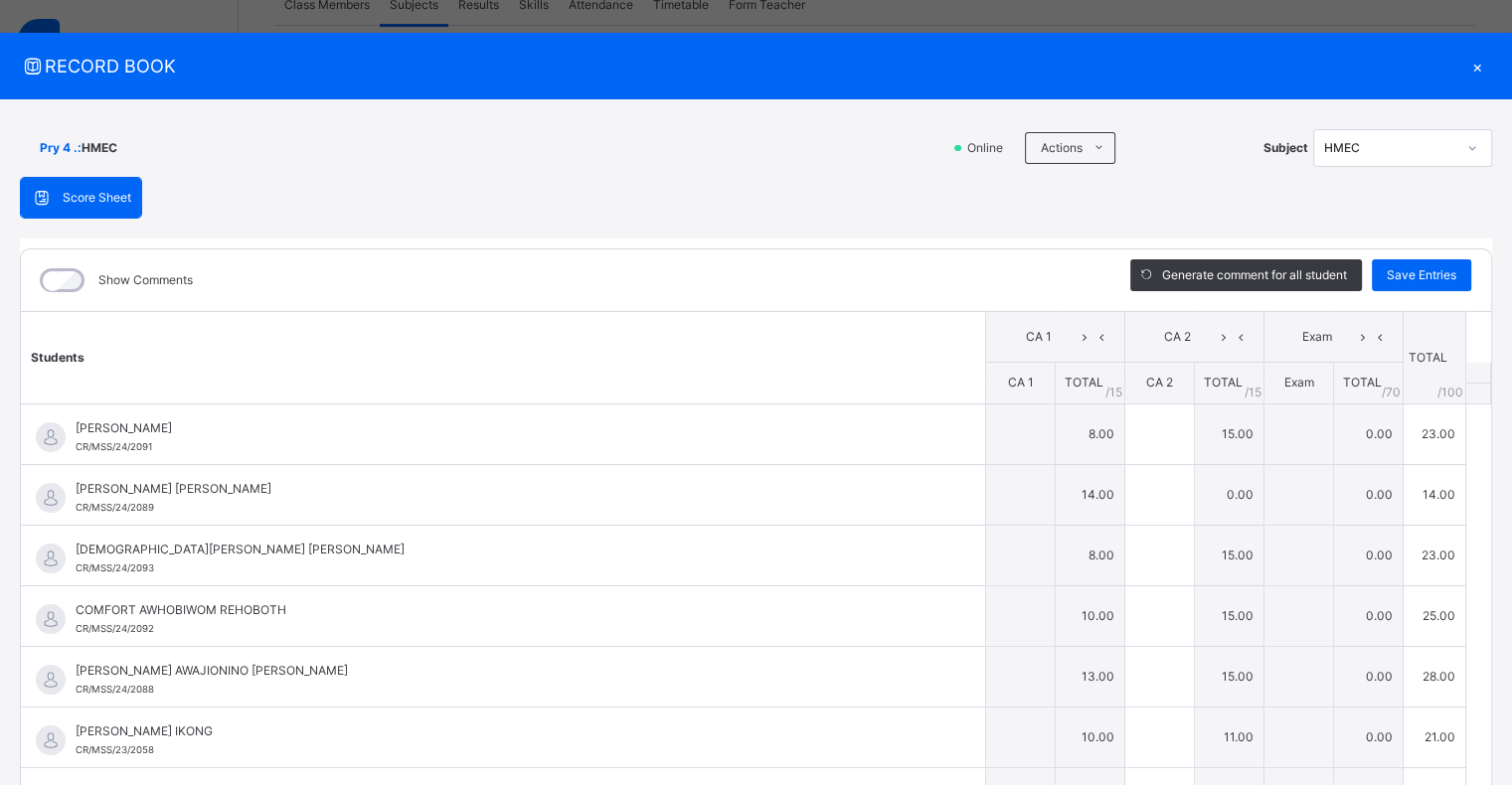 type on "*" 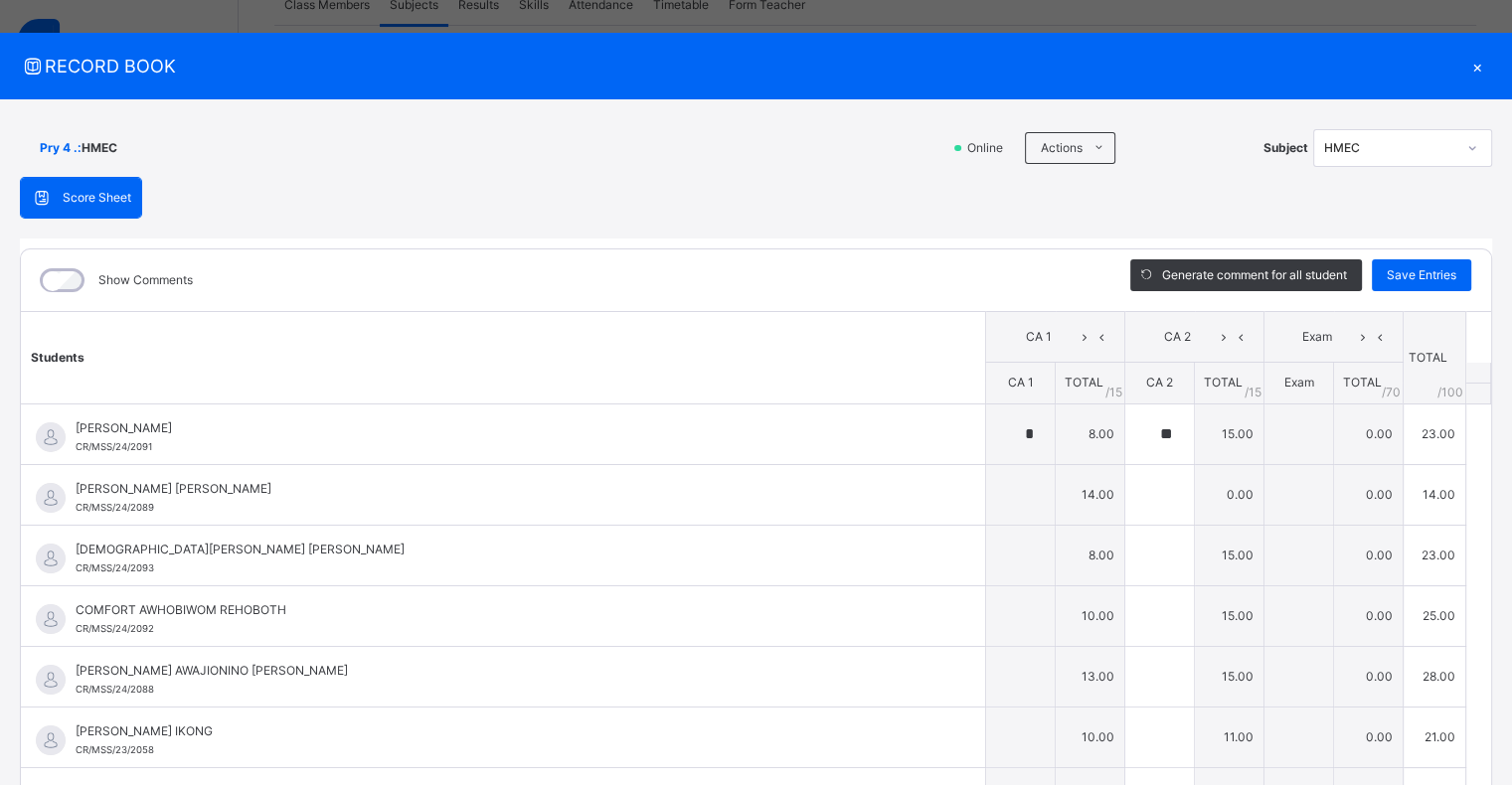 type on "**" 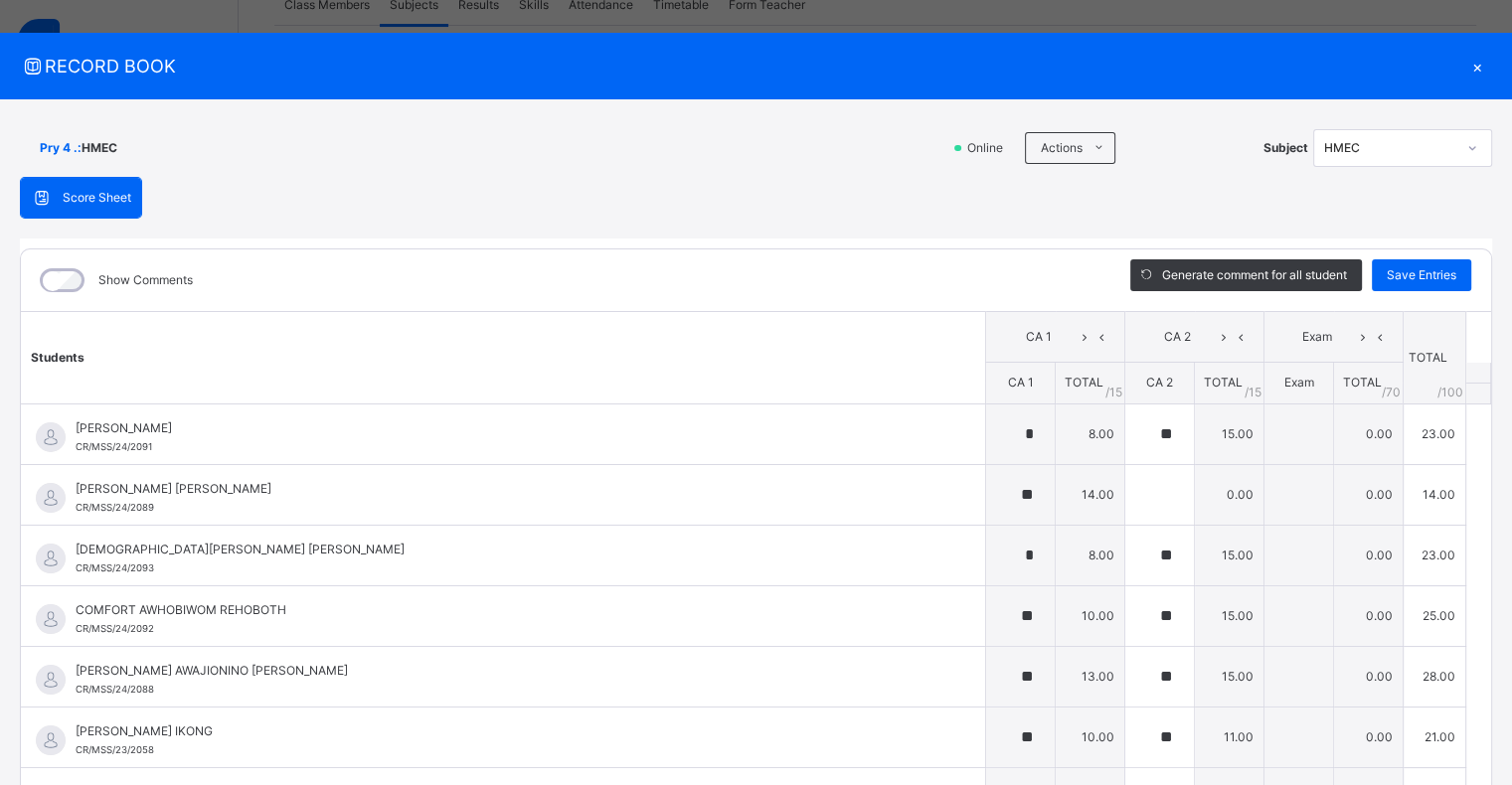 click 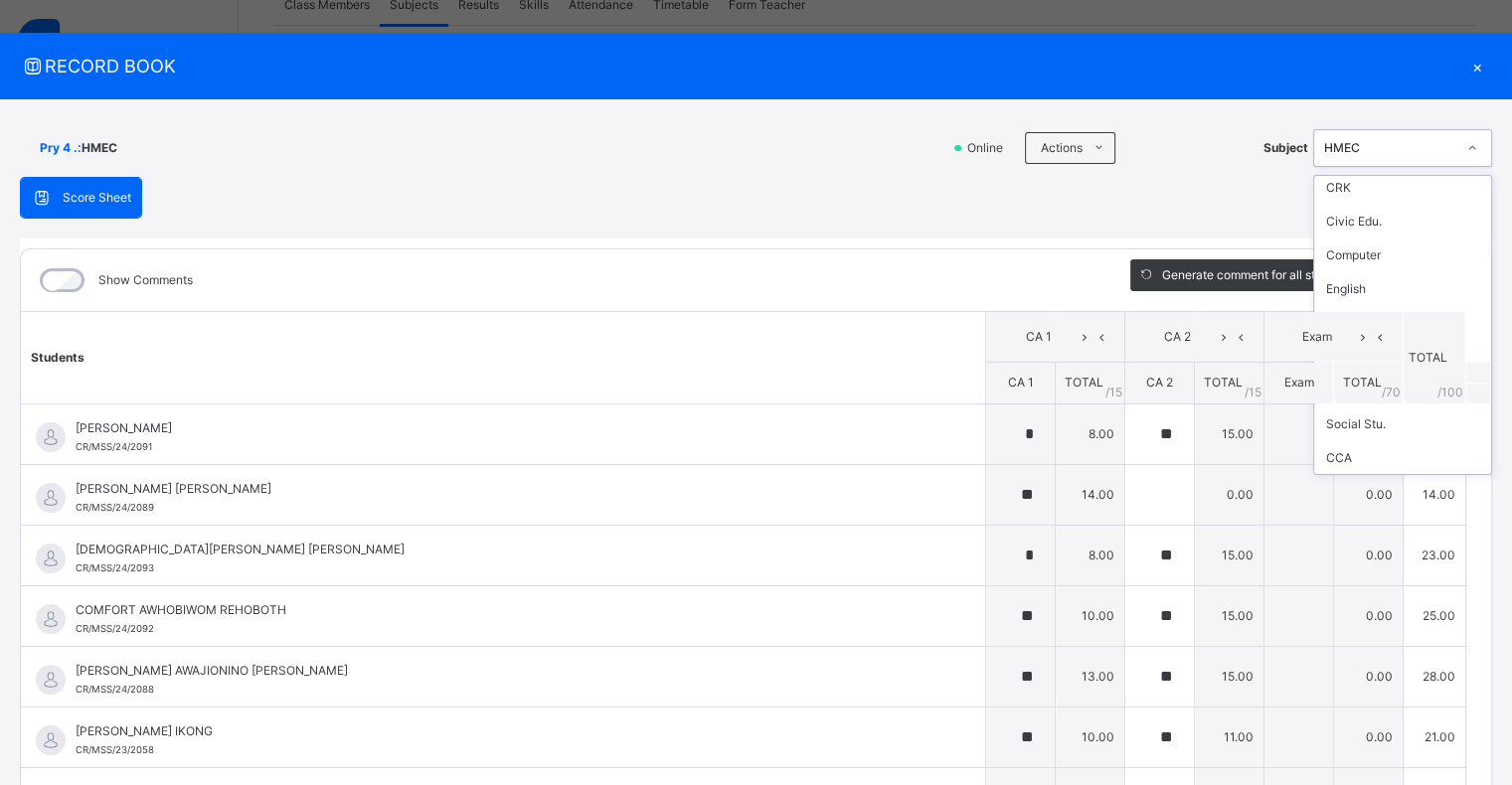 scroll, scrollTop: 141, scrollLeft: 0, axis: vertical 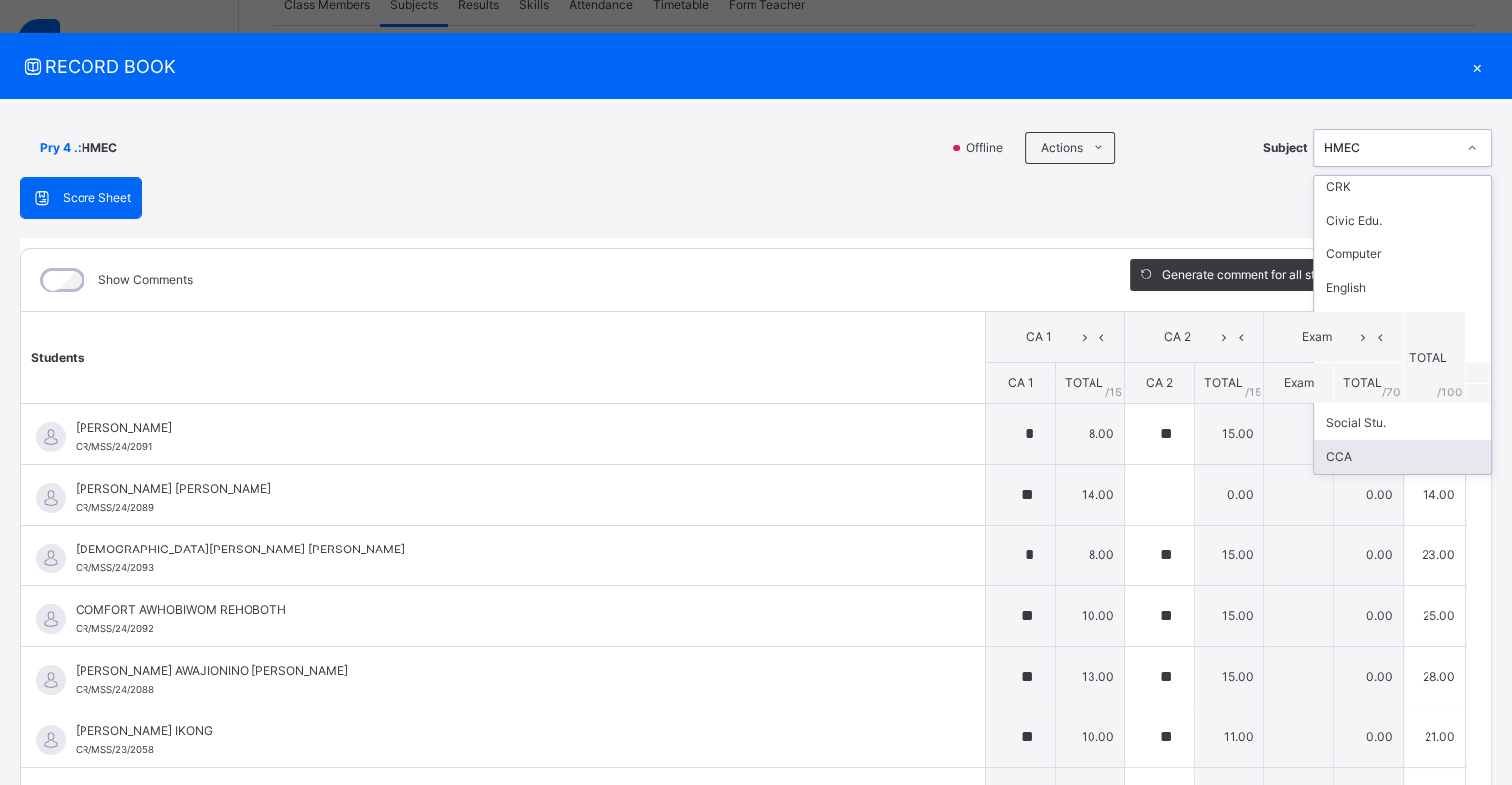 click on "CCA" at bounding box center (1403, 457) 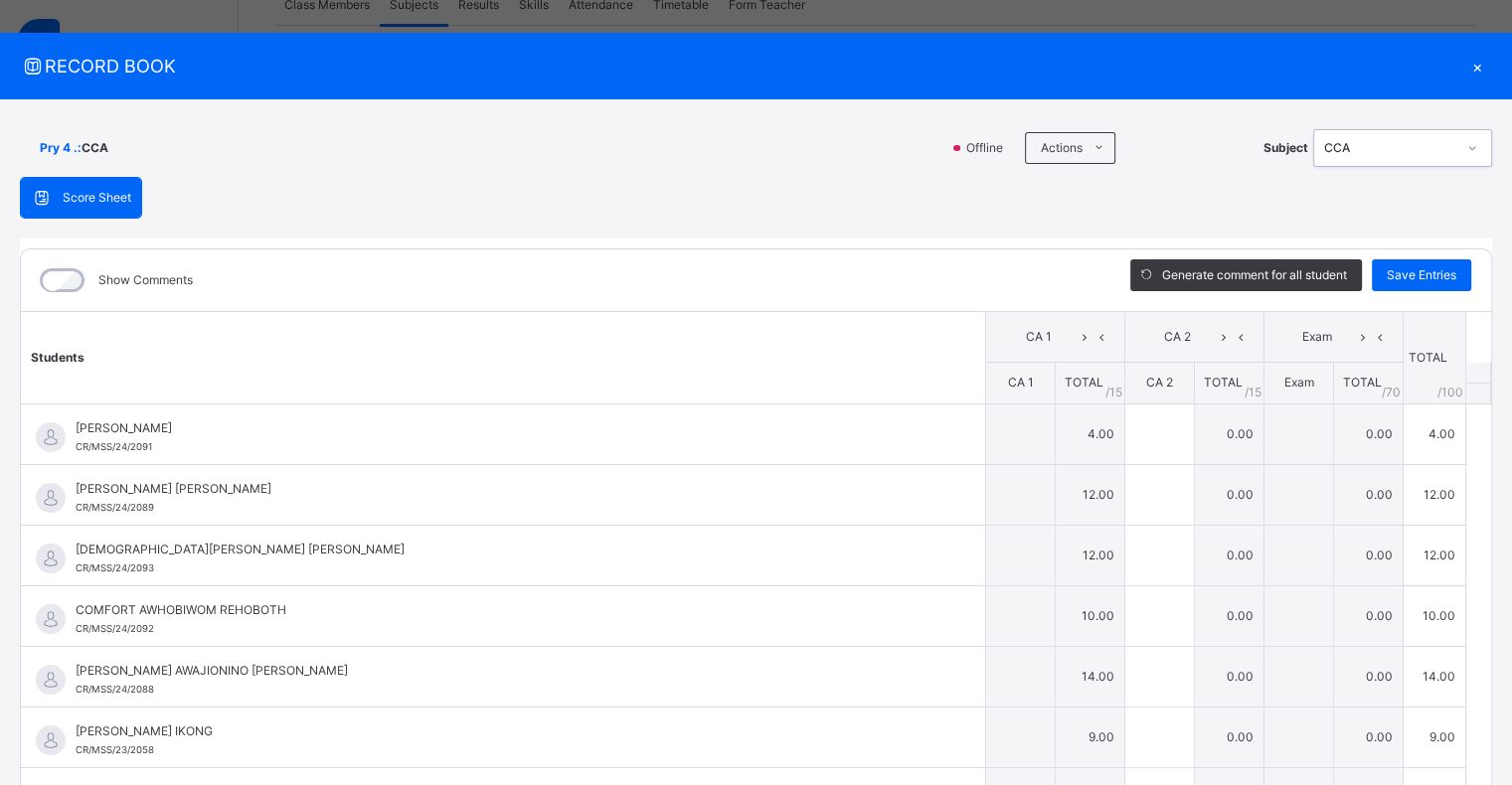 type on "*" 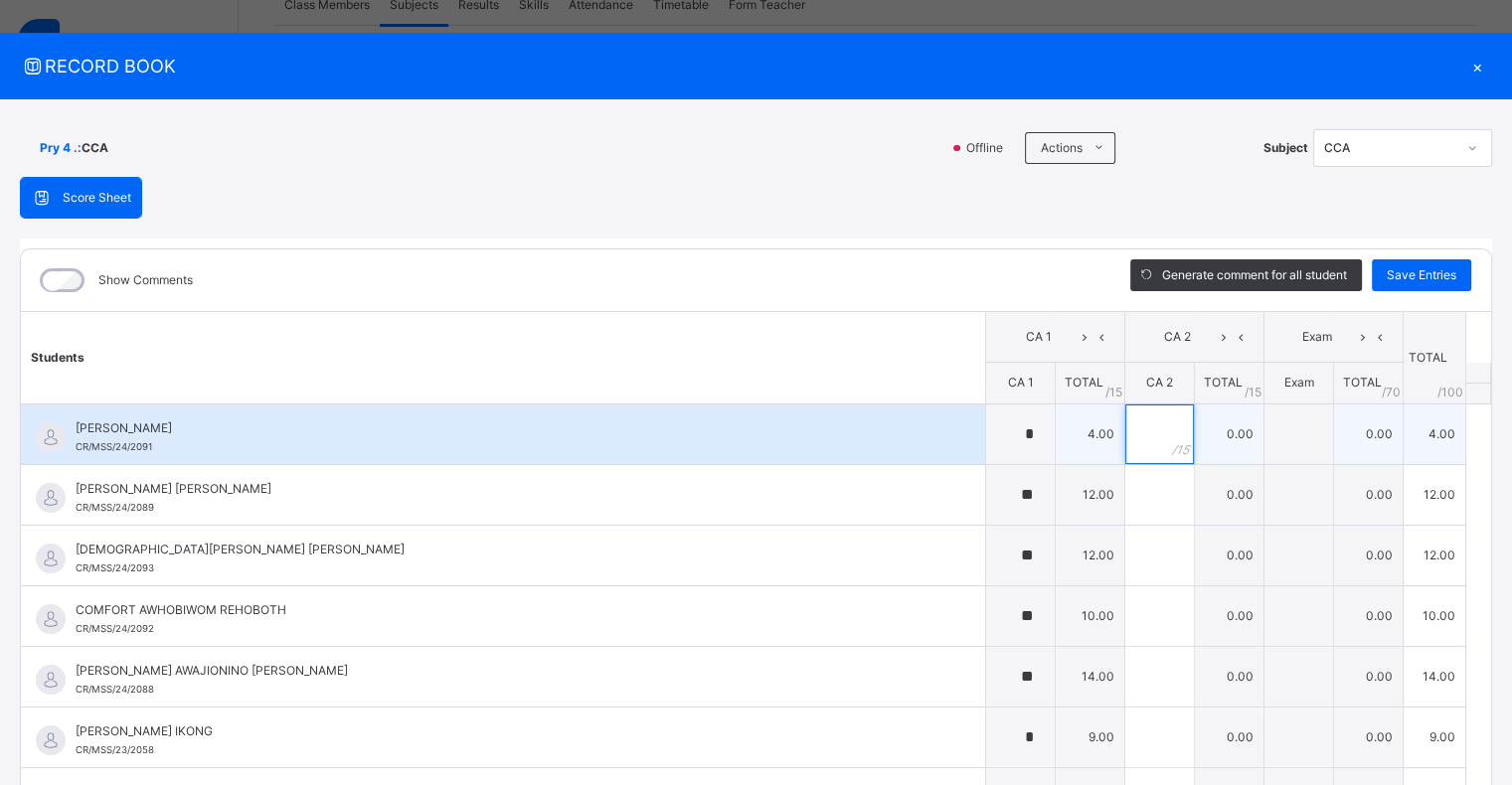 click at bounding box center [1159, 434] 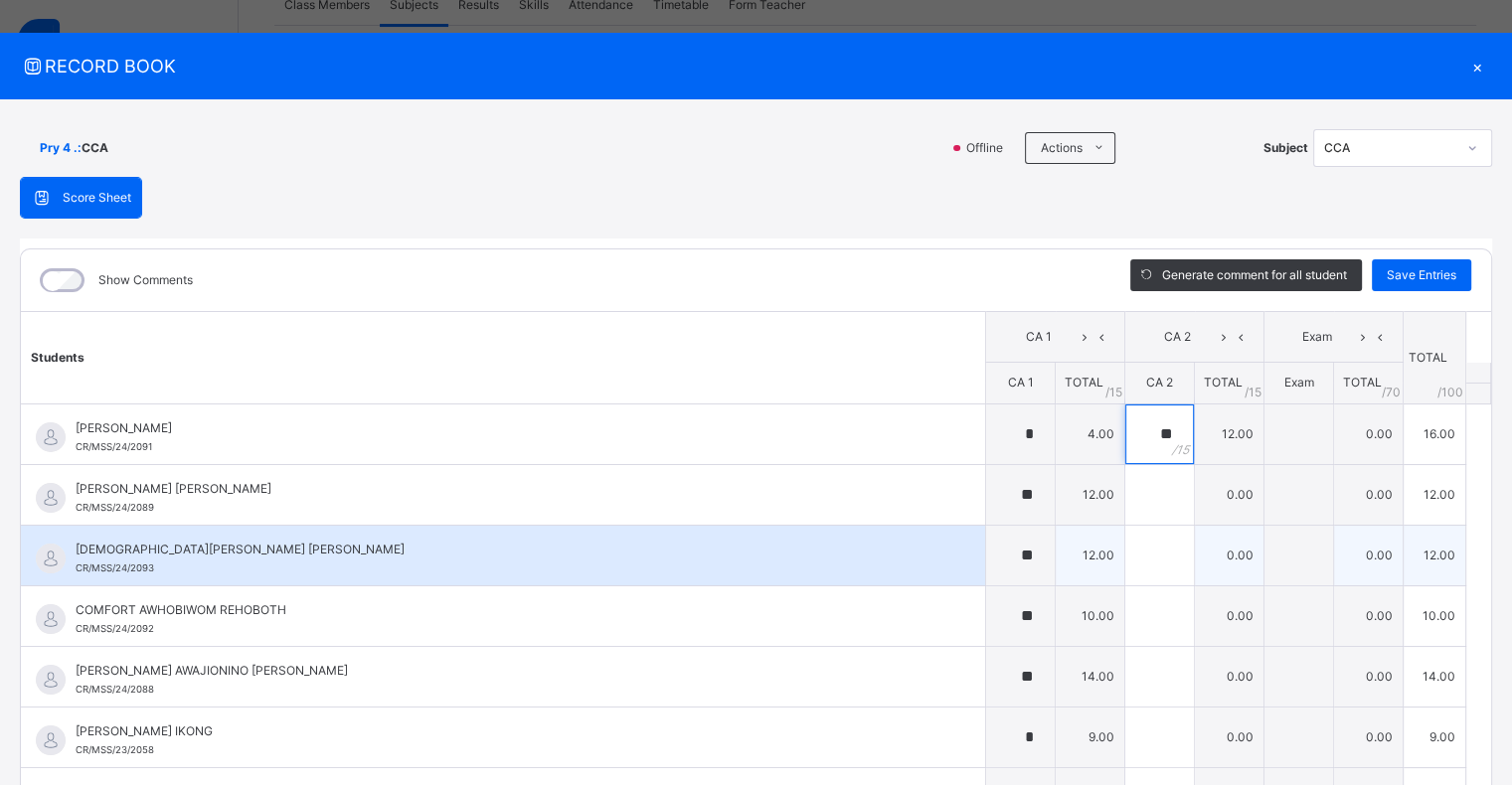 type on "**" 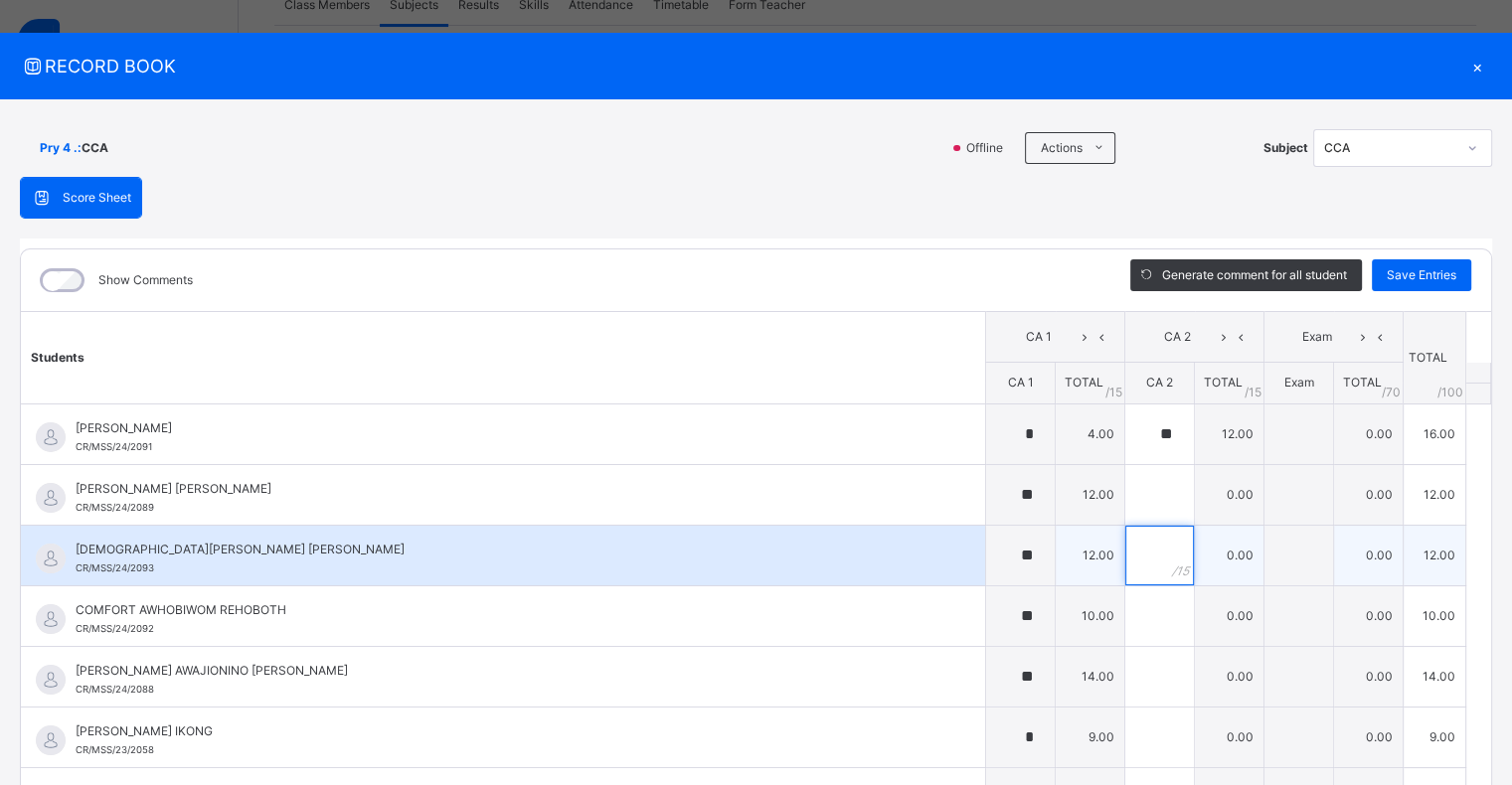 click at bounding box center [1159, 555] 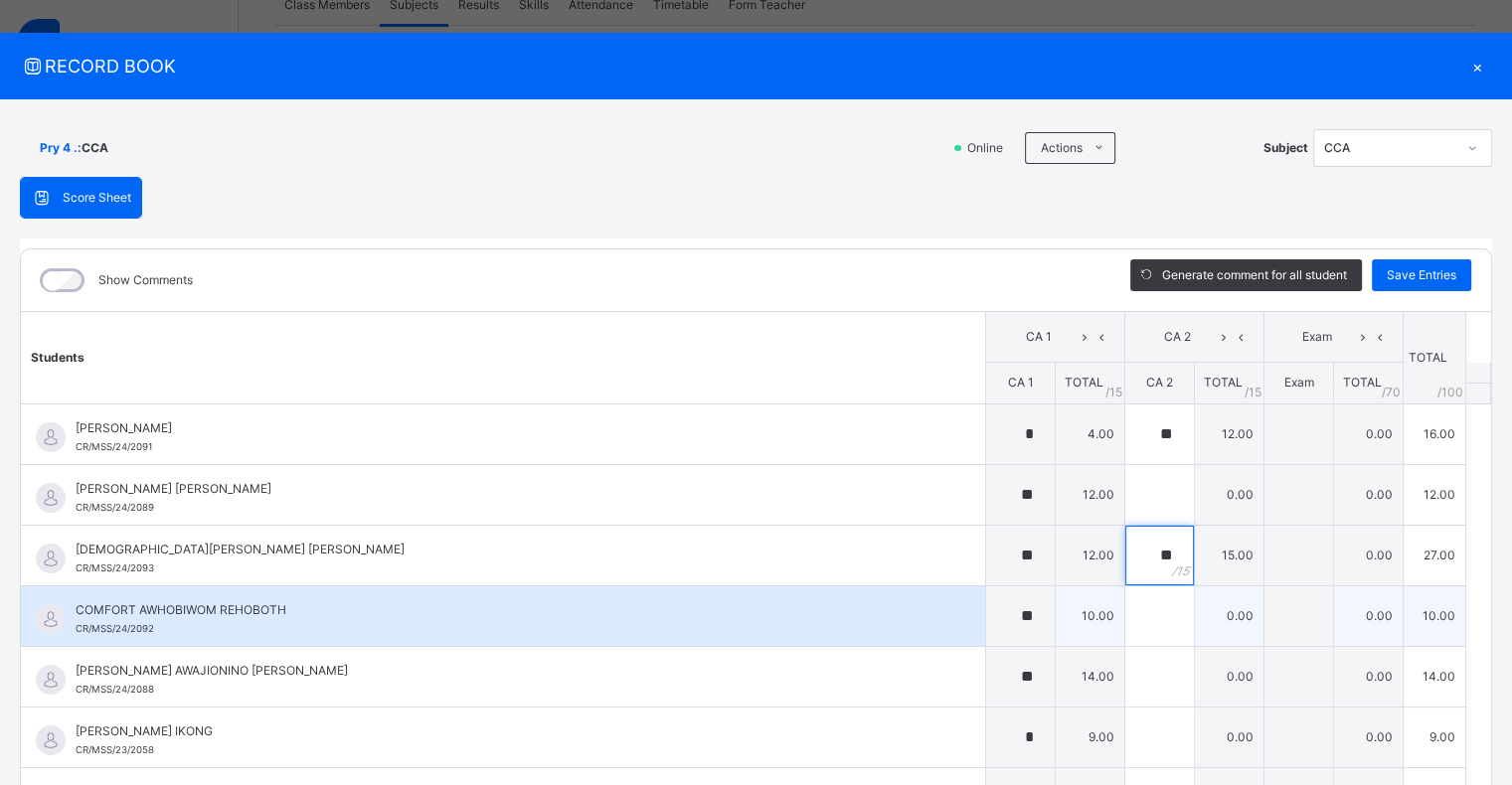 type on "**" 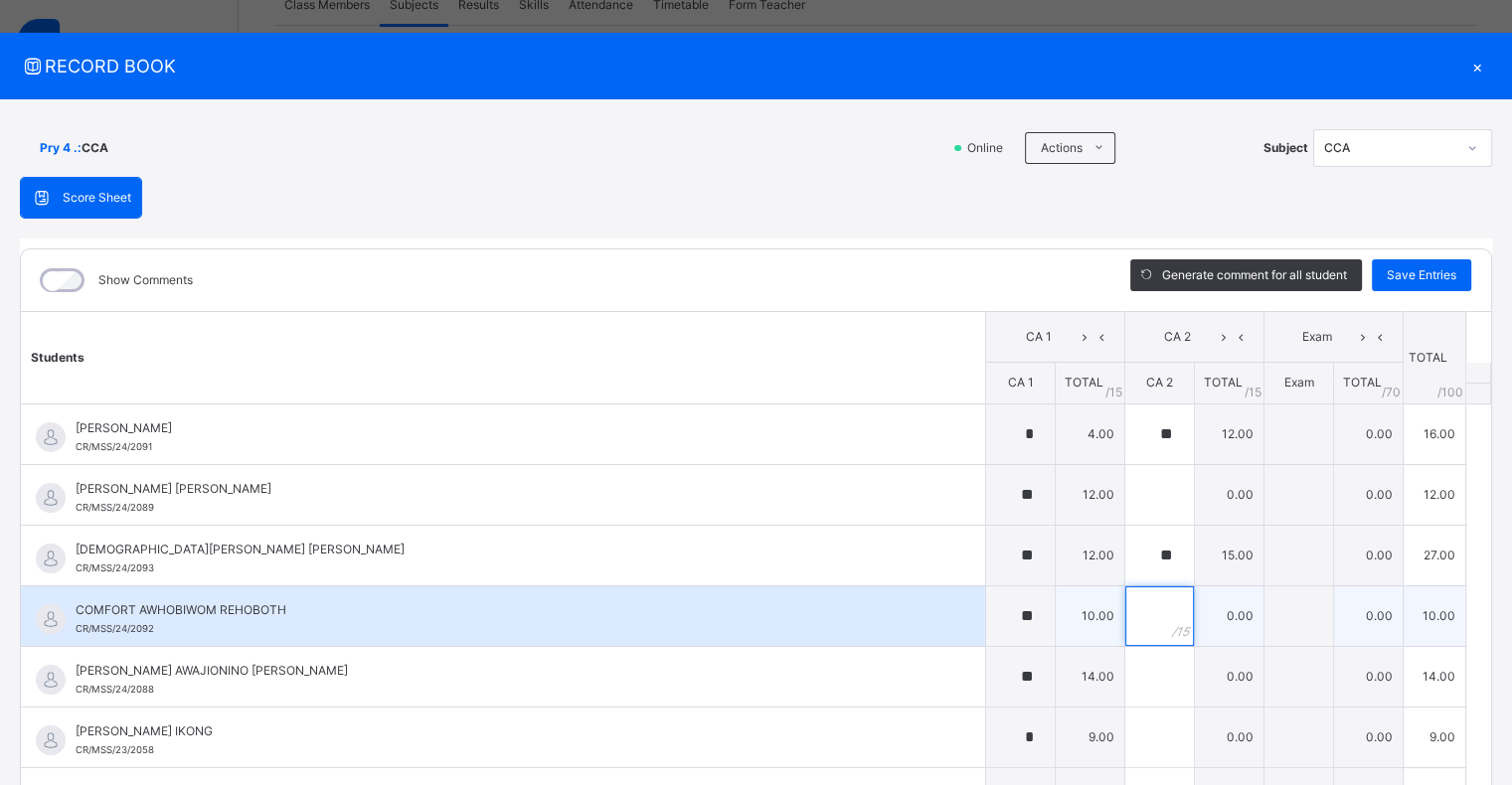 click at bounding box center [1159, 616] 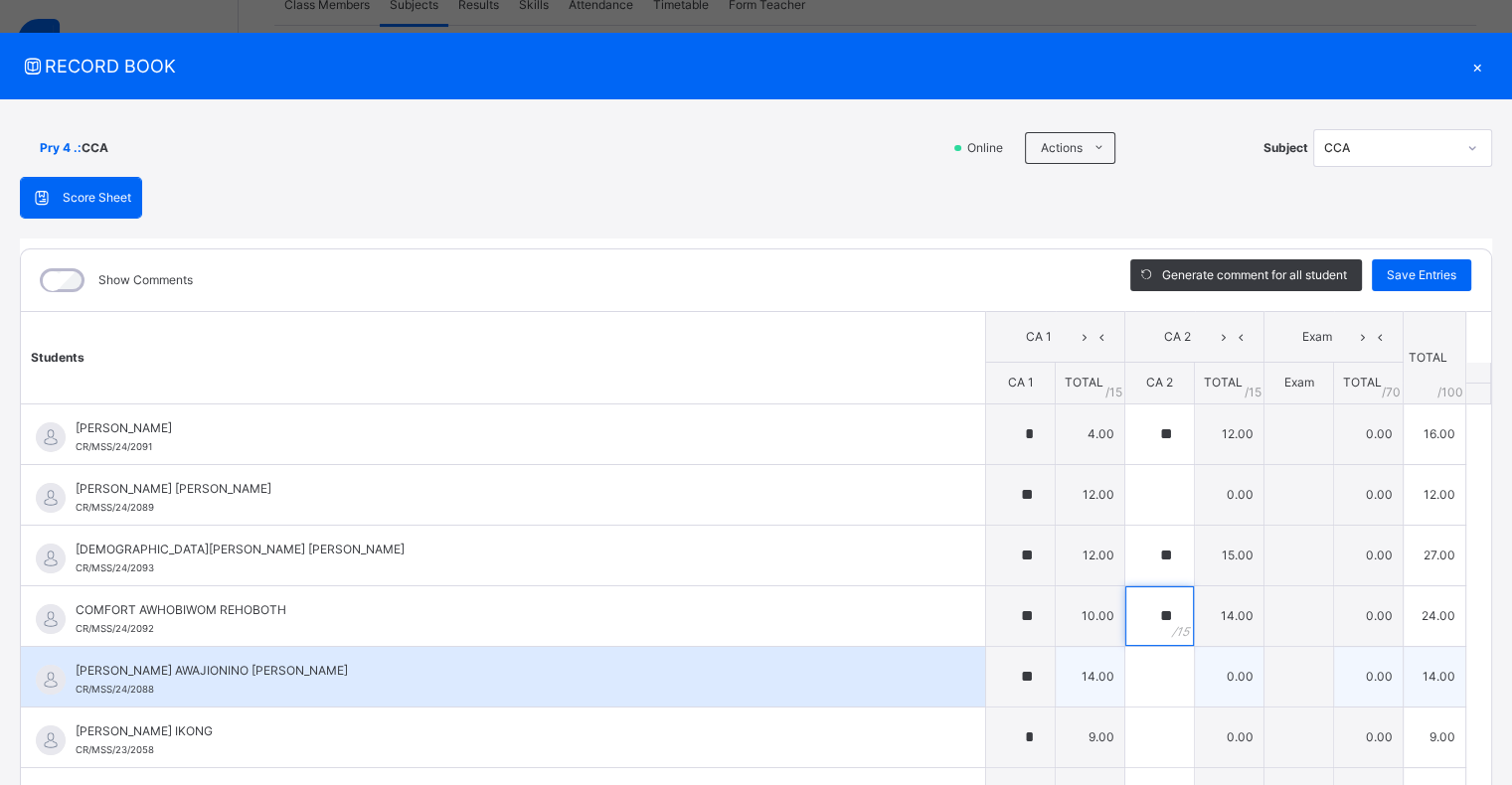 type on "**" 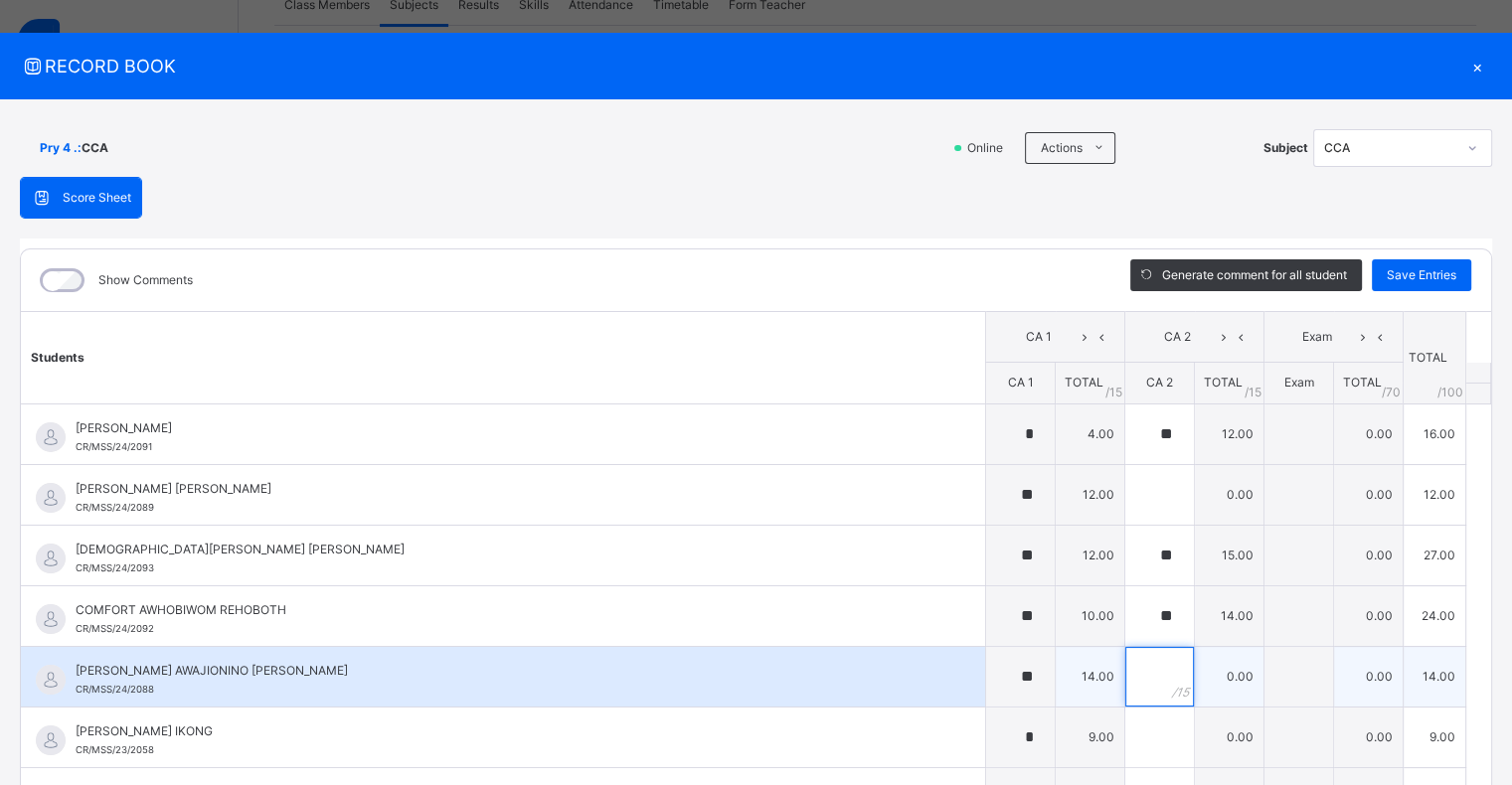 click at bounding box center [1159, 677] 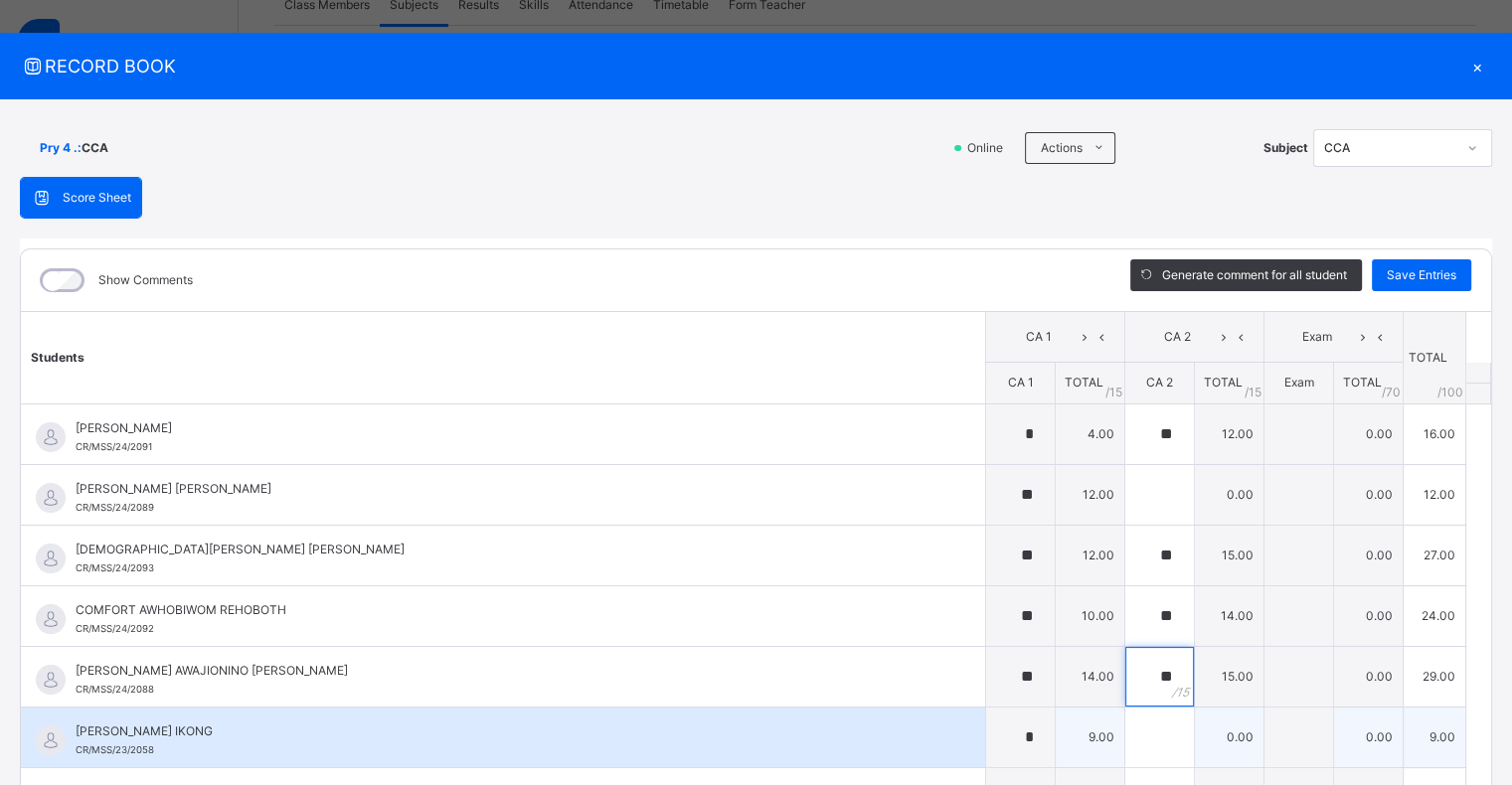 type on "**" 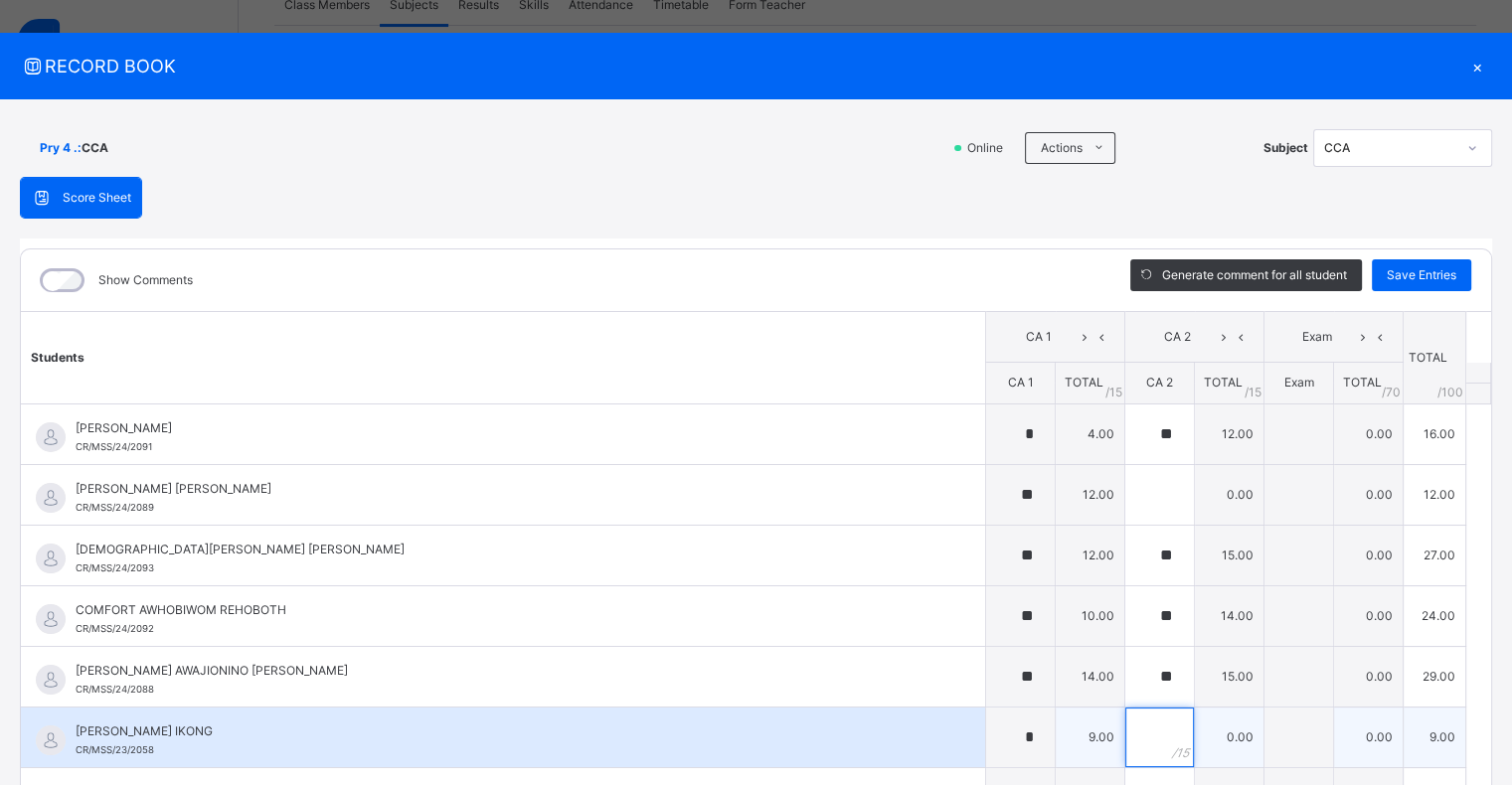 click at bounding box center [1159, 737] 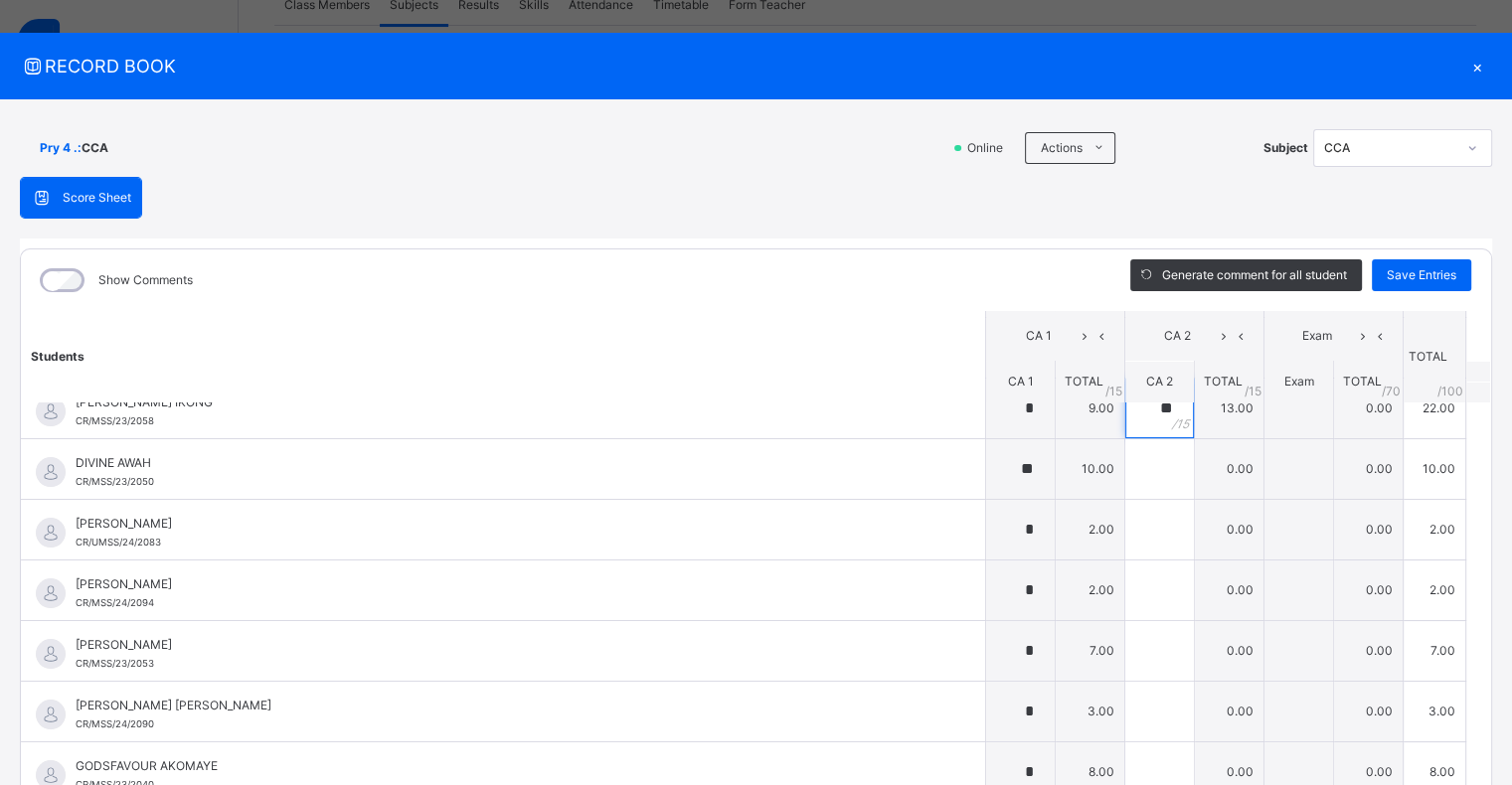 scroll, scrollTop: 322, scrollLeft: 0, axis: vertical 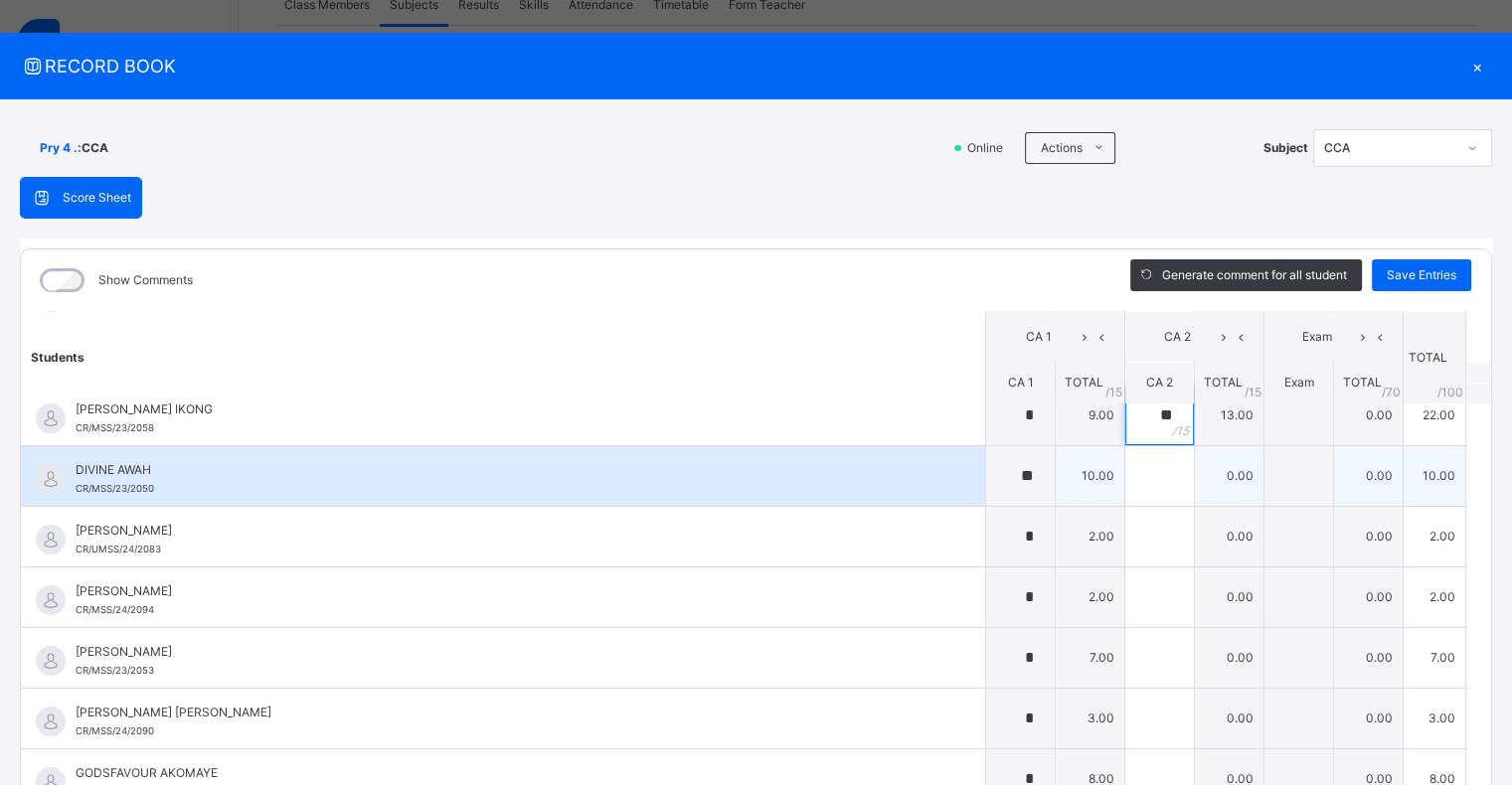 type on "**" 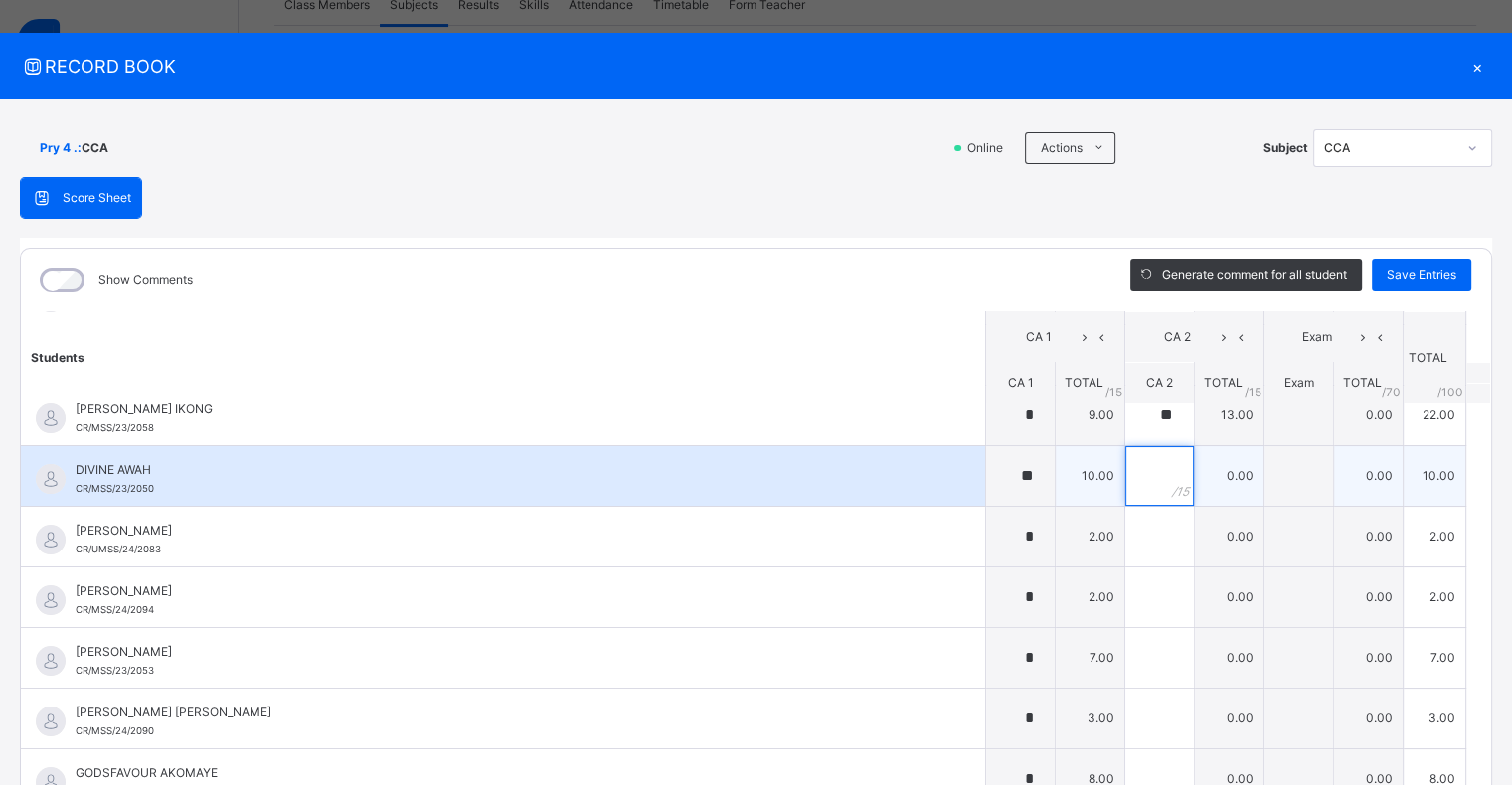 click at bounding box center (1159, 476) 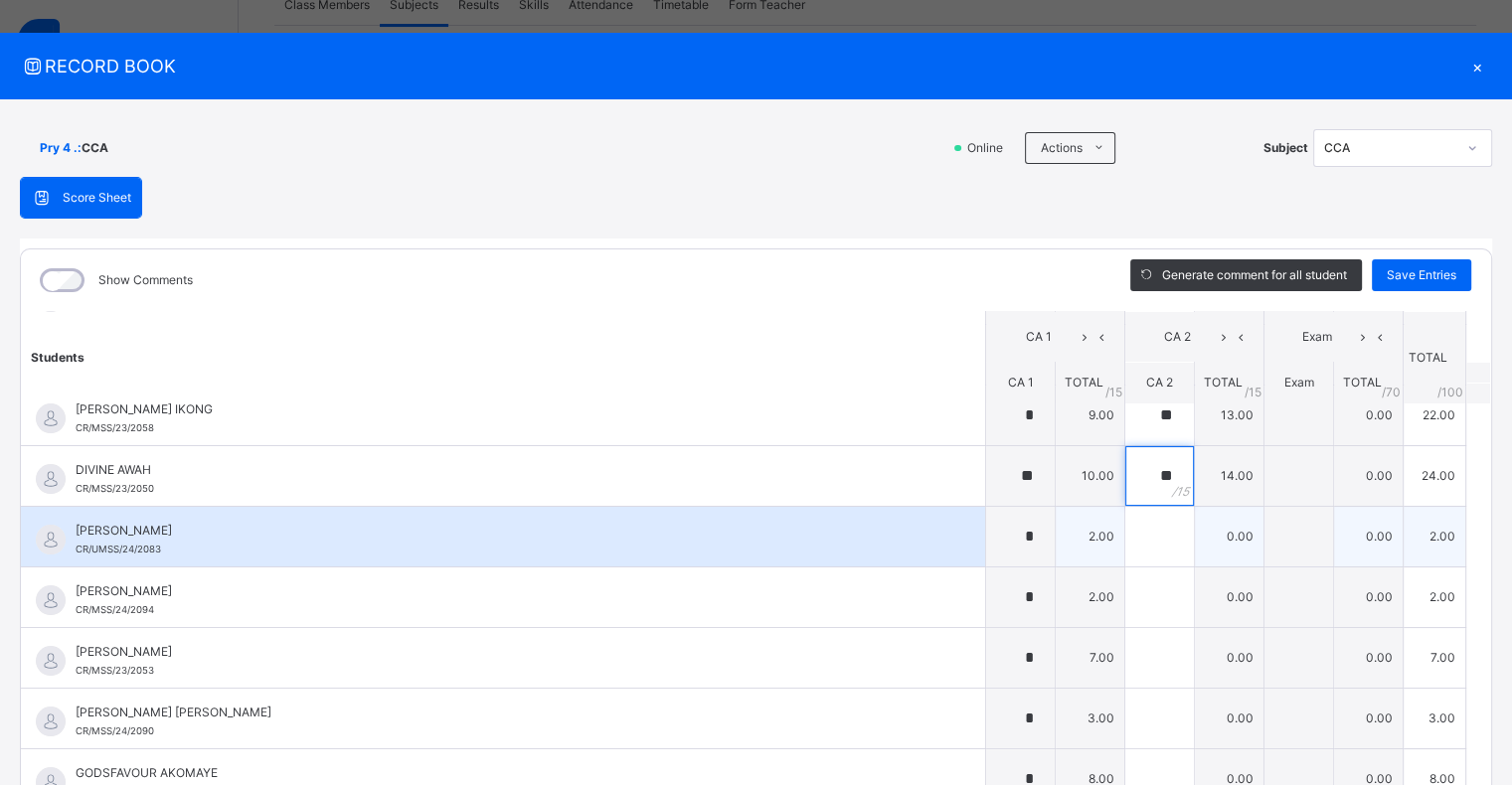 type on "**" 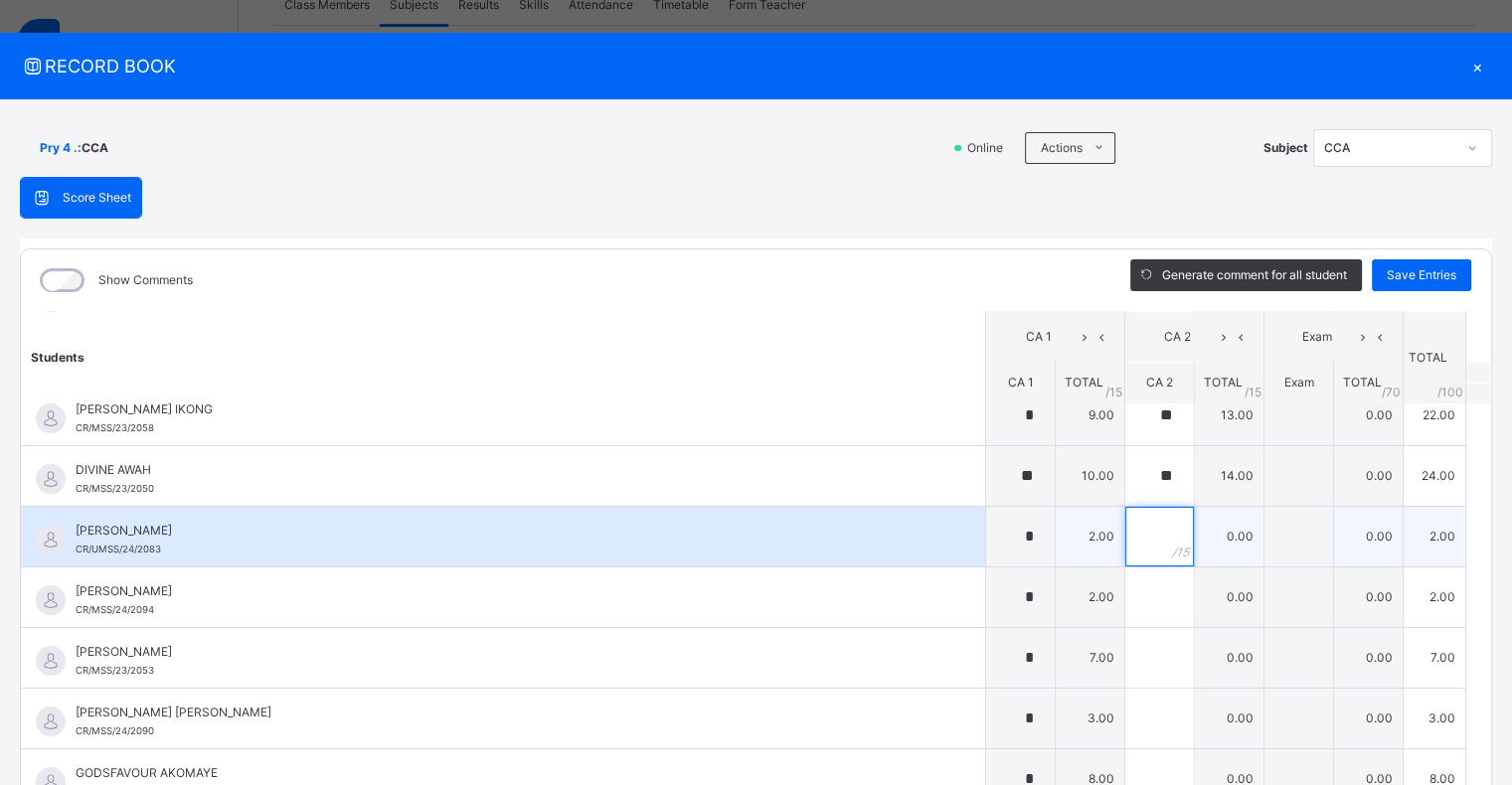 click at bounding box center [1159, 537] 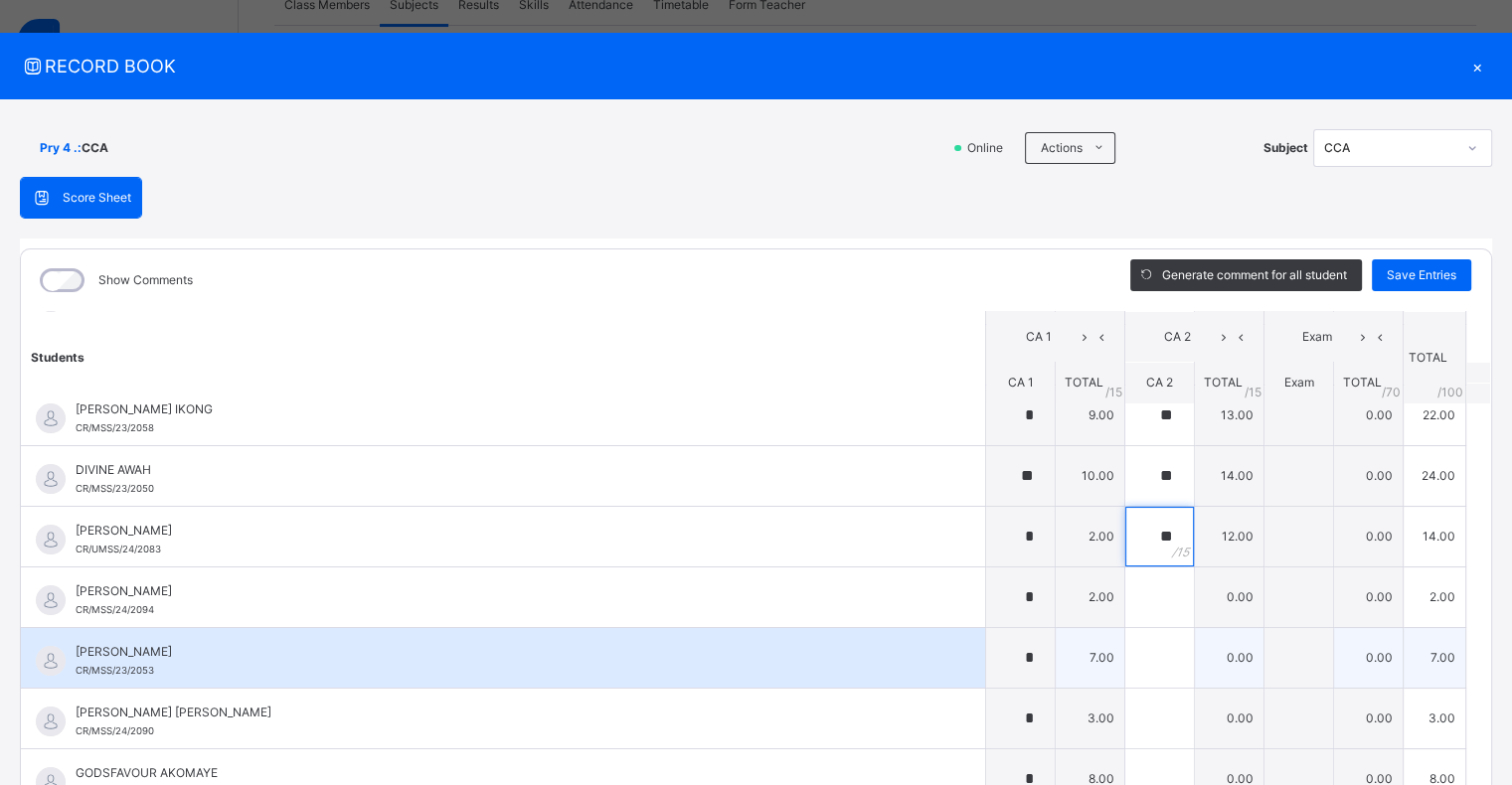 type on "**" 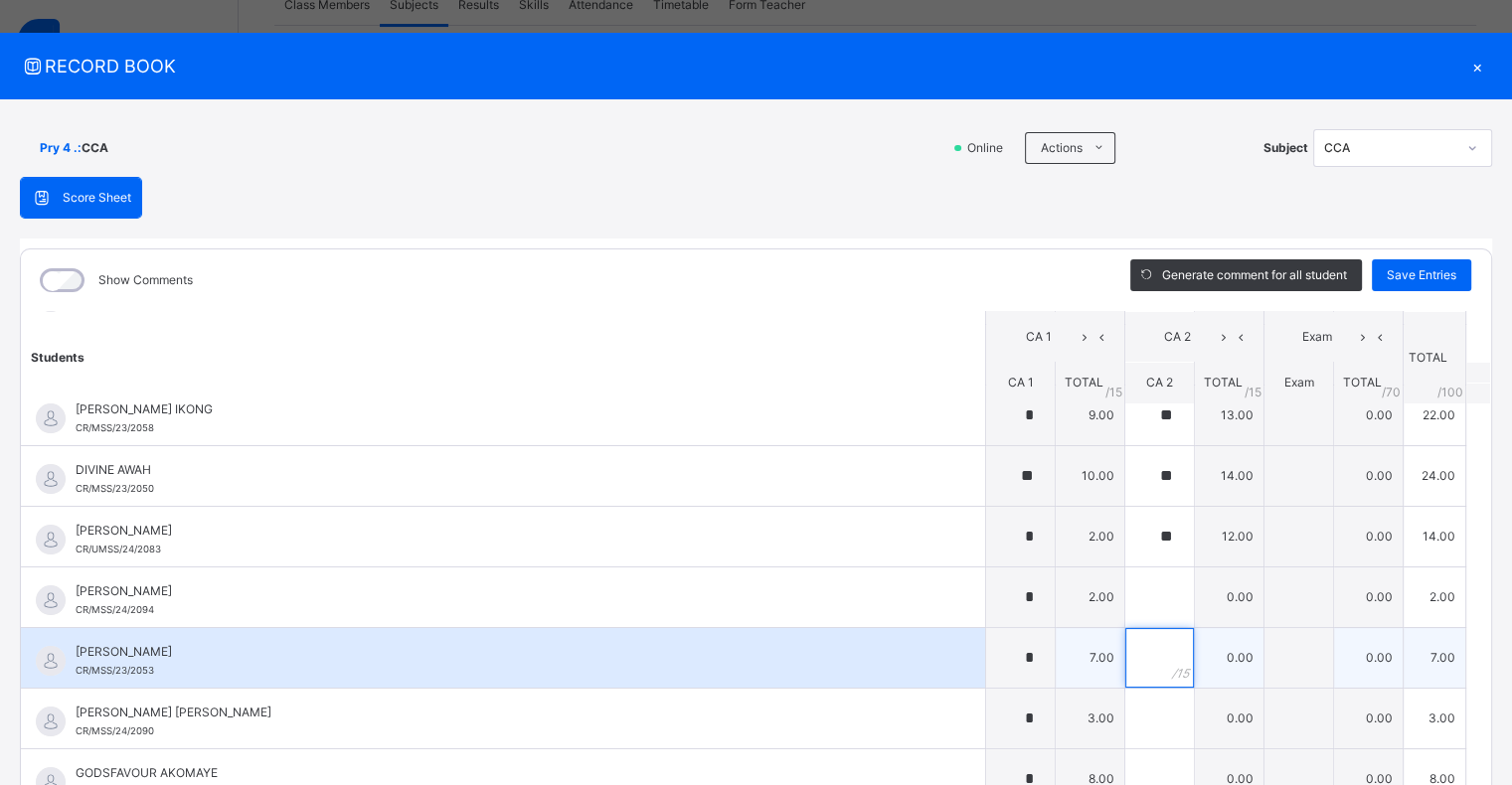 click at bounding box center [1159, 658] 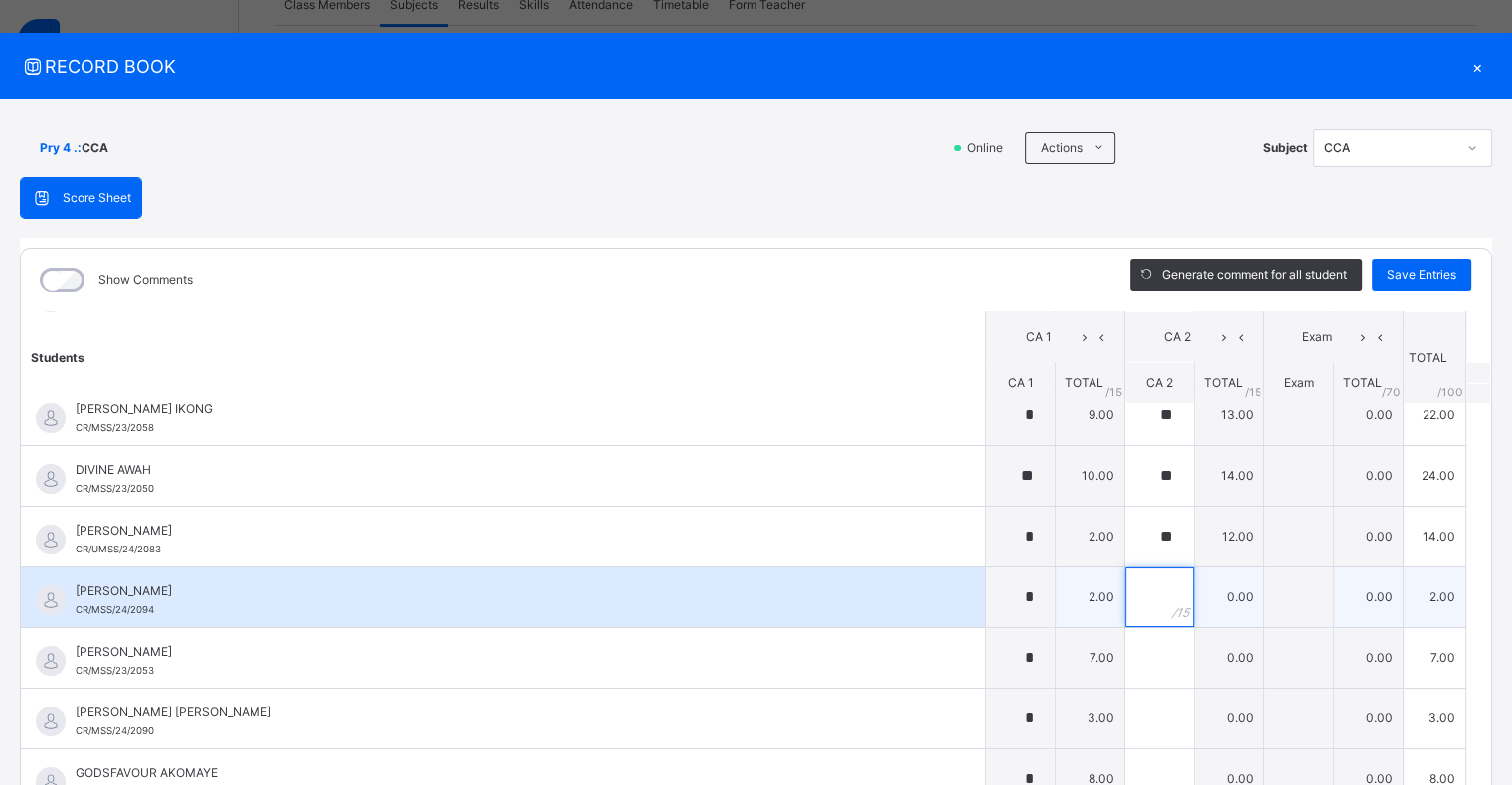 click at bounding box center [1159, 597] 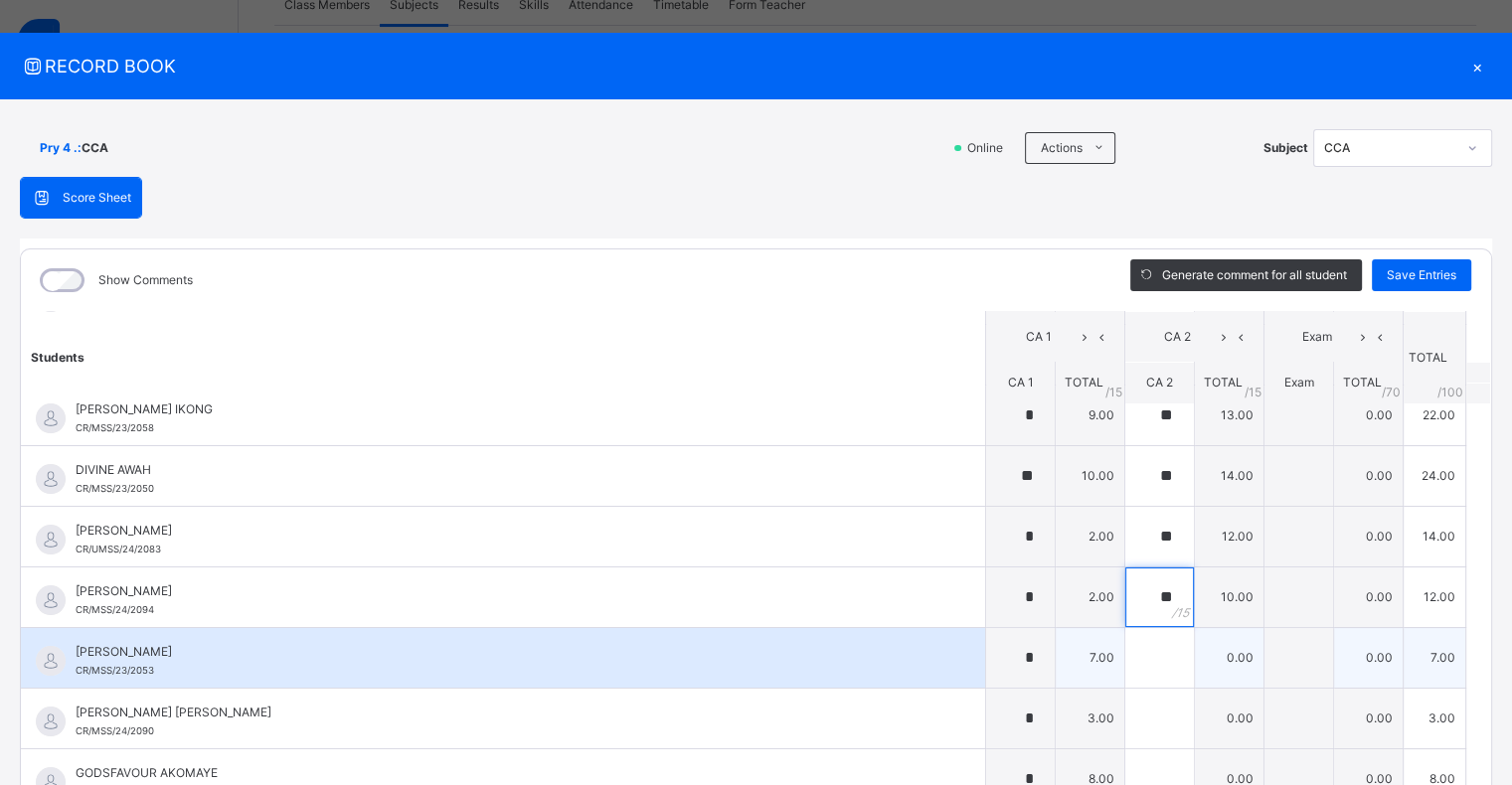 type on "**" 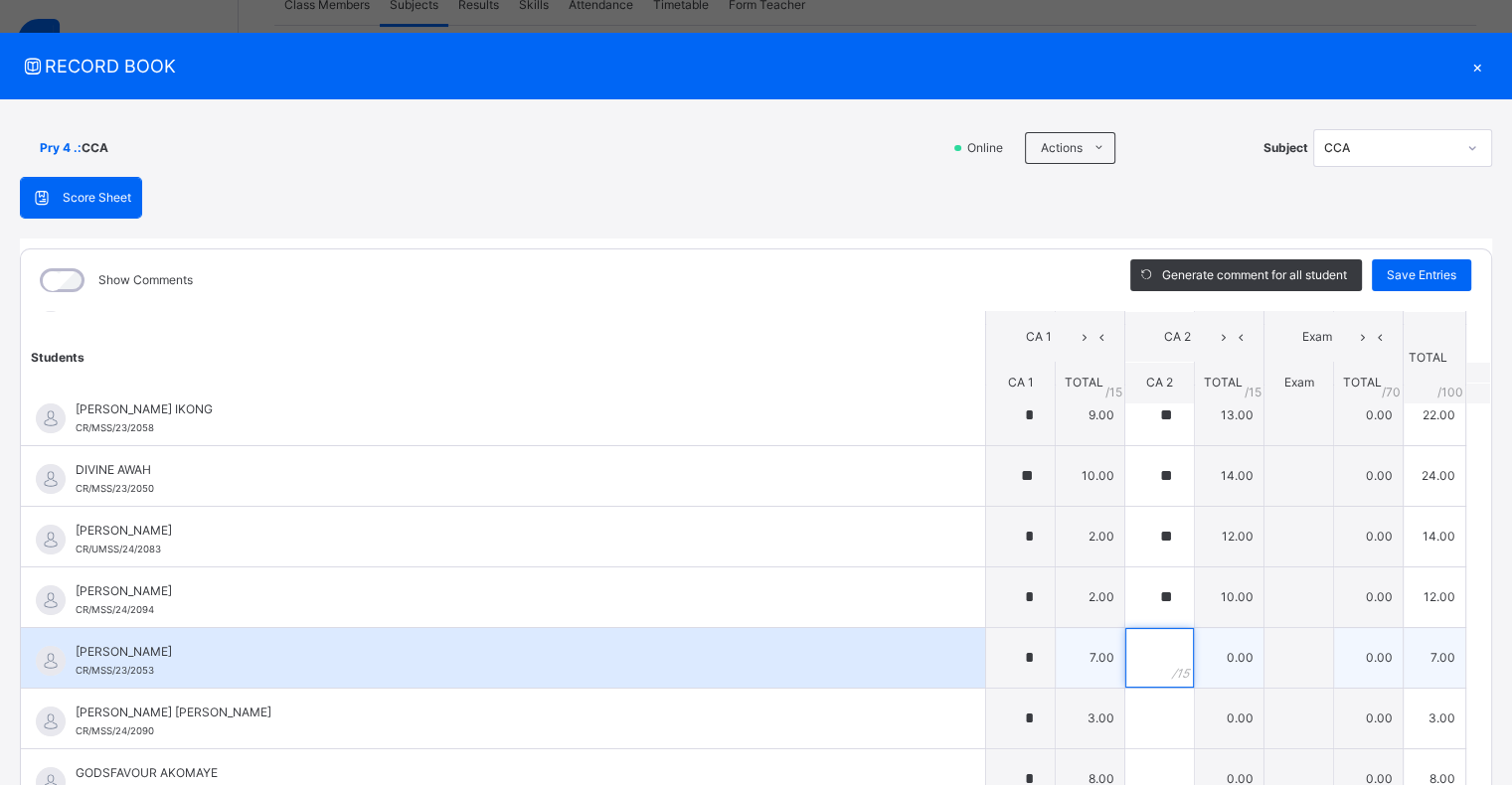 click at bounding box center (1159, 658) 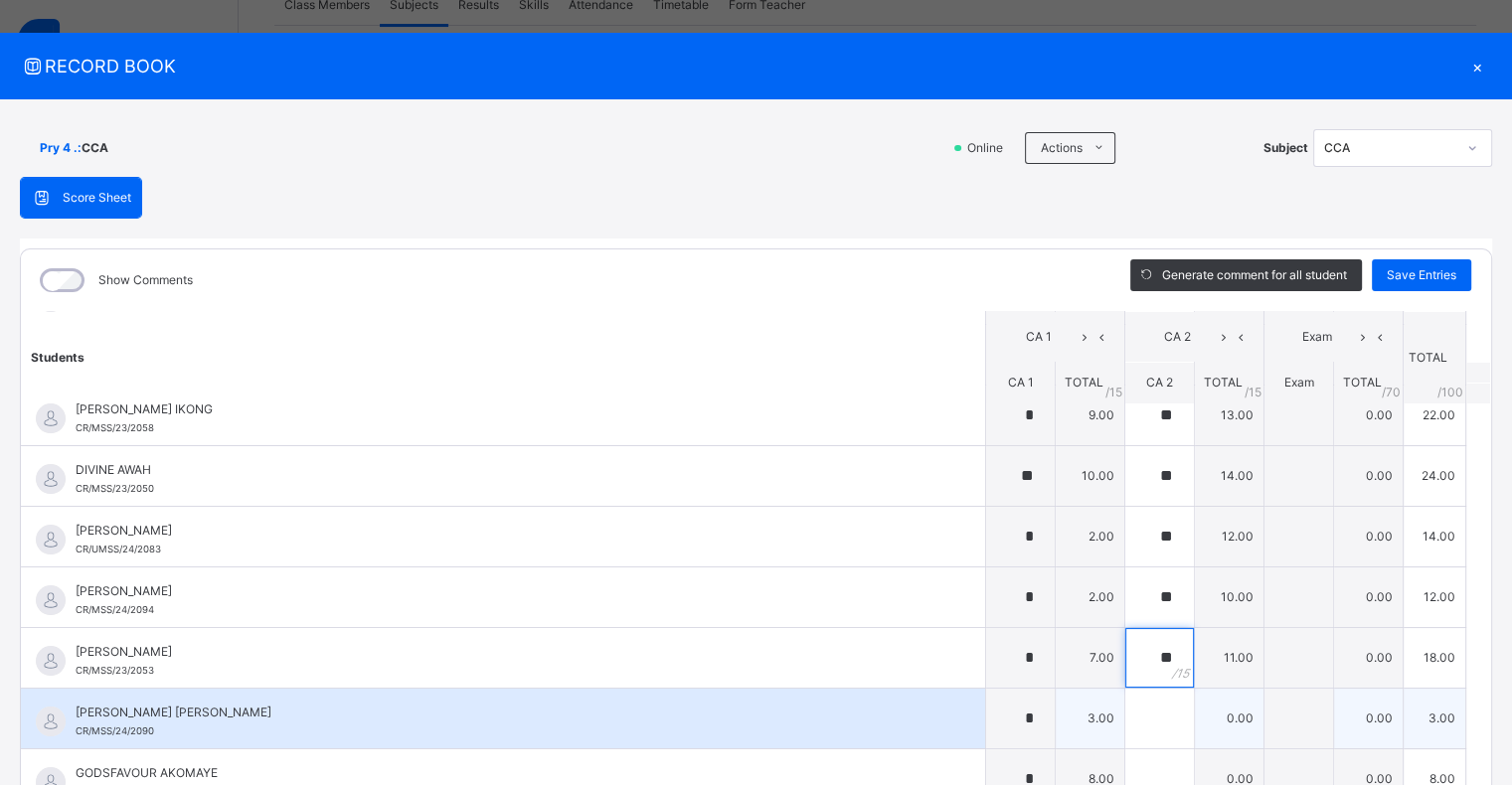type on "**" 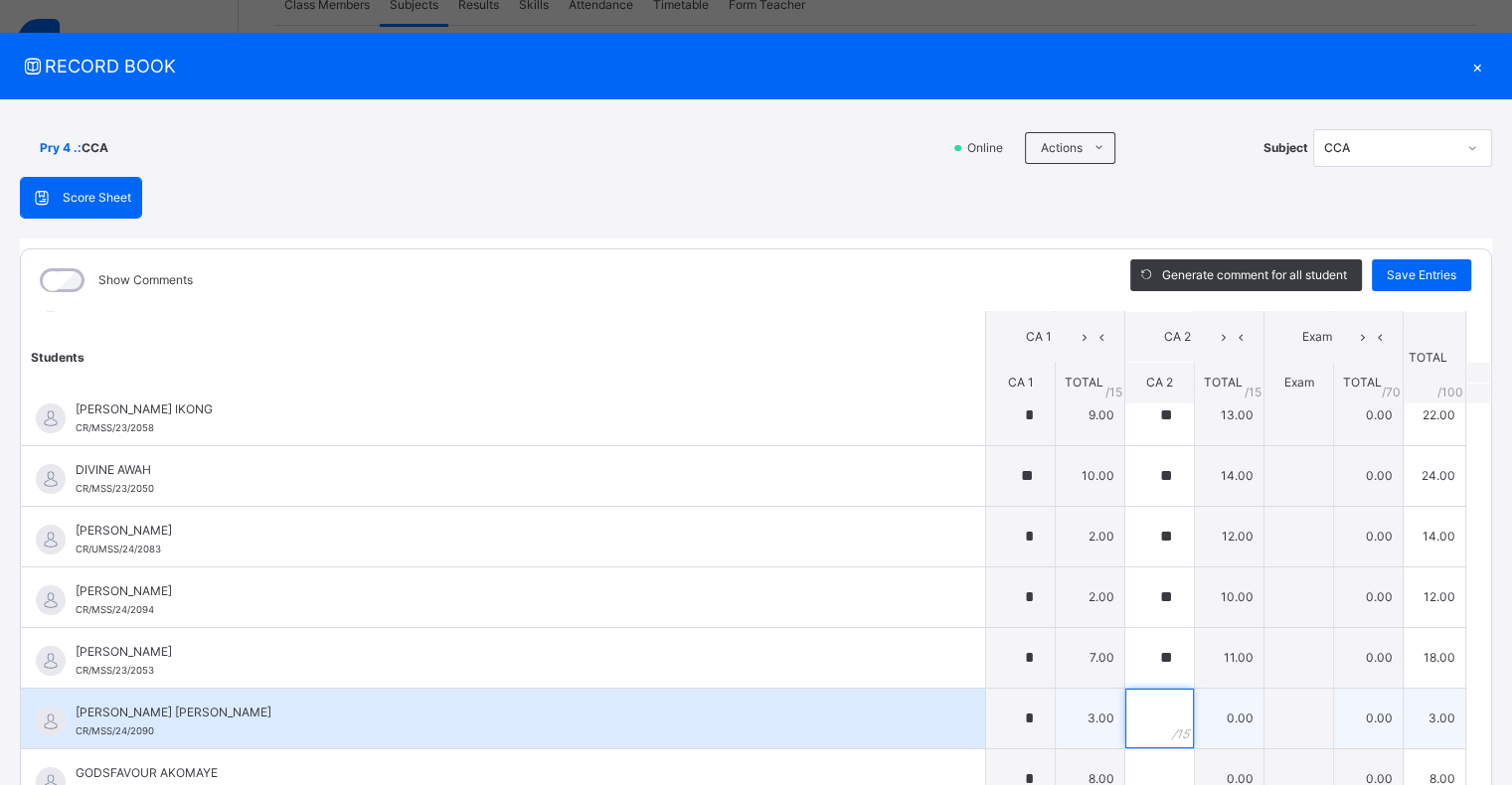 click at bounding box center (1159, 718) 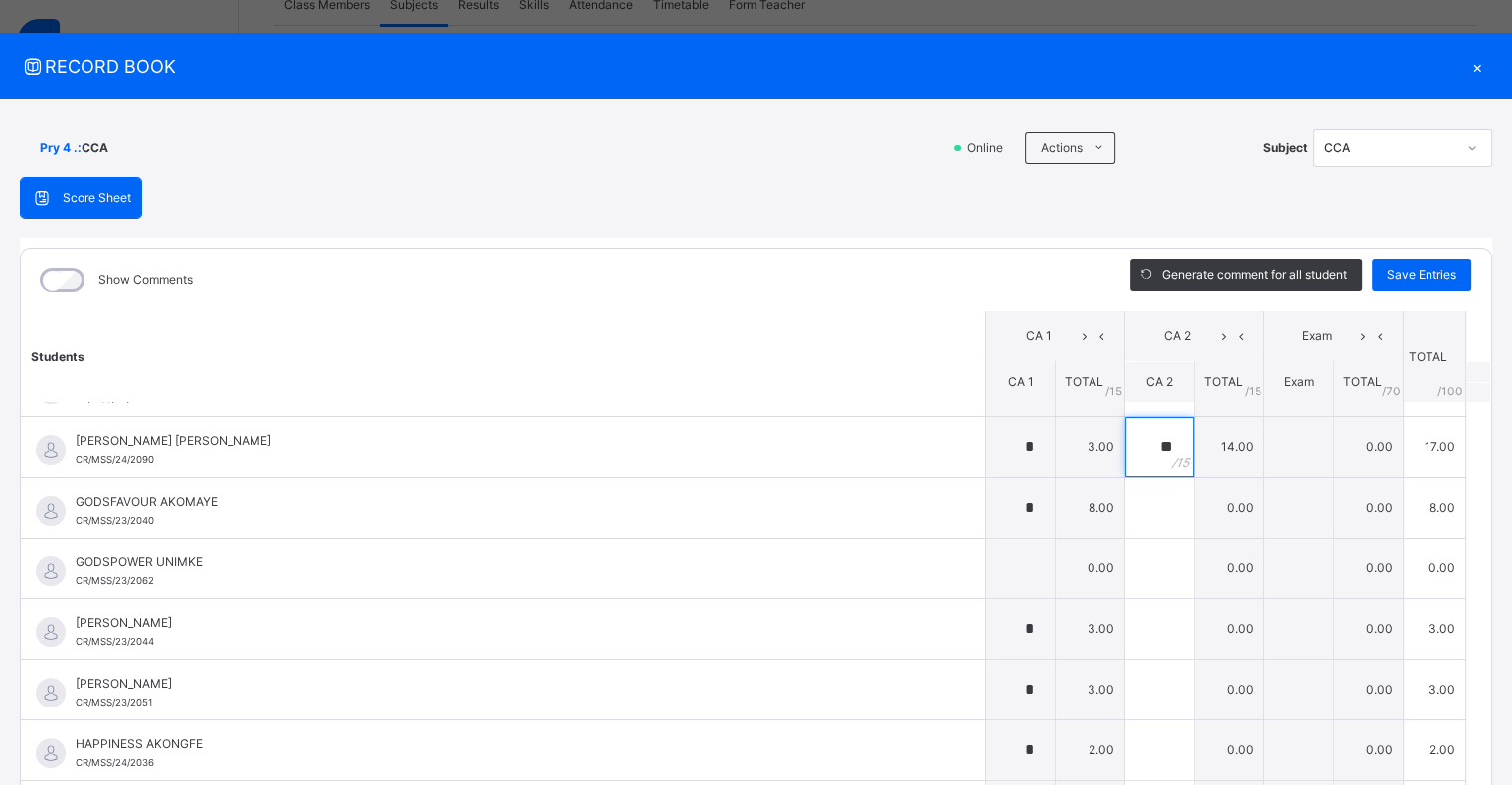 scroll, scrollTop: 612, scrollLeft: 0, axis: vertical 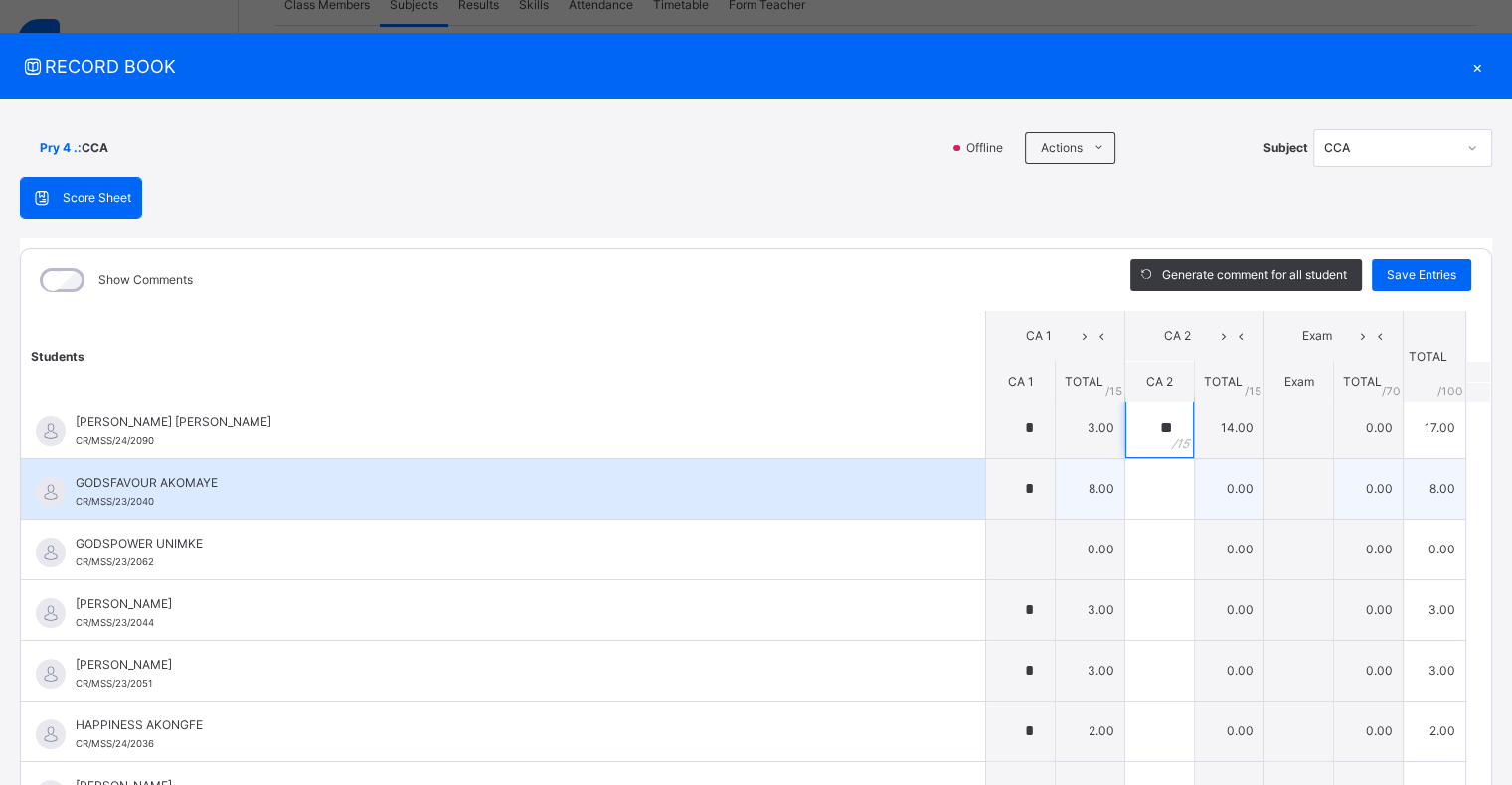 type on "**" 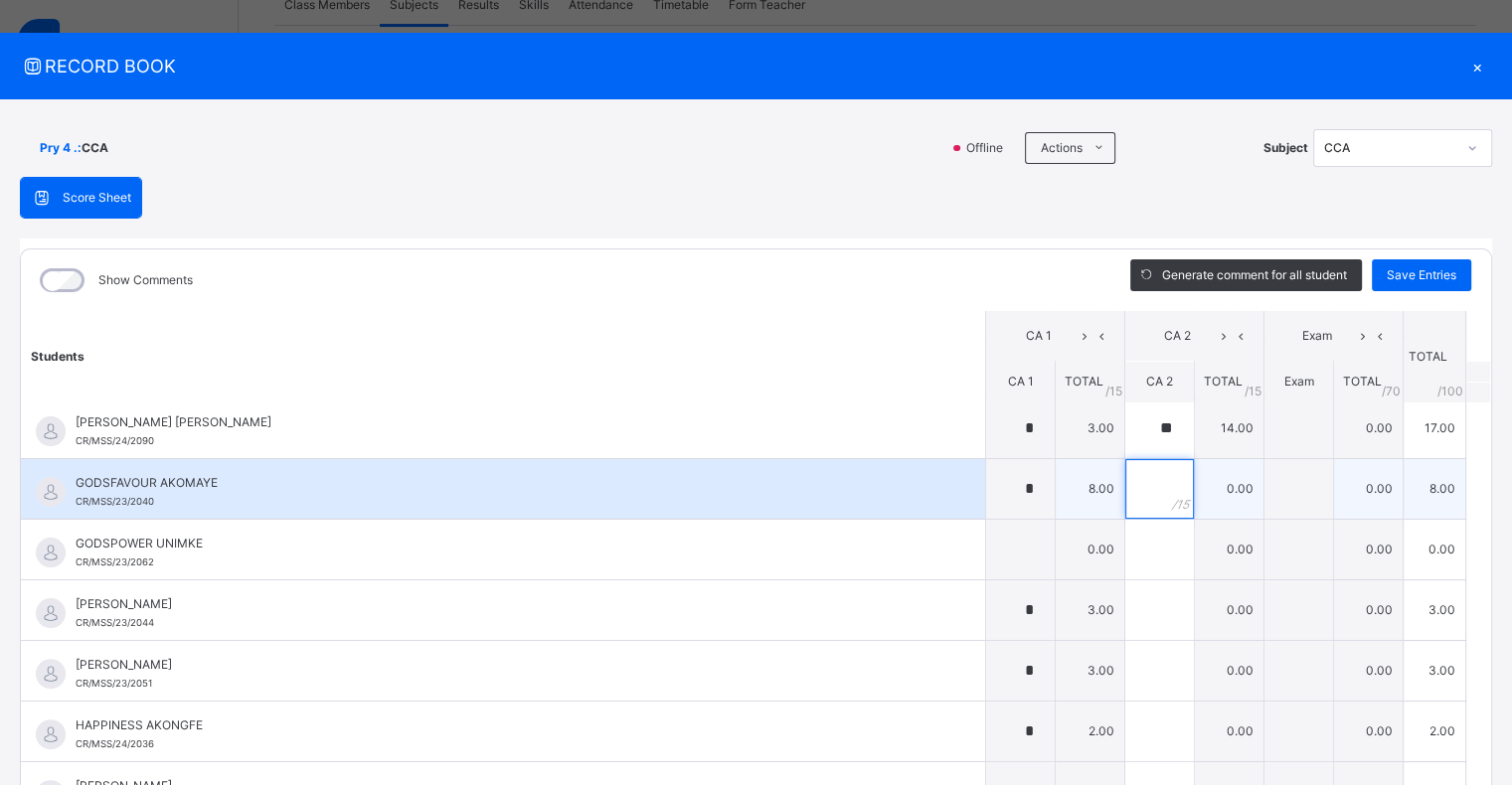 click at bounding box center (1159, 489) 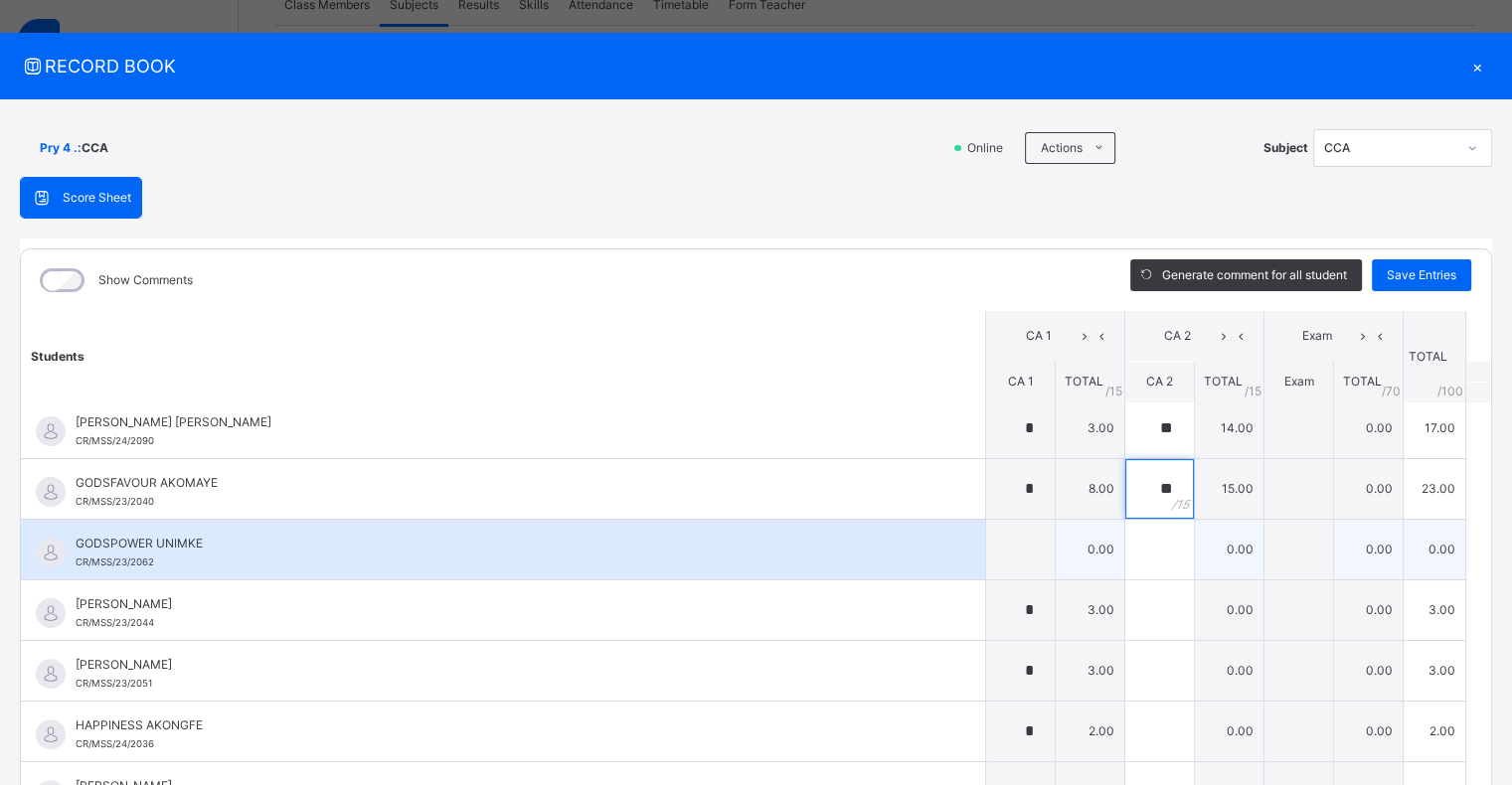 type on "**" 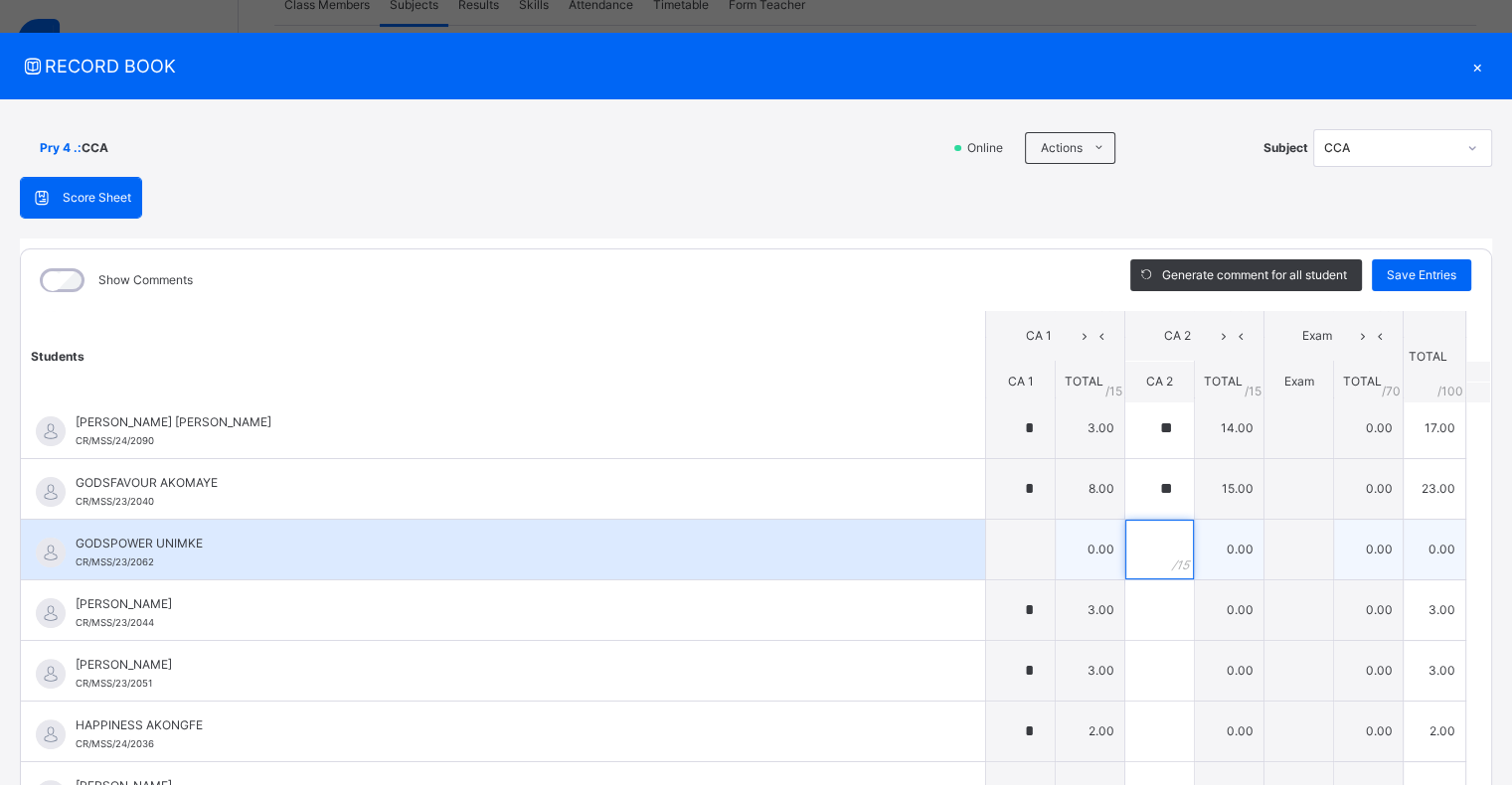 click at bounding box center (1159, 550) 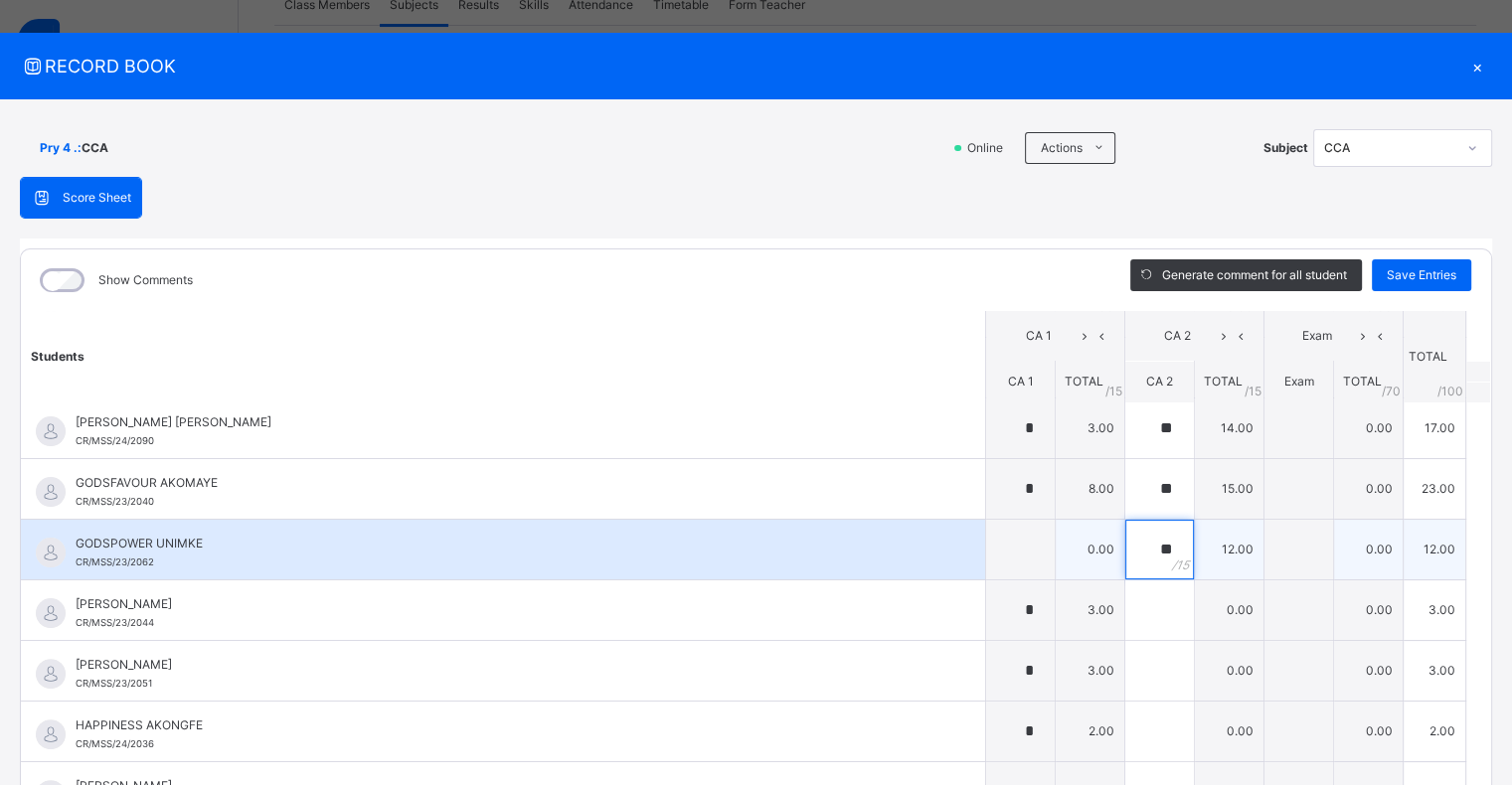 type on "*" 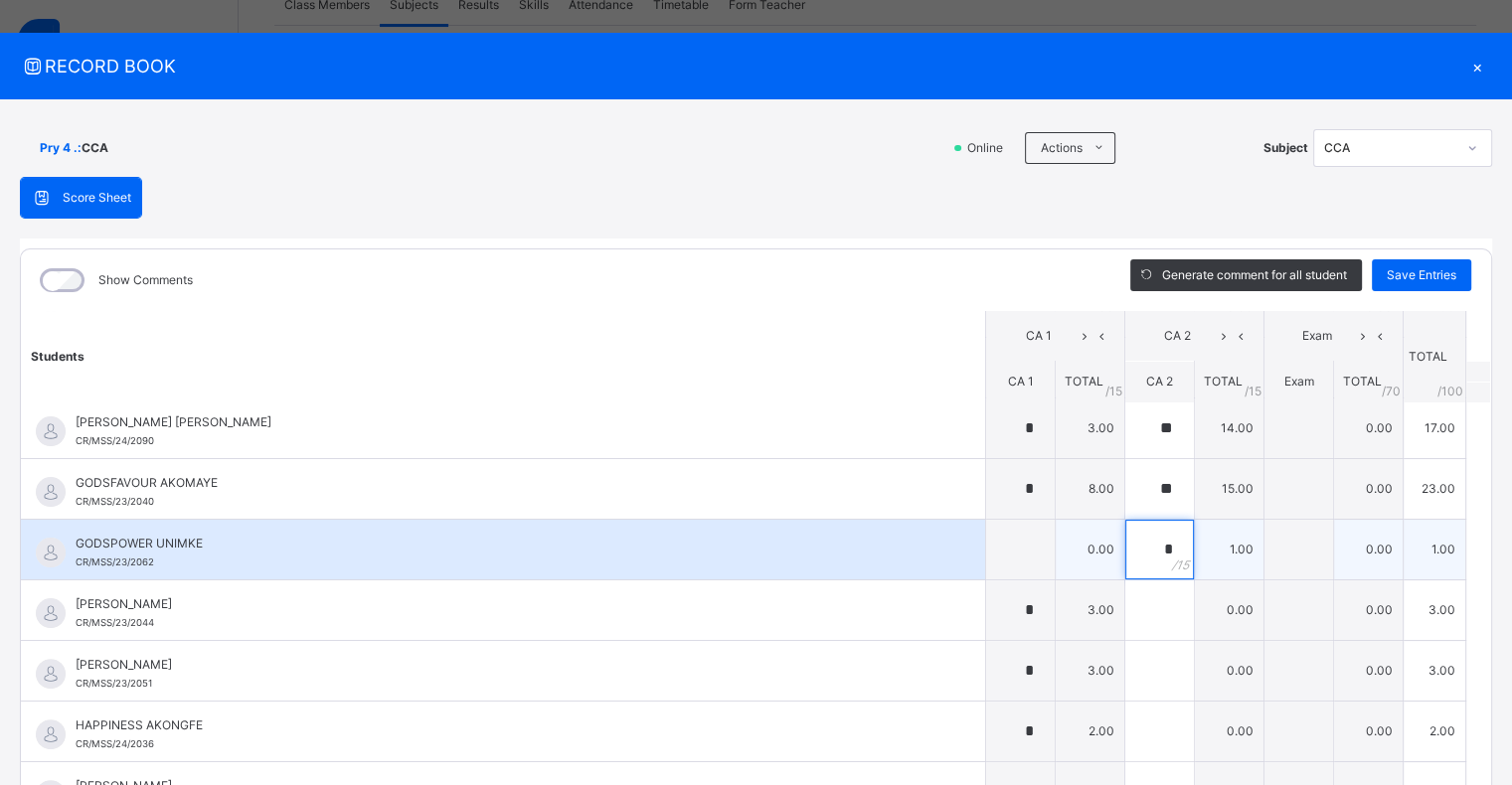 type 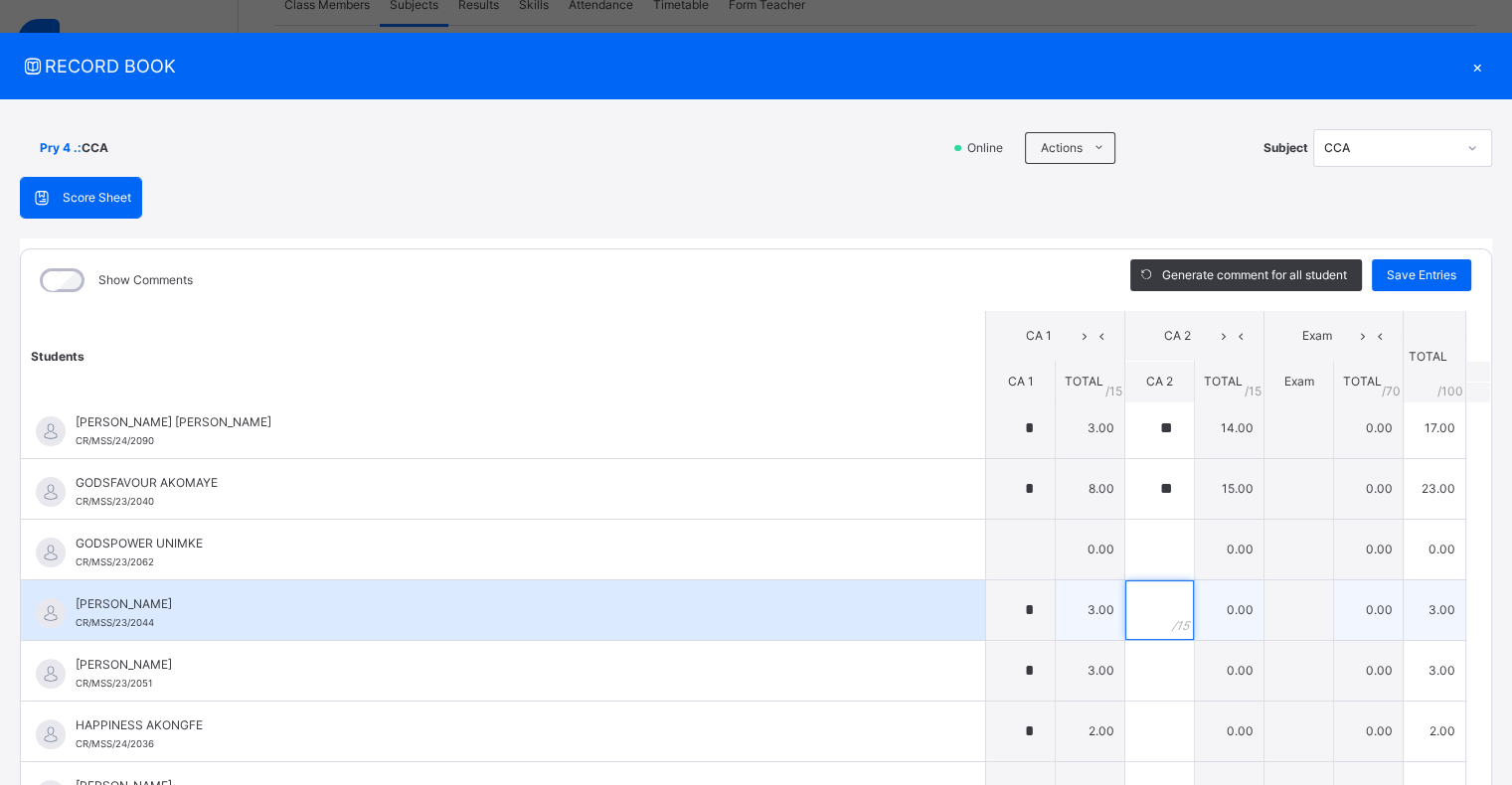 click at bounding box center [1159, 610] 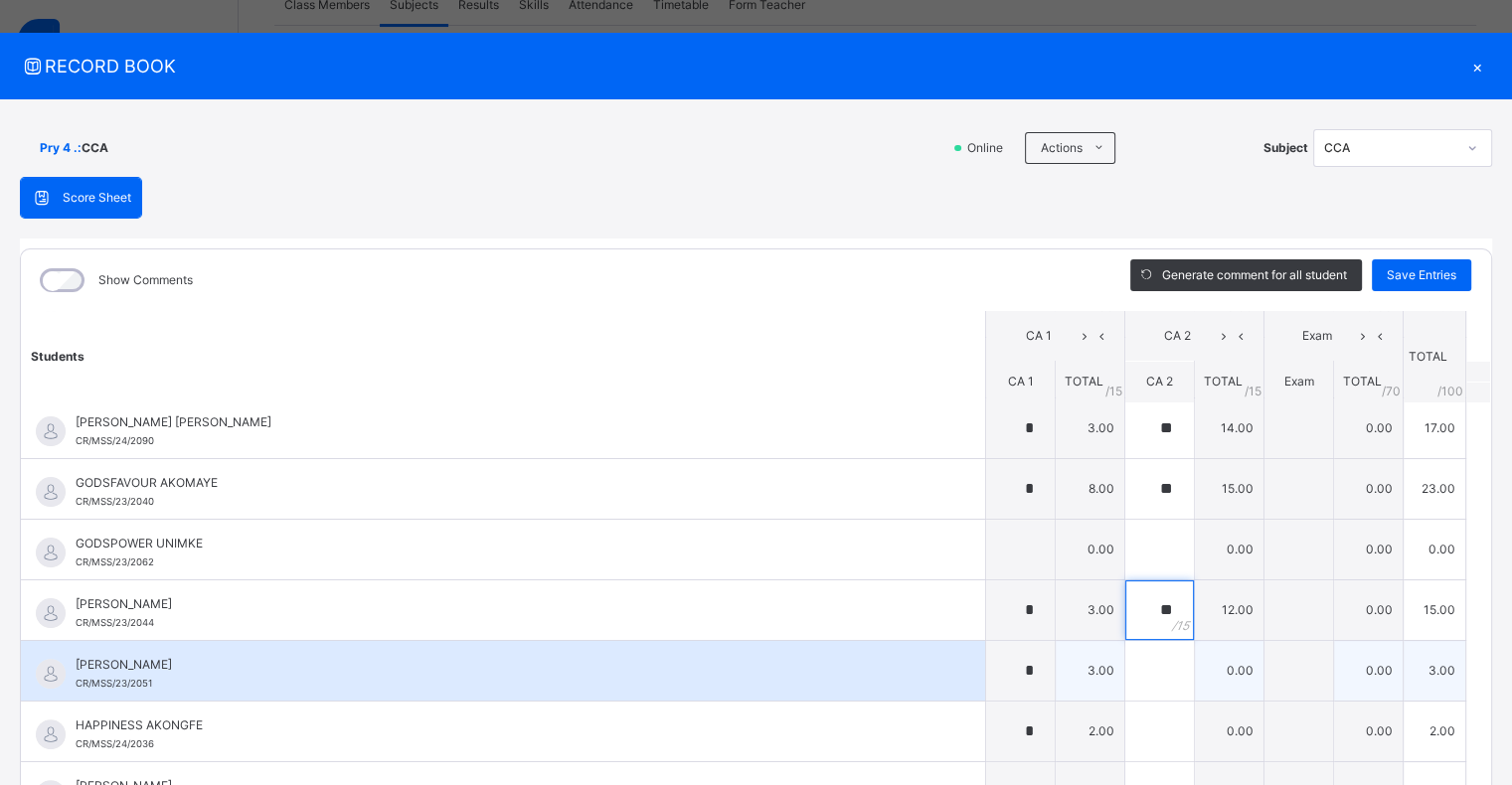 type on "**" 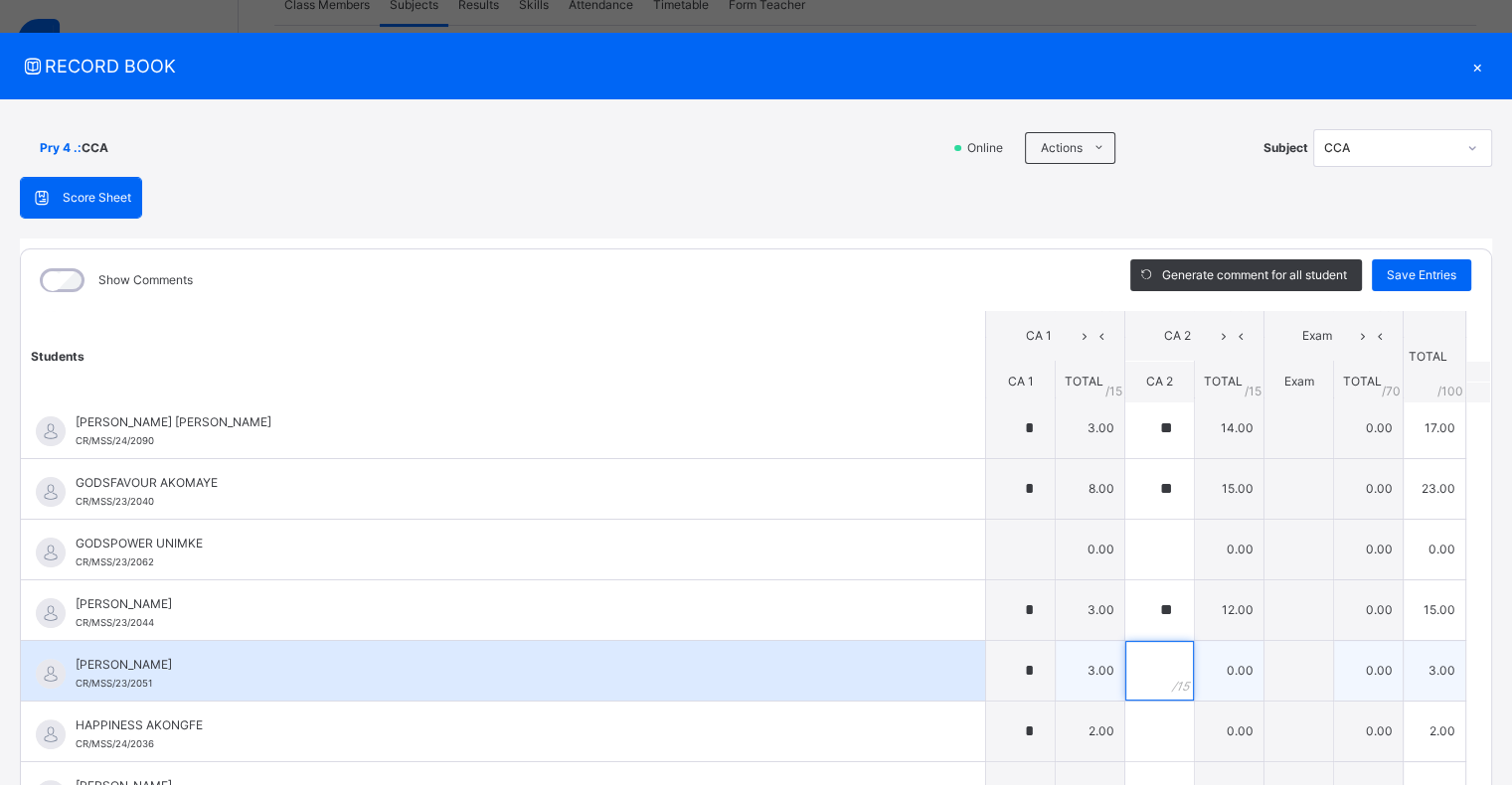 click at bounding box center (1159, 671) 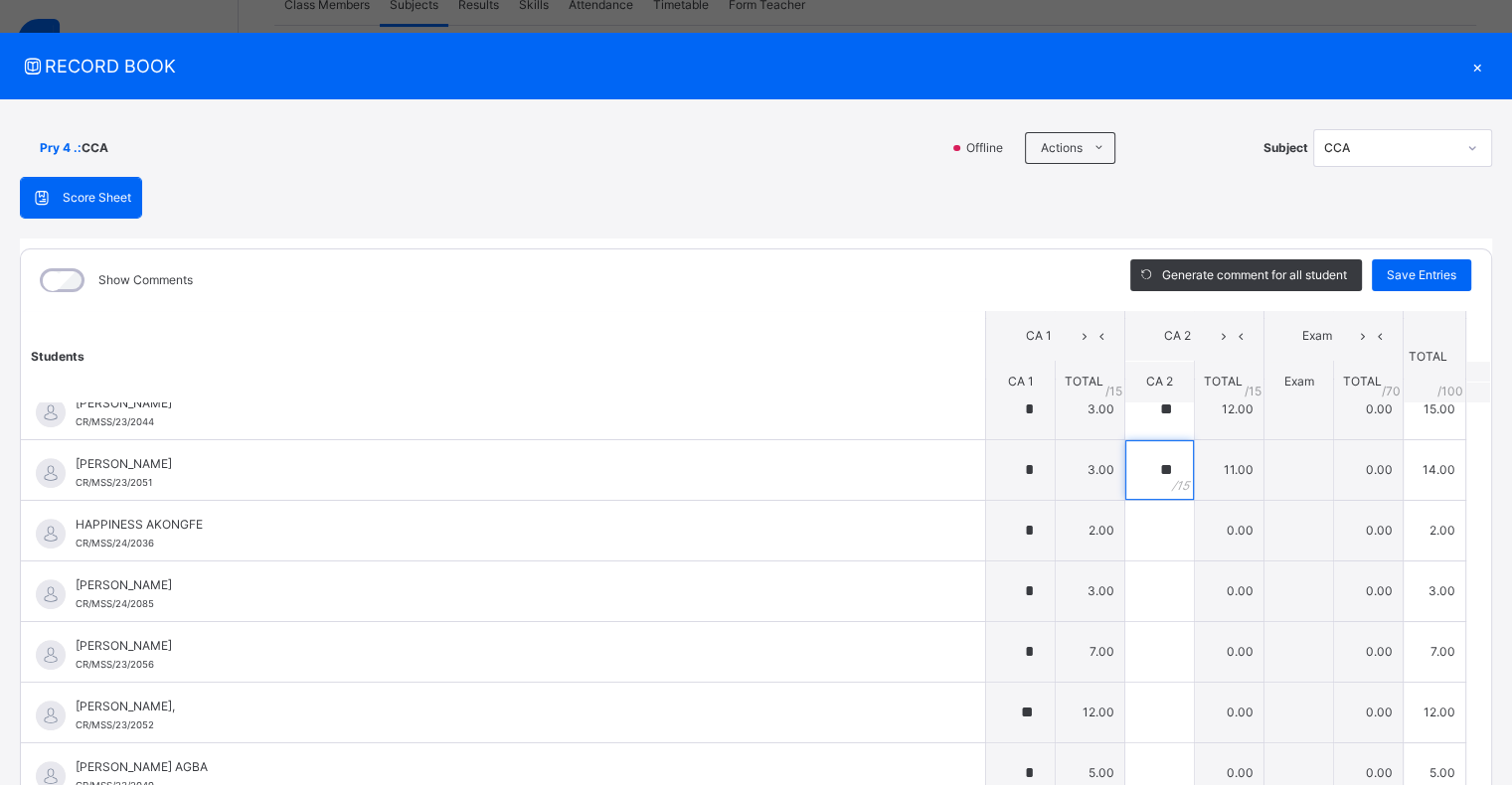 scroll, scrollTop: 836, scrollLeft: 0, axis: vertical 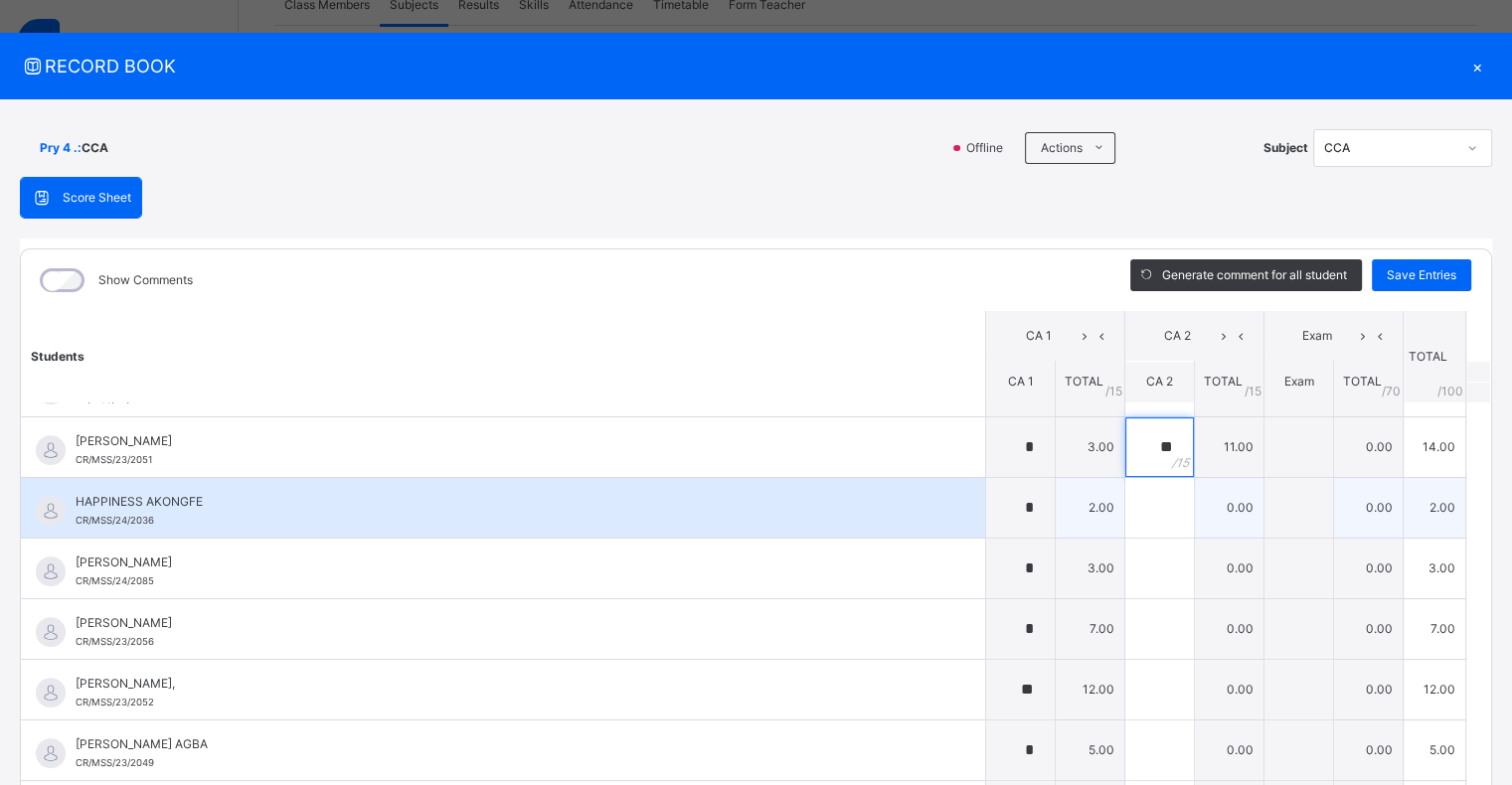 type on "**" 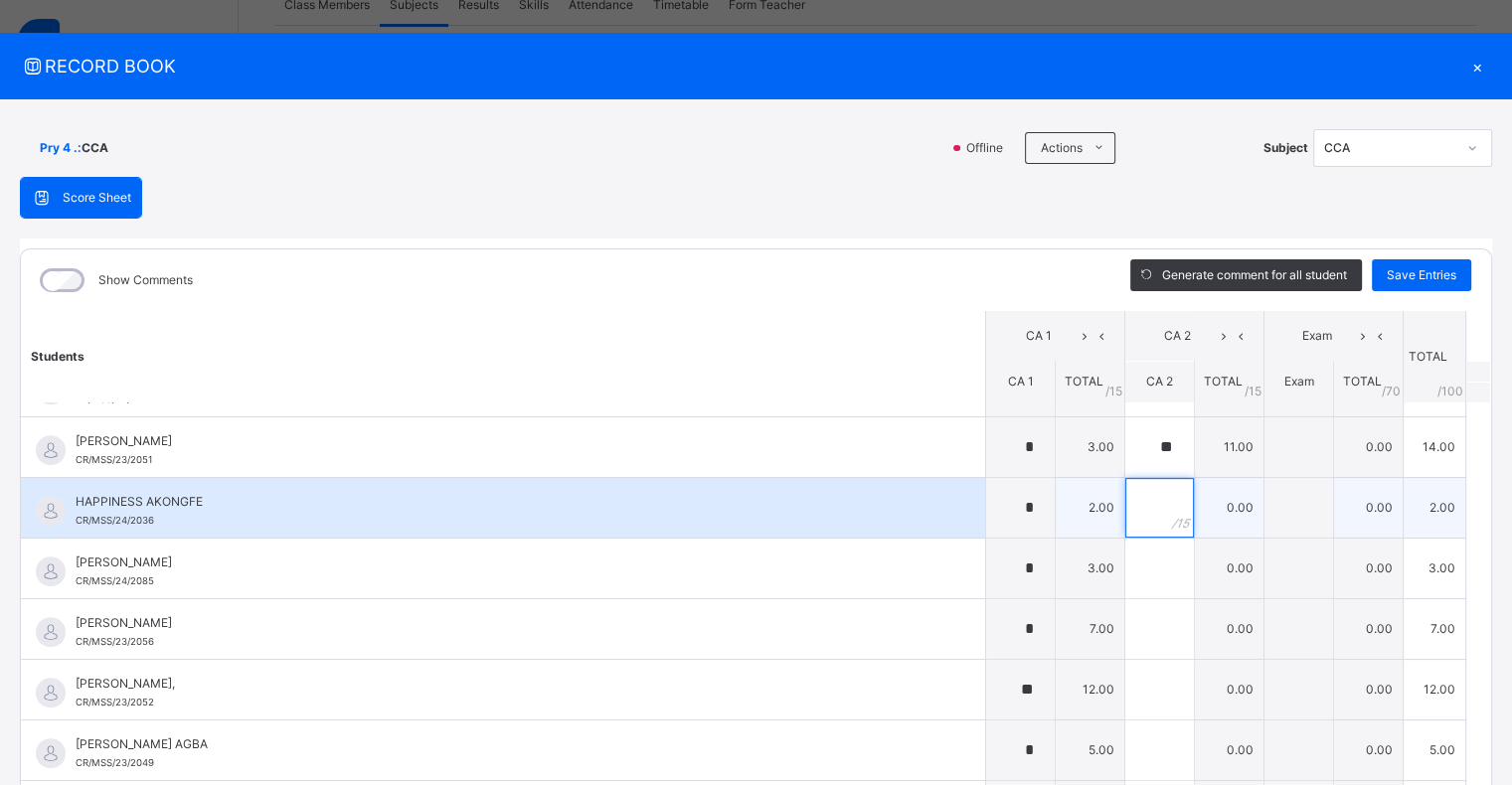click at bounding box center (1159, 508) 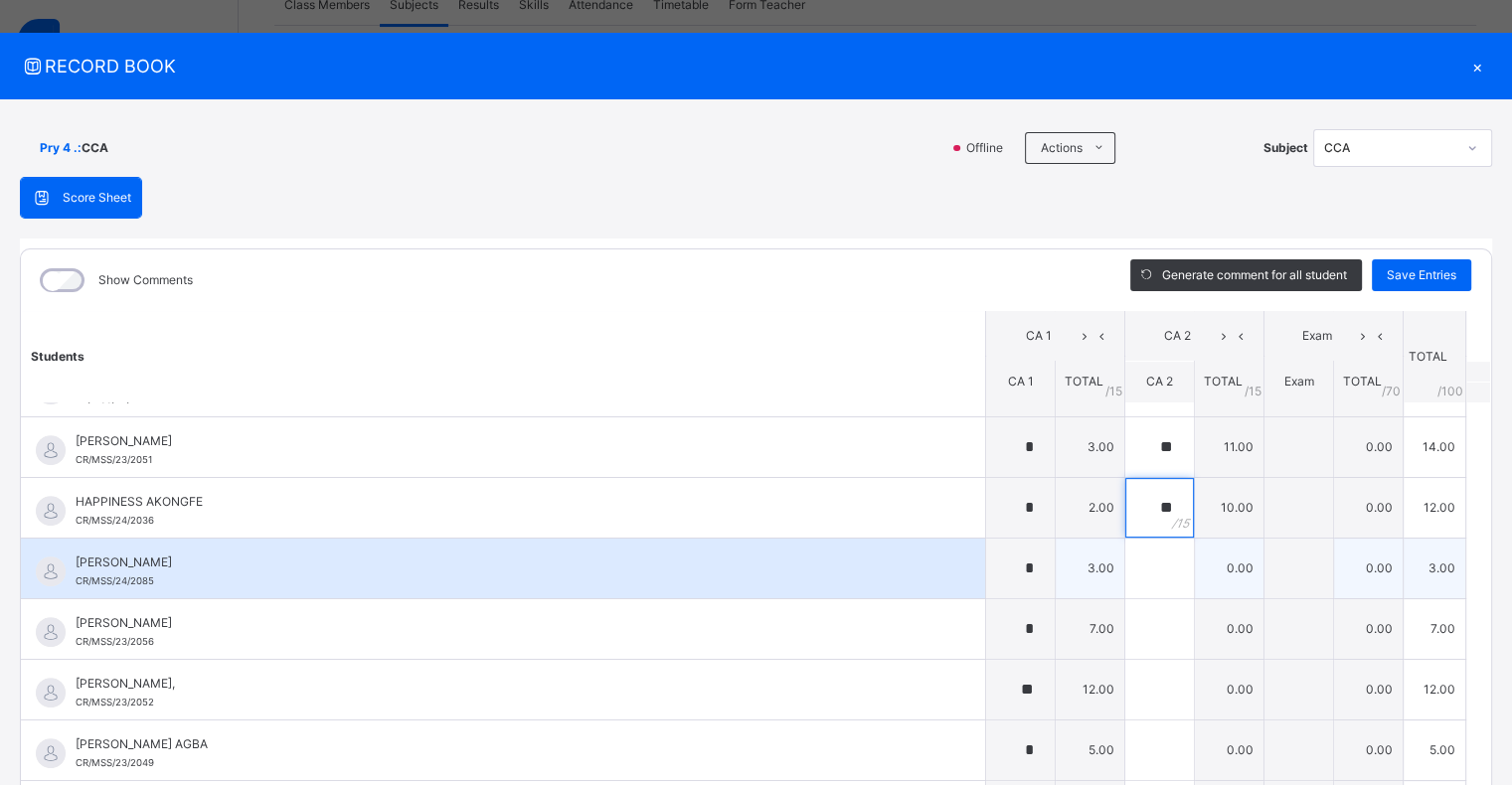 type on "**" 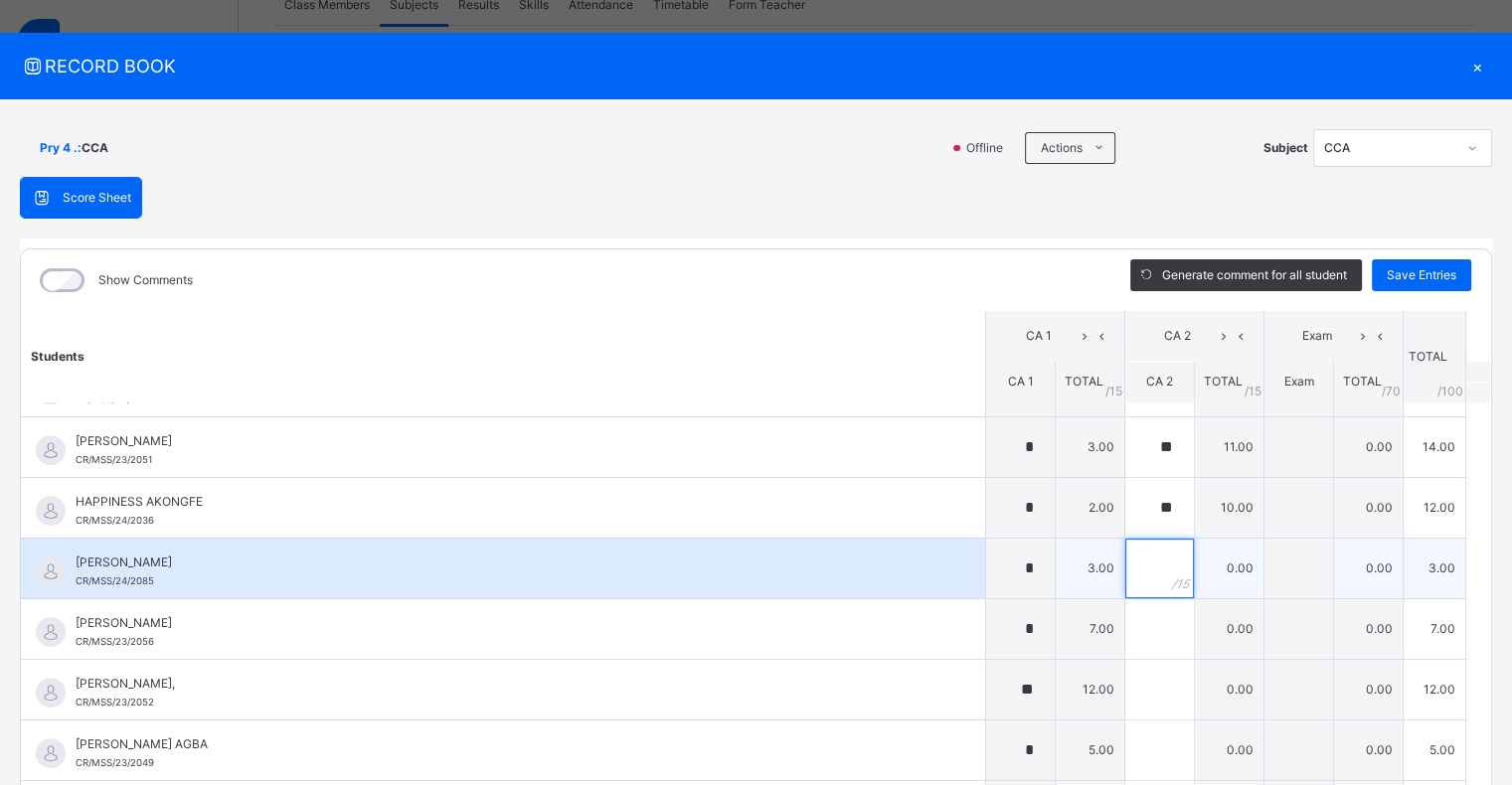 click at bounding box center [1159, 568] 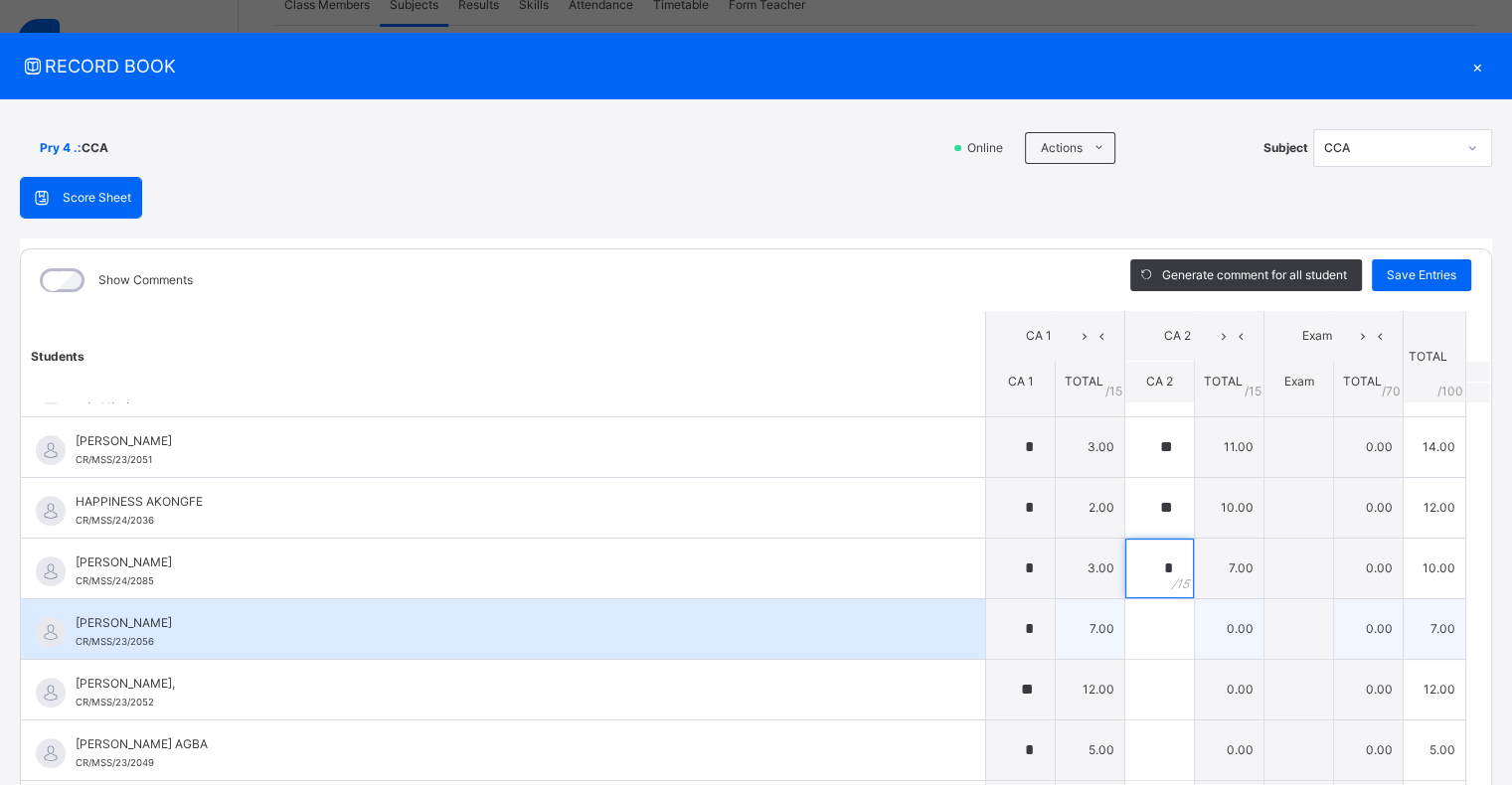 type on "*" 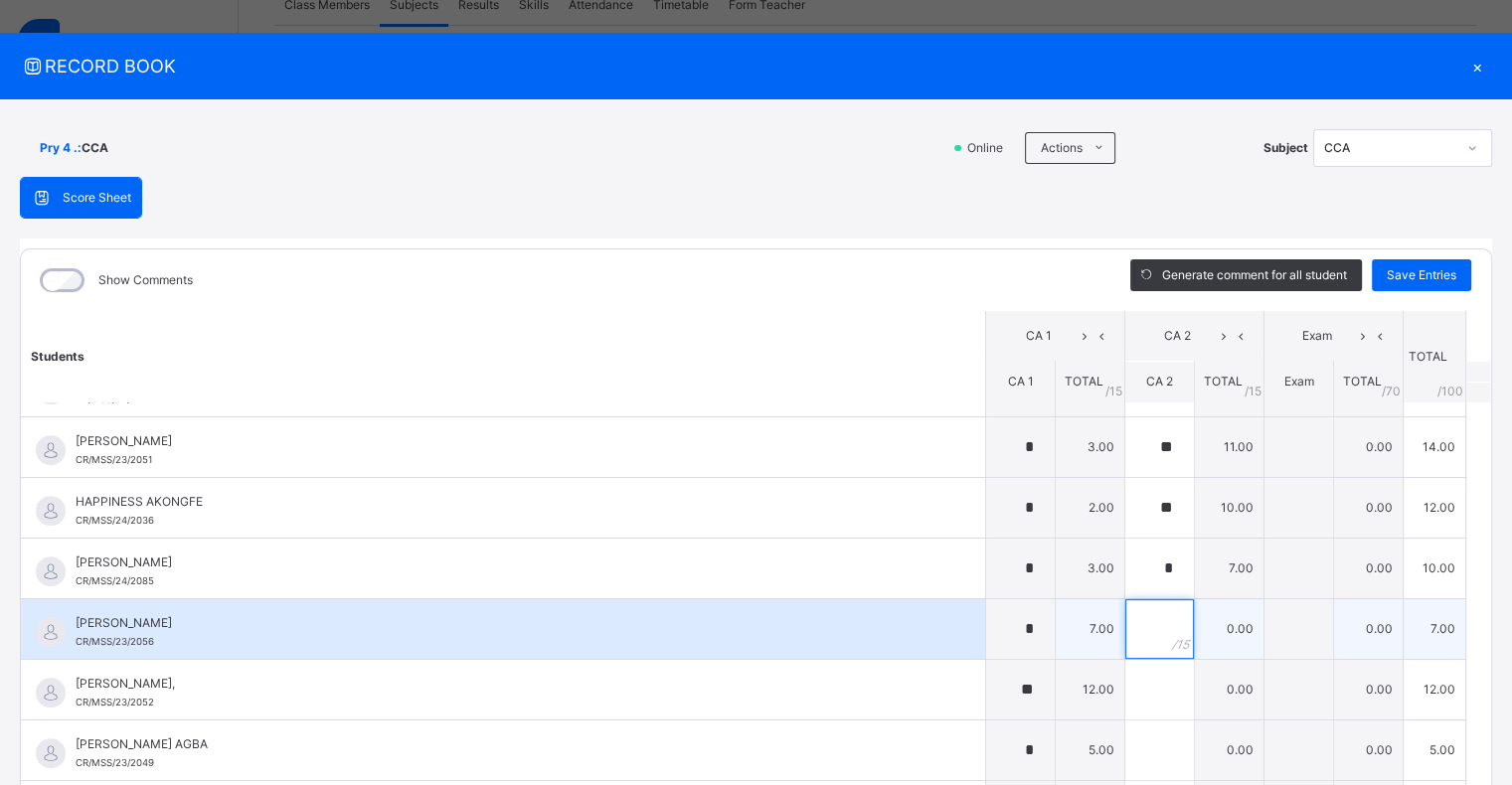 click at bounding box center [1159, 629] 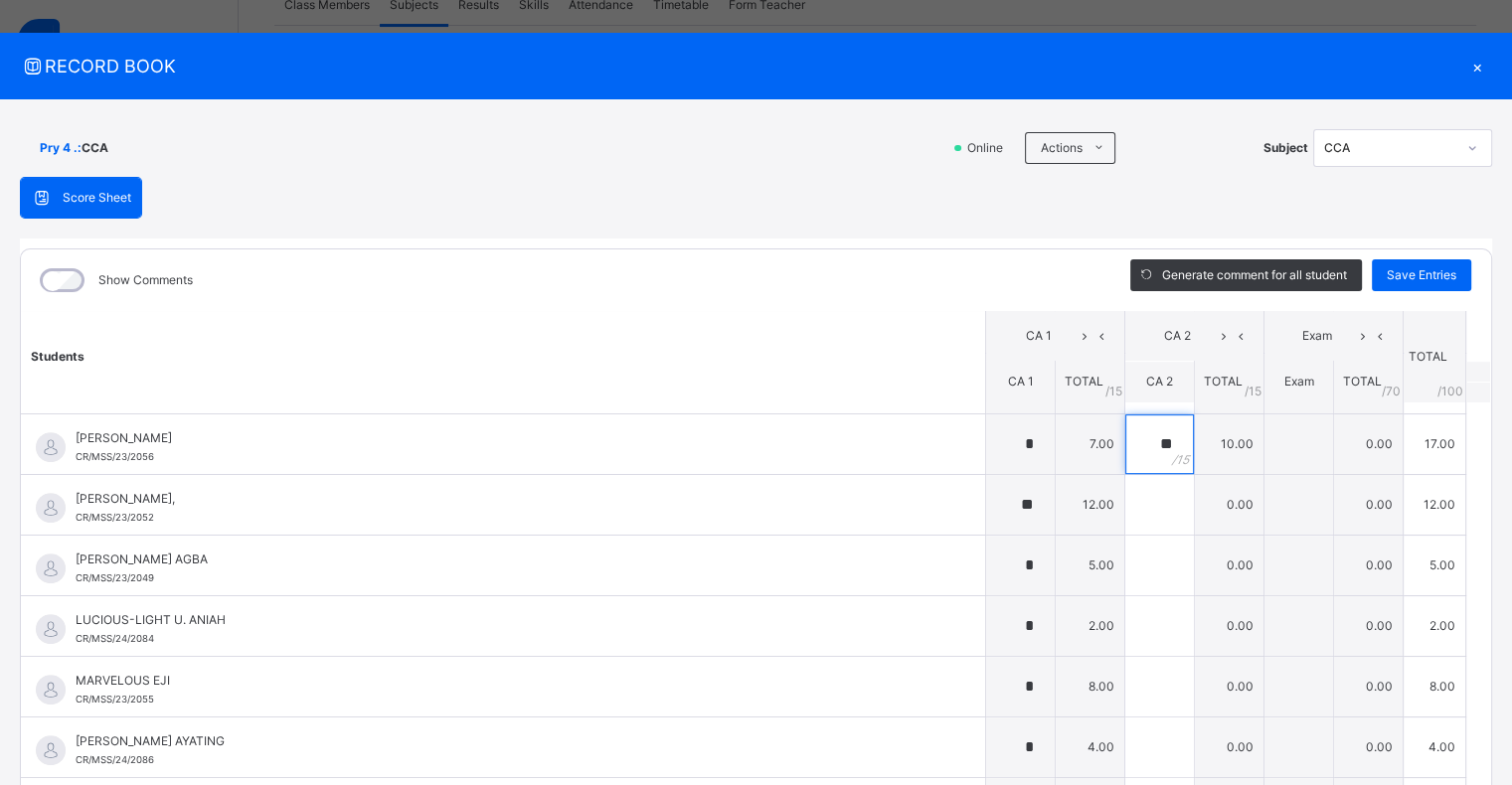 scroll, scrollTop: 1031, scrollLeft: 0, axis: vertical 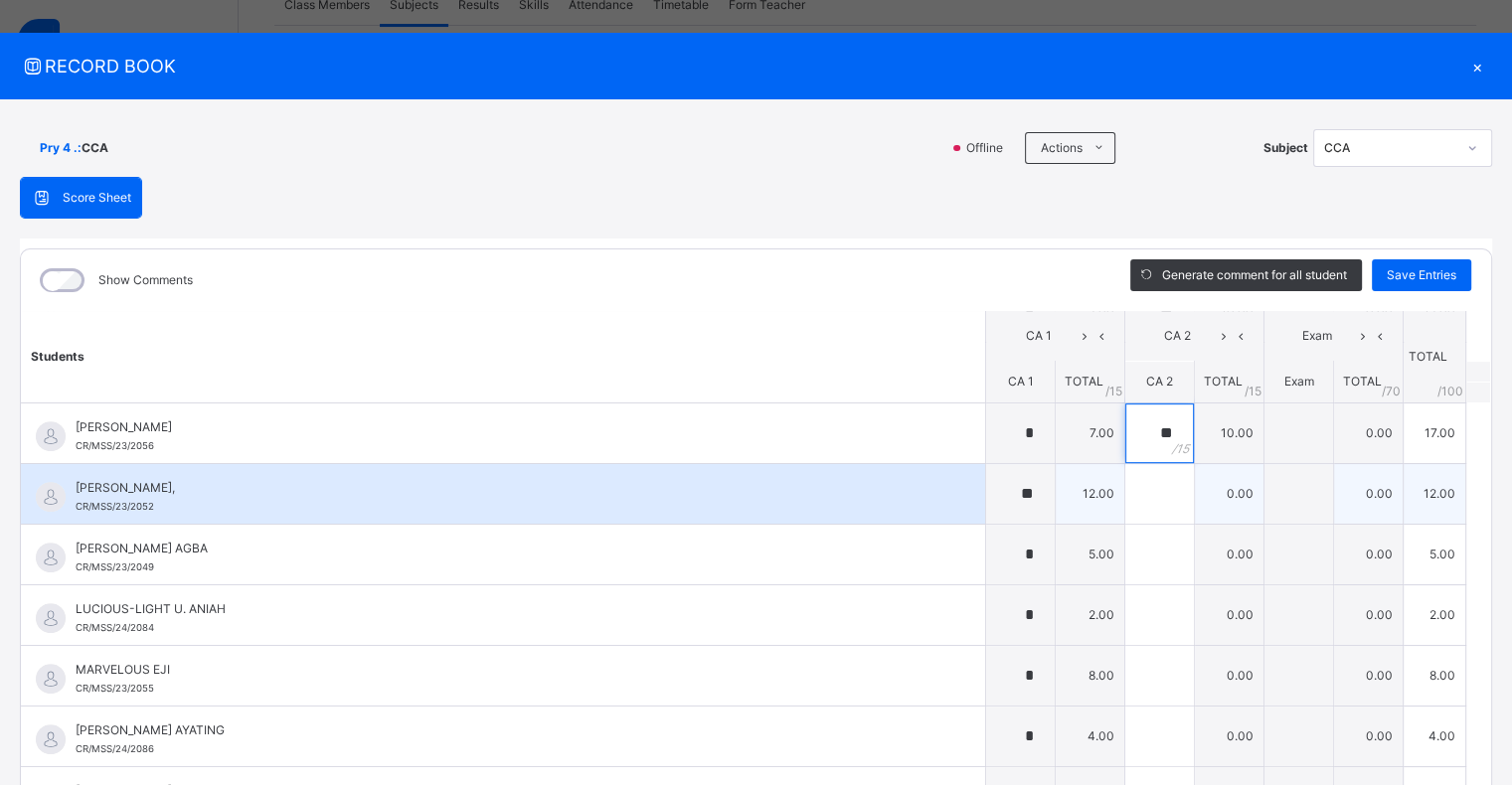 type on "**" 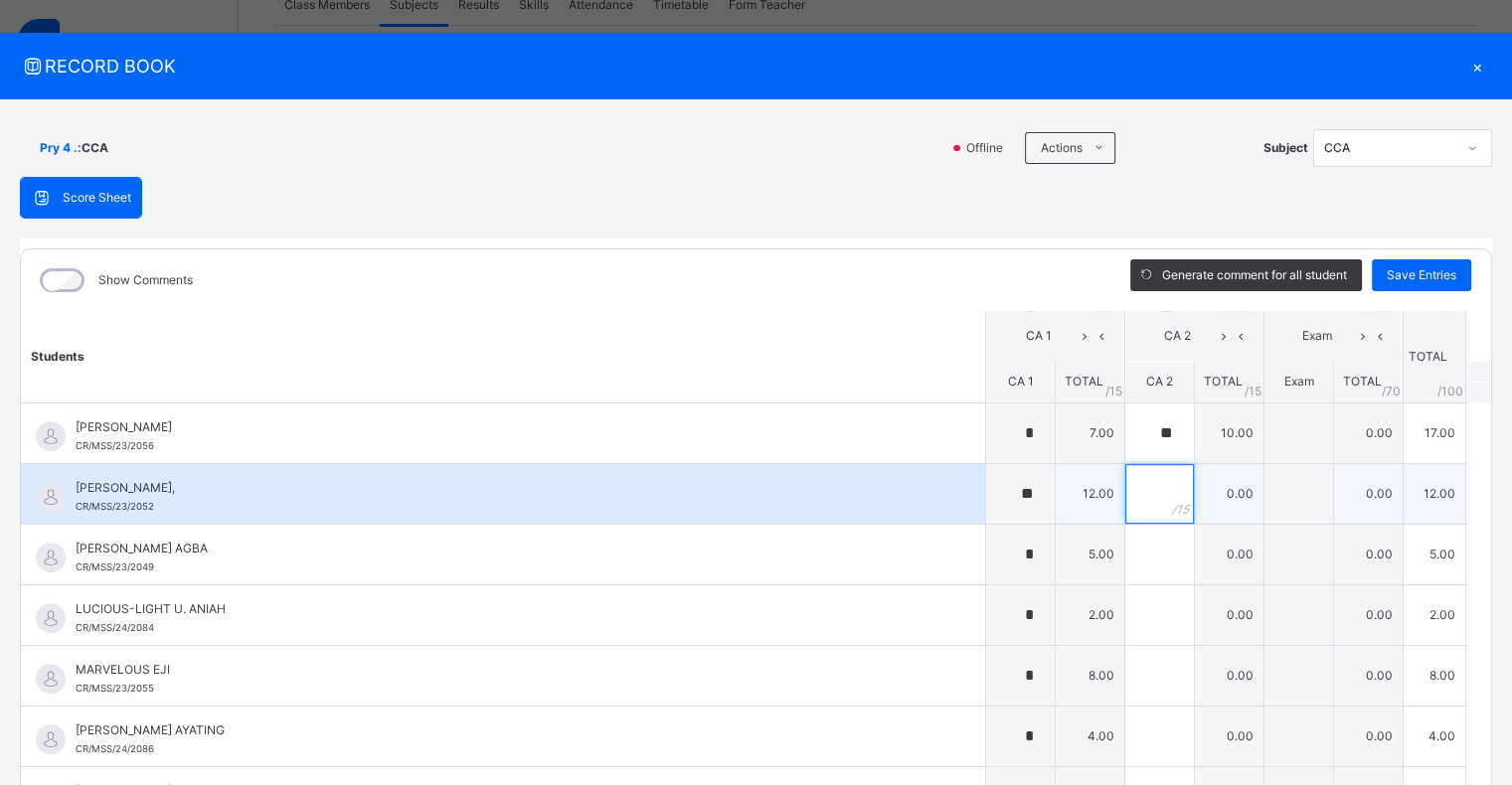 click at bounding box center (1159, 494) 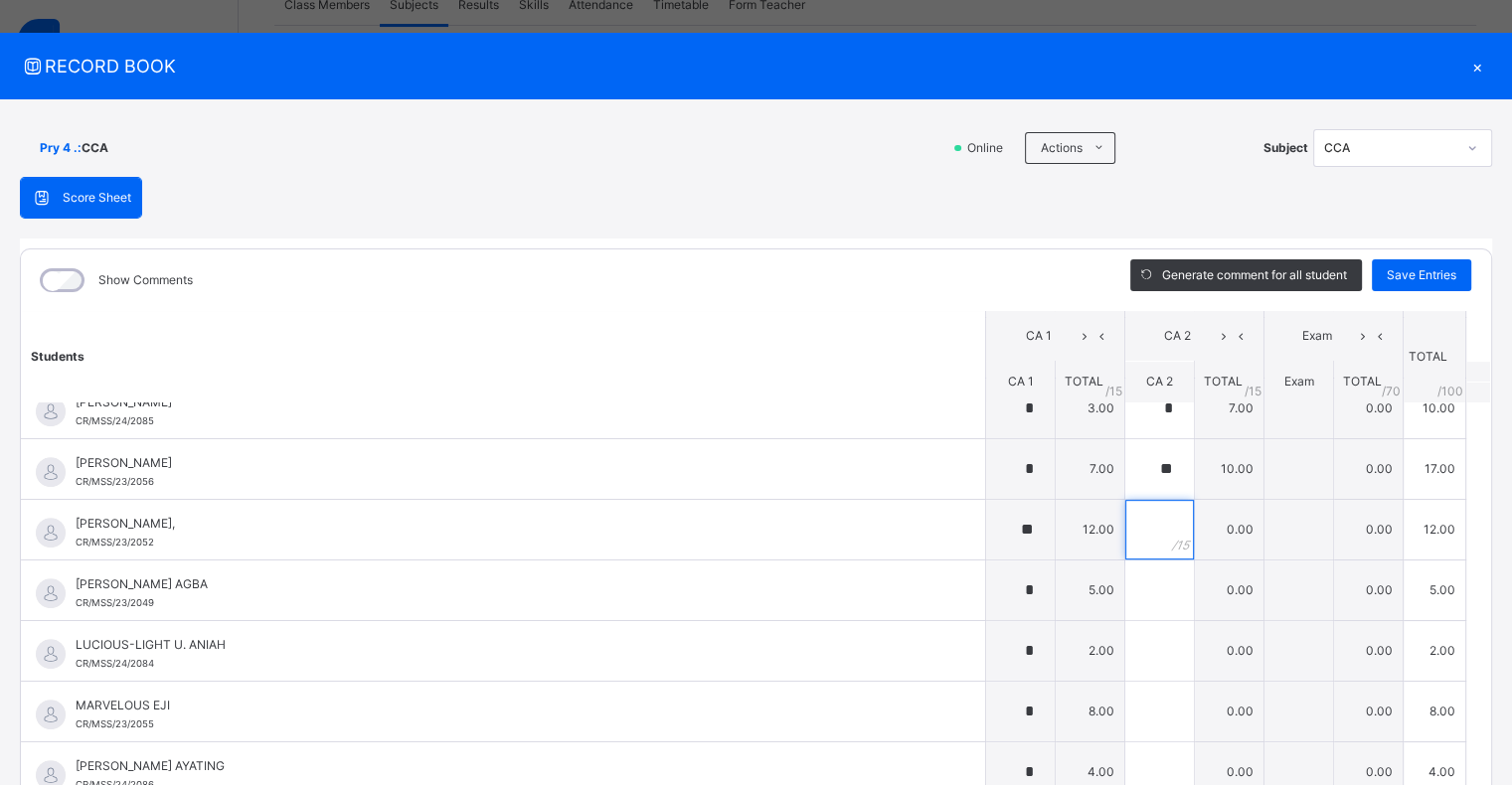 scroll, scrollTop: 1007, scrollLeft: 0, axis: vertical 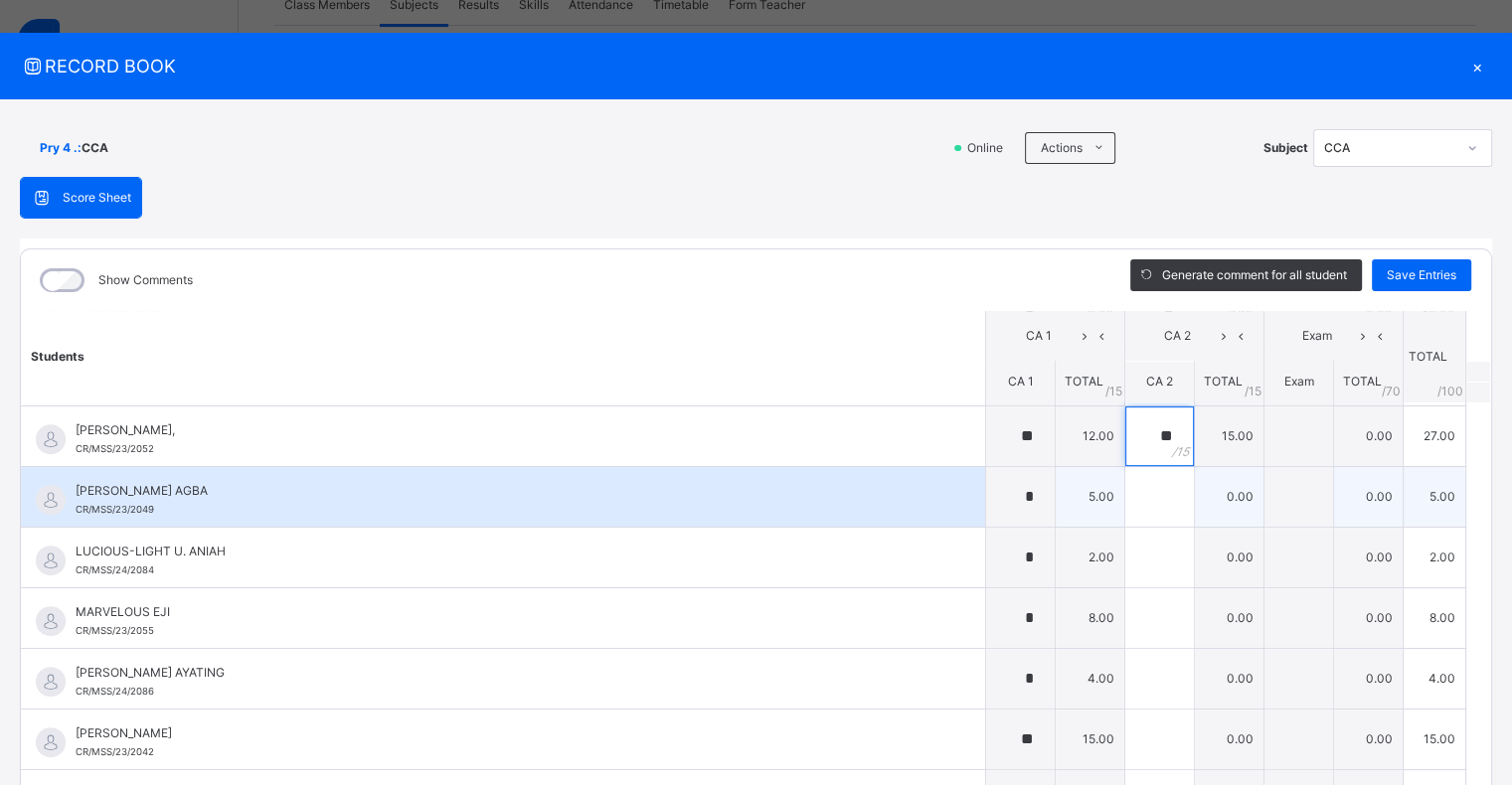 type on "**" 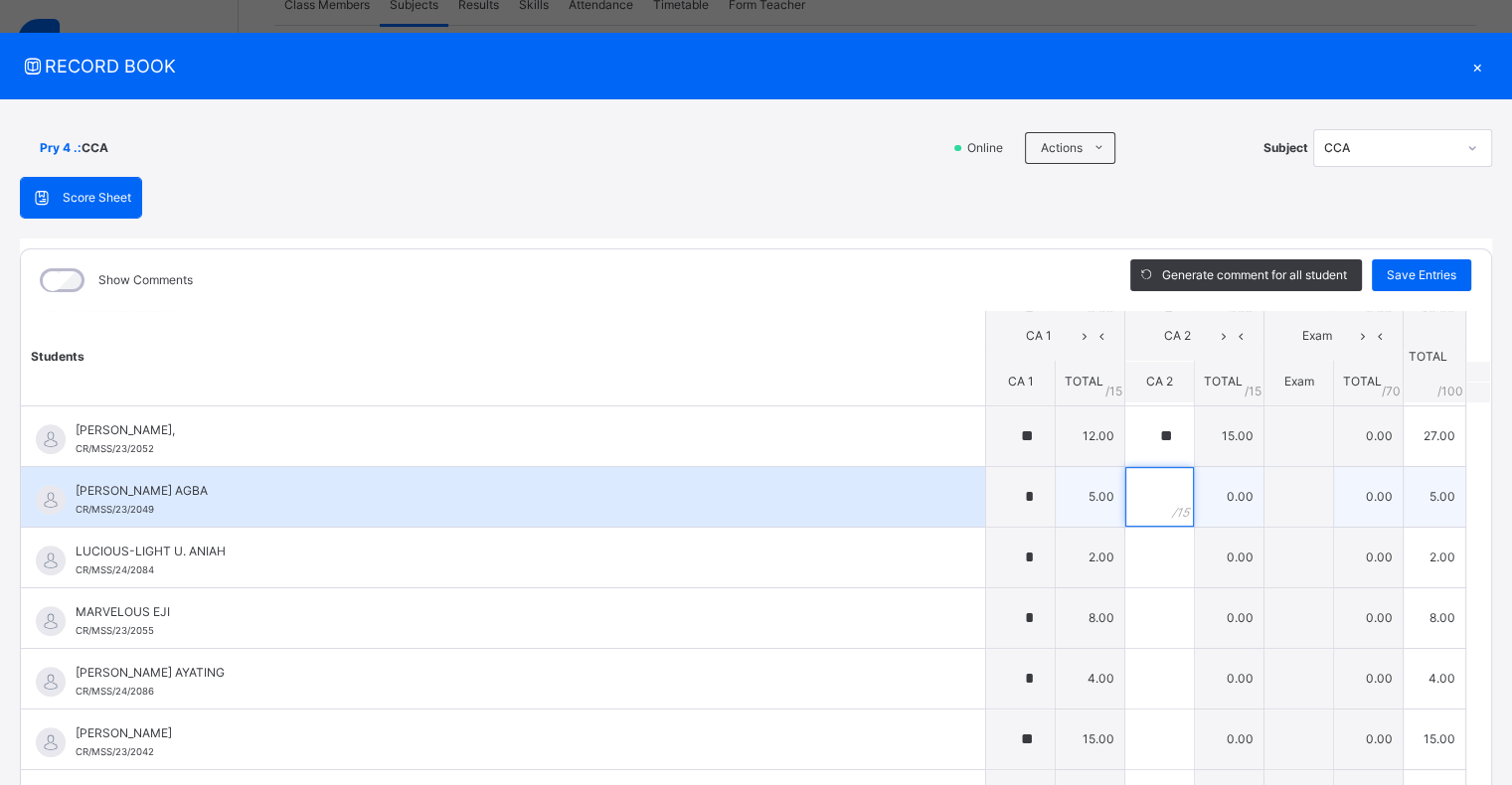 click at bounding box center (1159, 497) 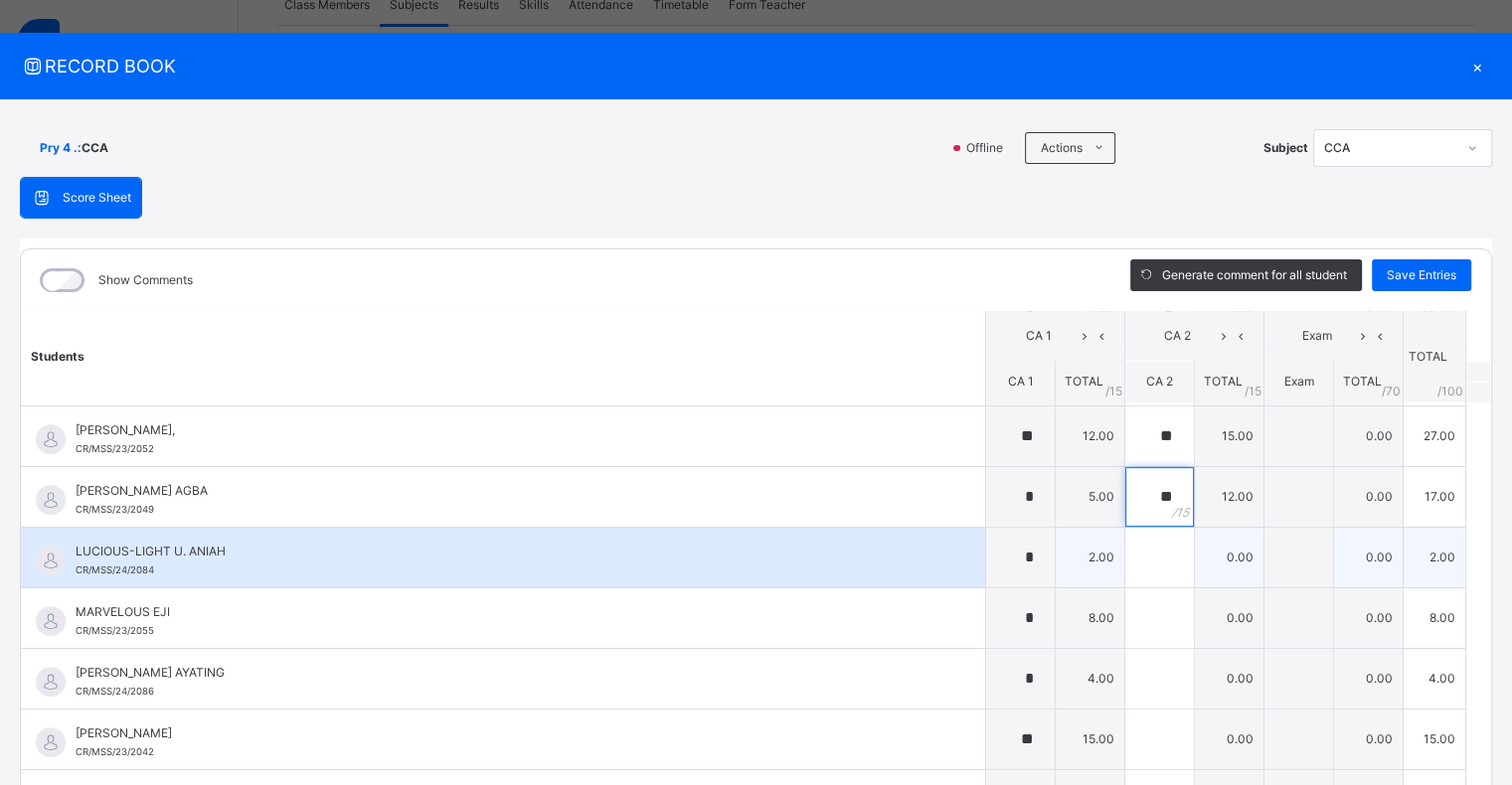type on "**" 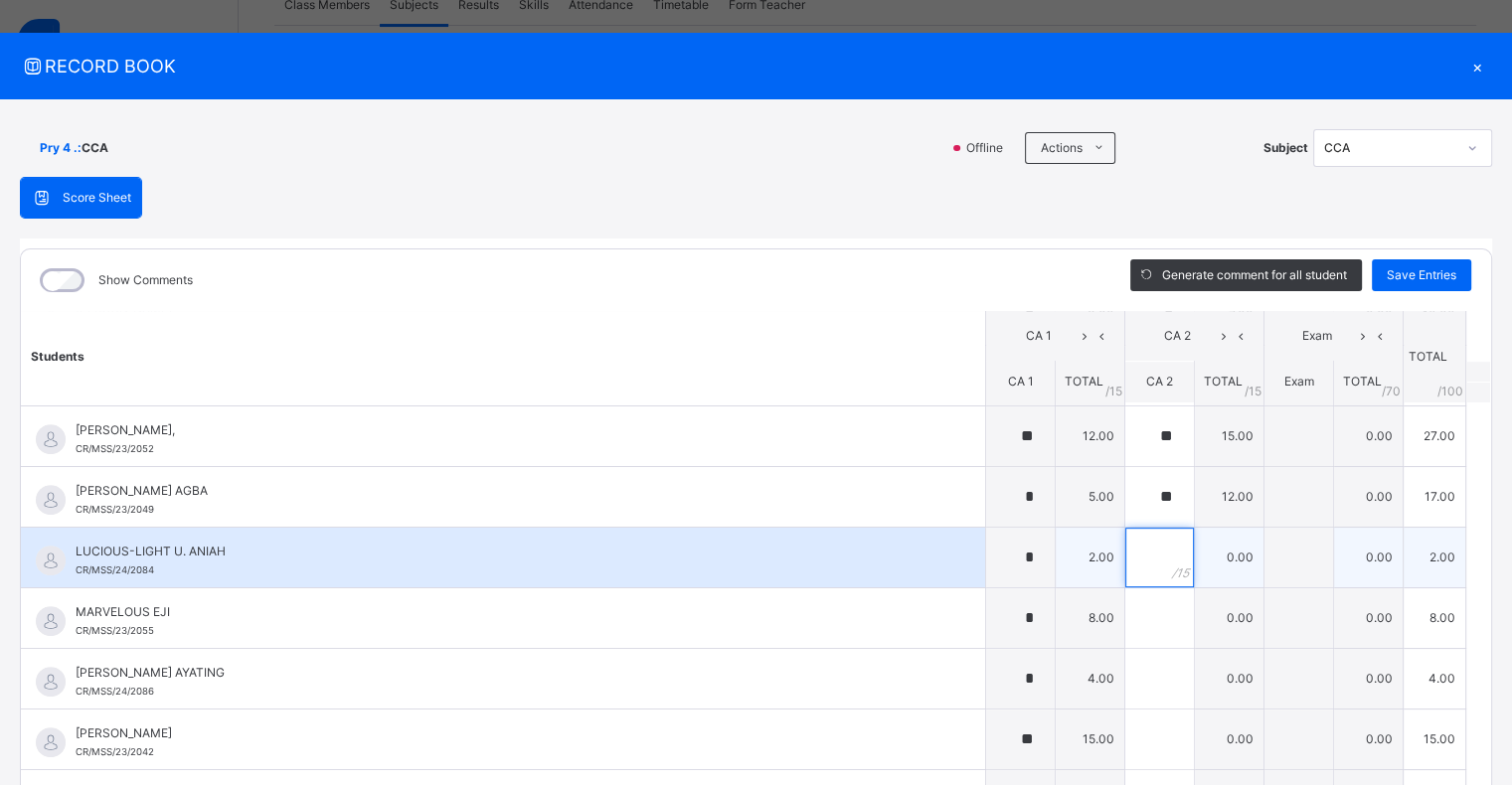 click at bounding box center [1159, 557] 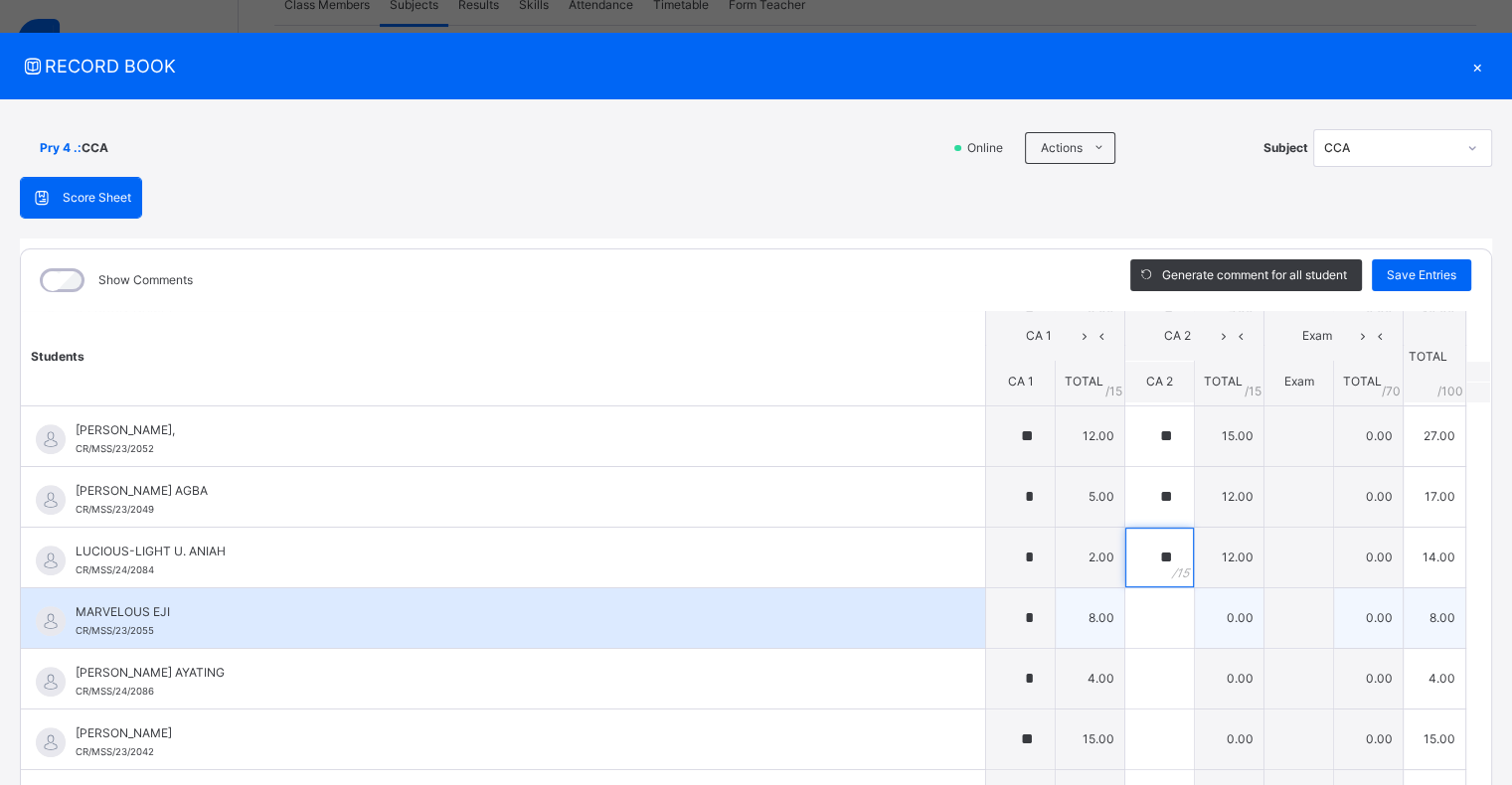 type on "**" 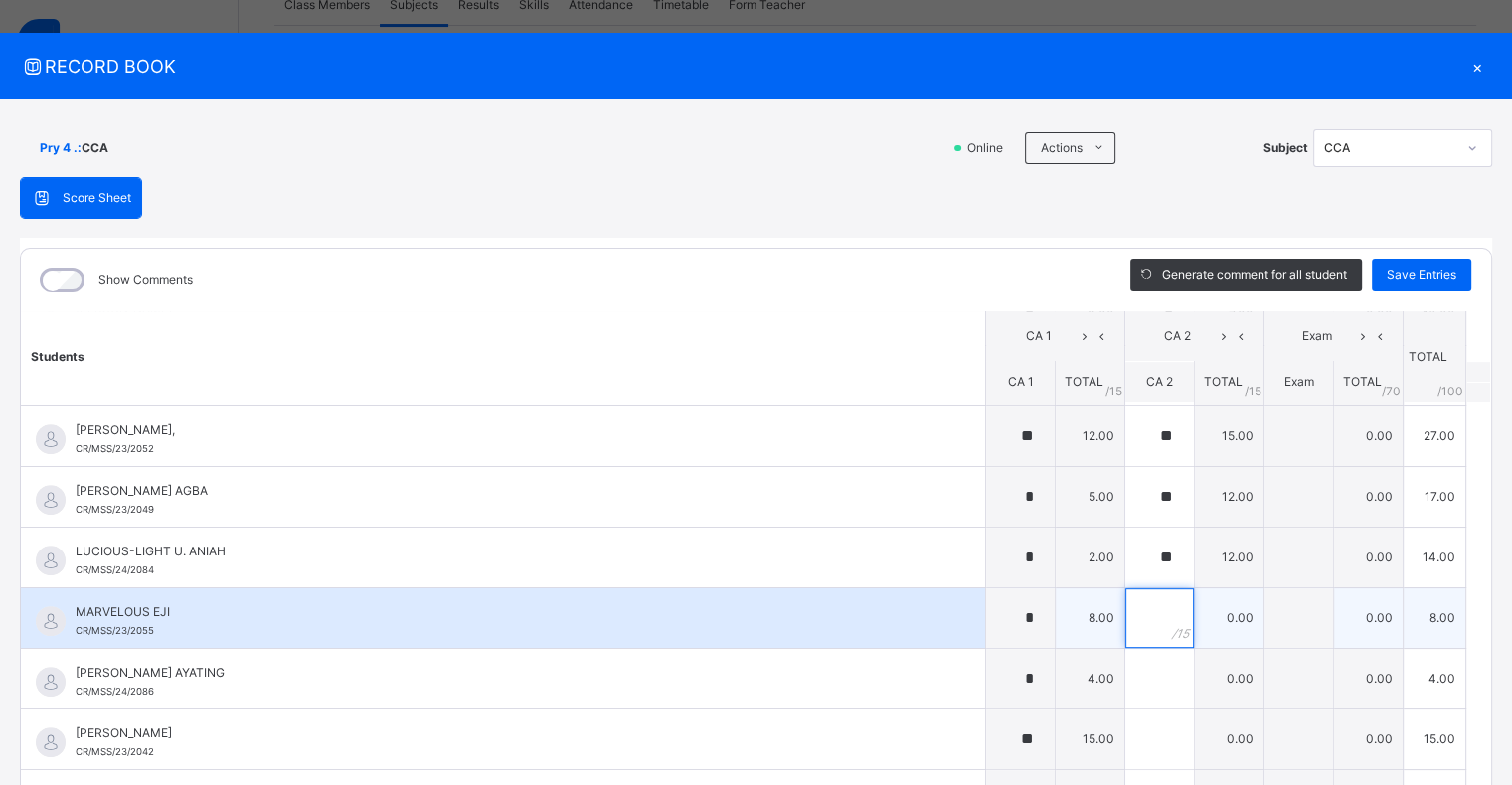 click at bounding box center [1159, 618] 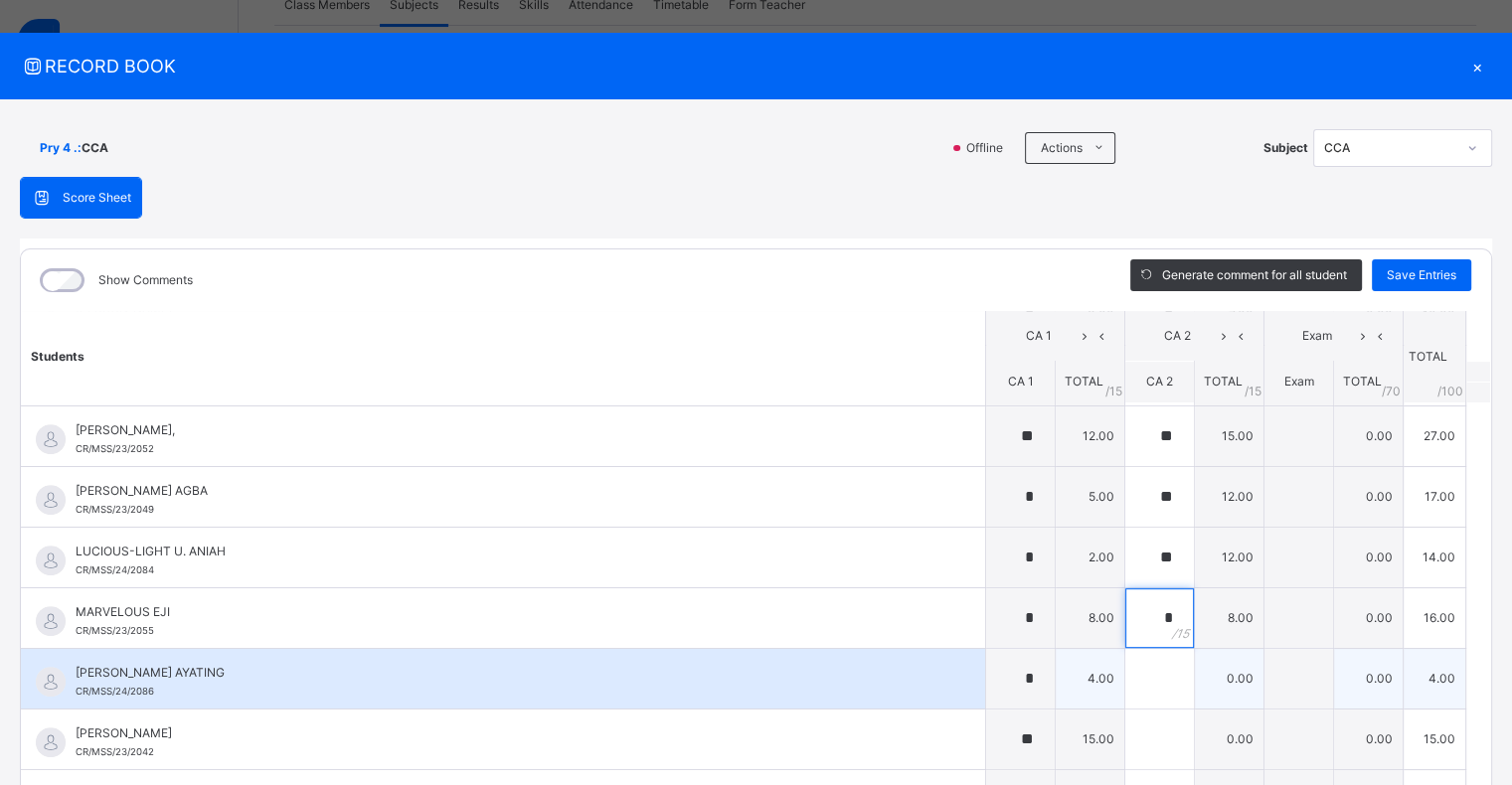 type on "*" 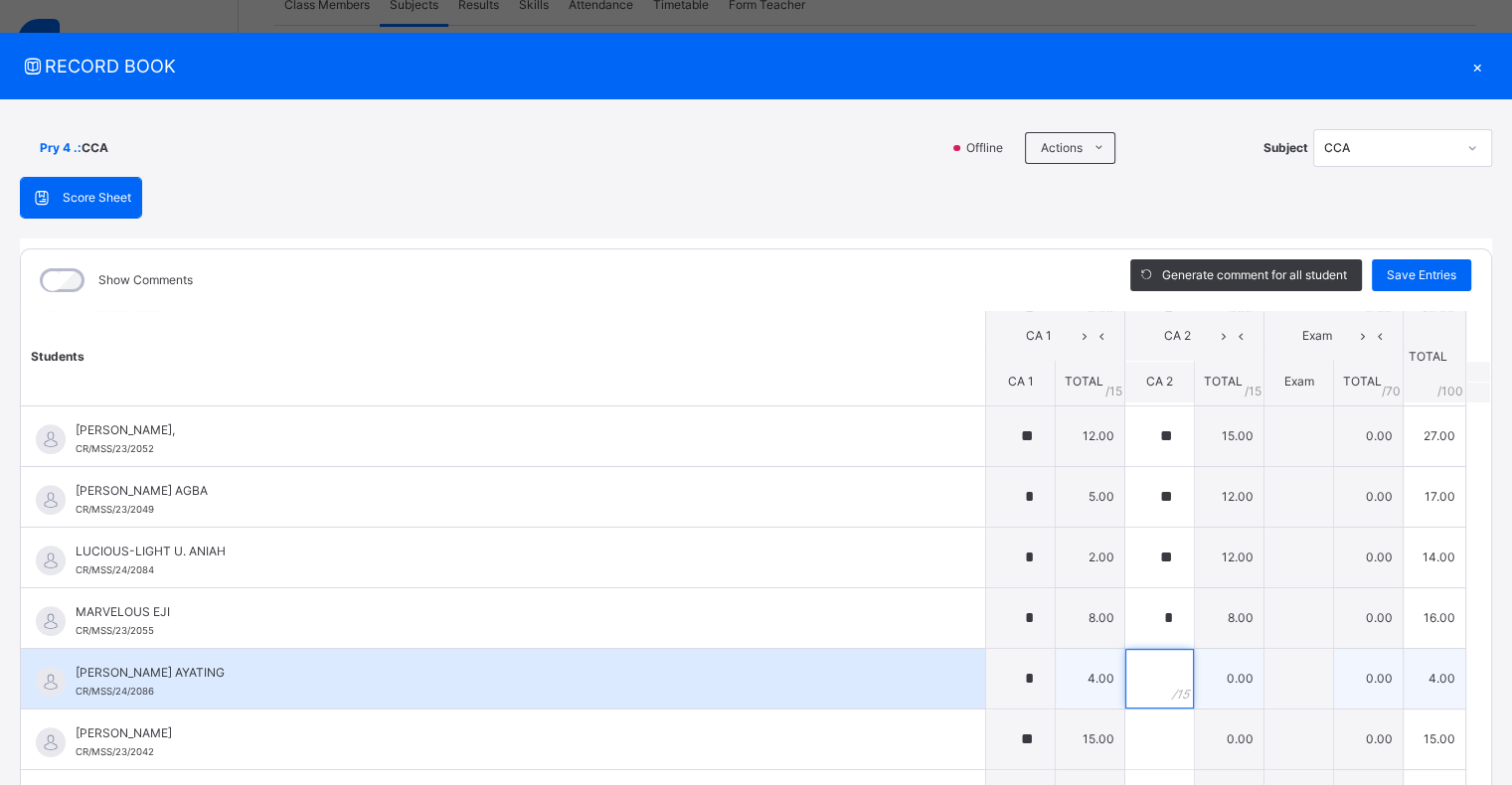 click at bounding box center (1159, 679) 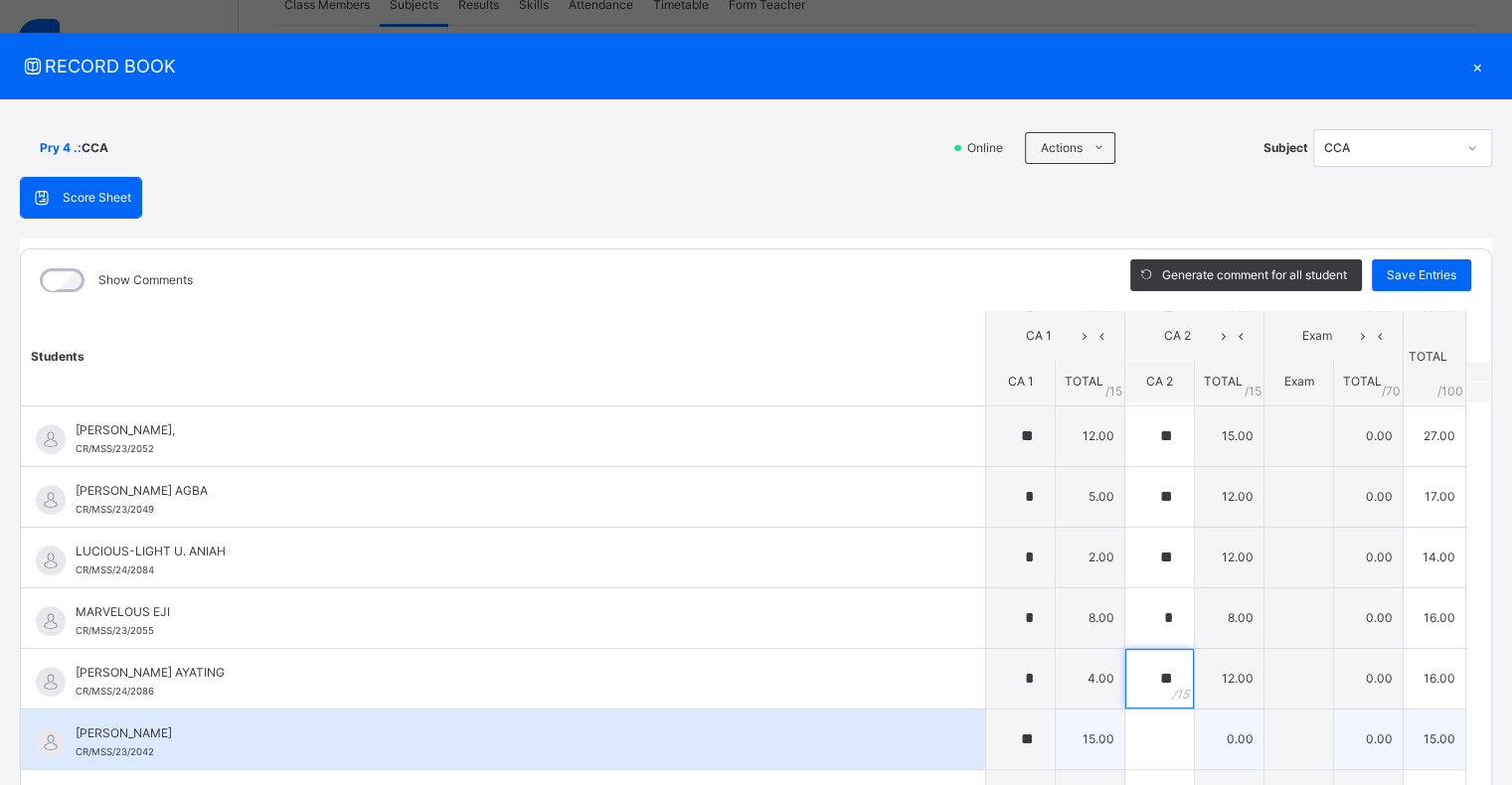 type on "**" 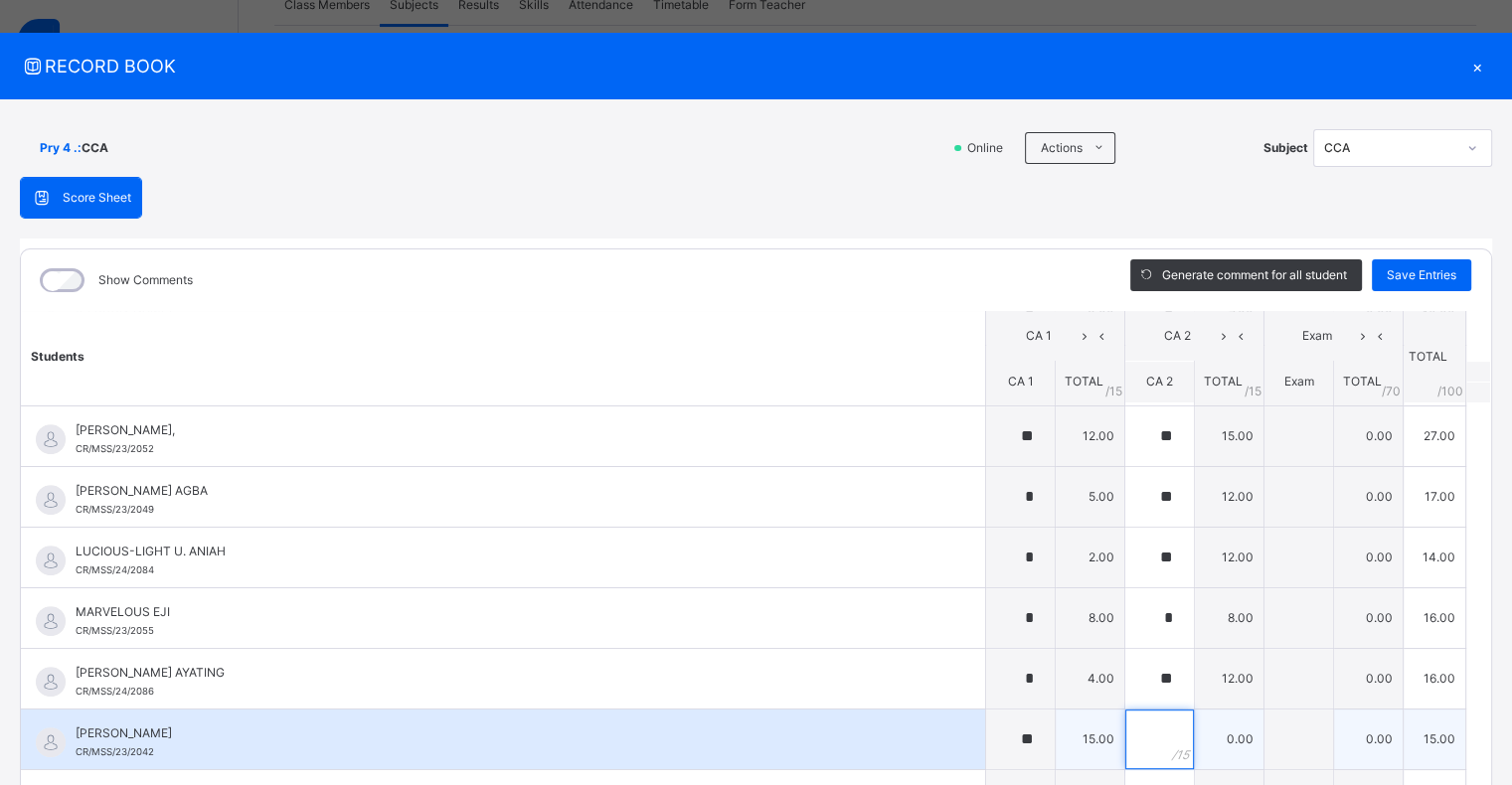click at bounding box center (1159, 739) 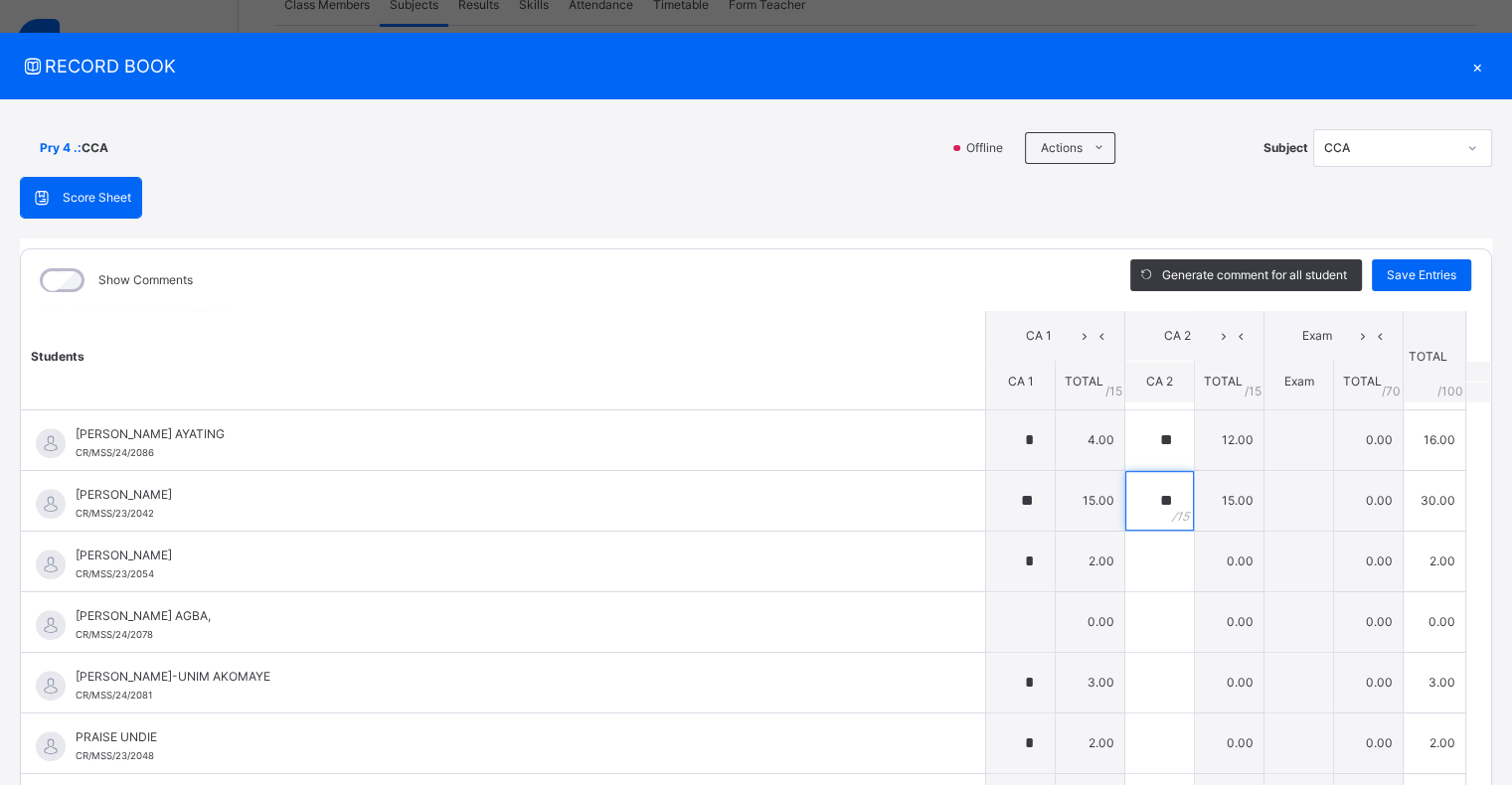 scroll, scrollTop: 1342, scrollLeft: 0, axis: vertical 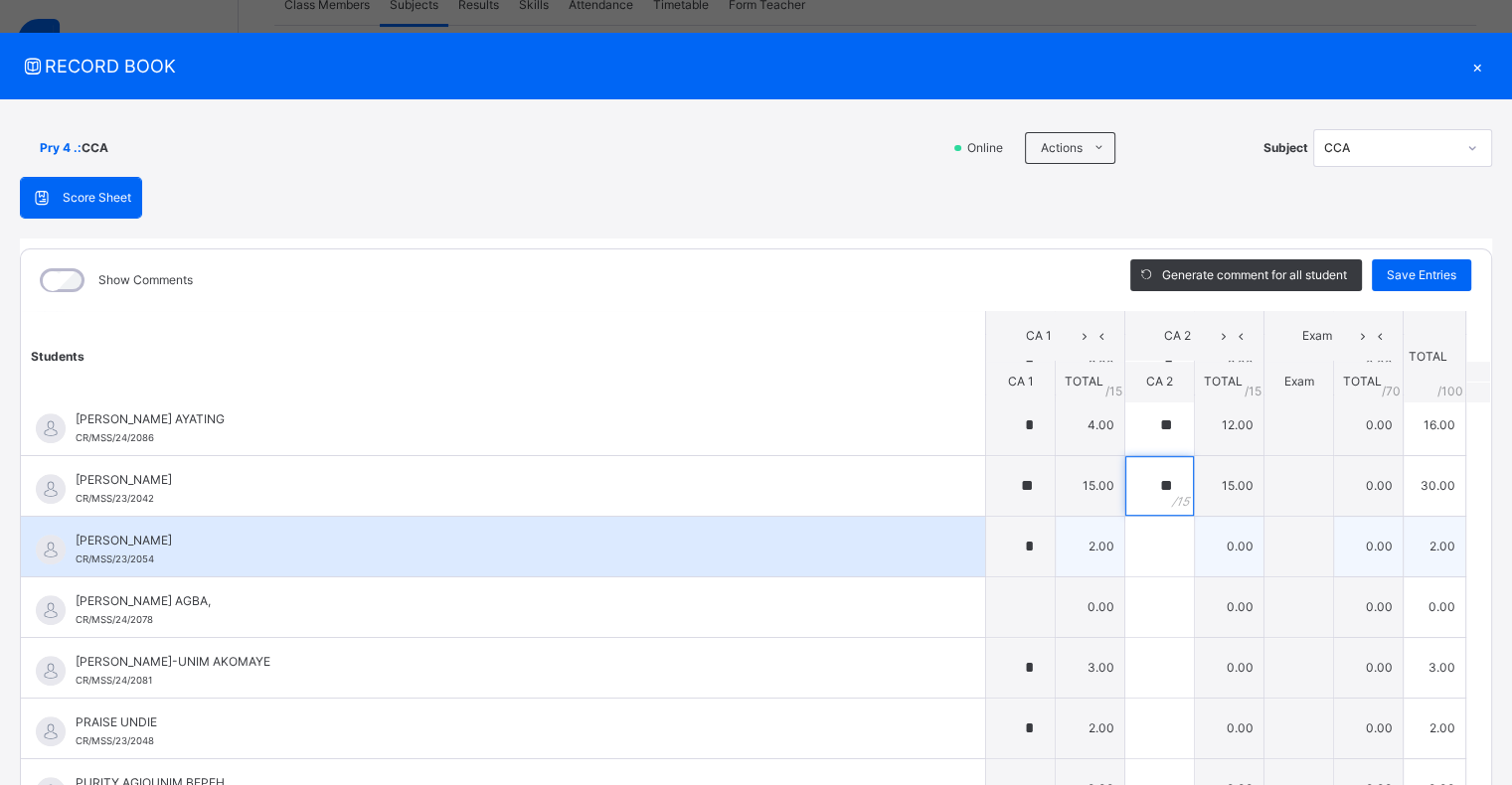 type on "**" 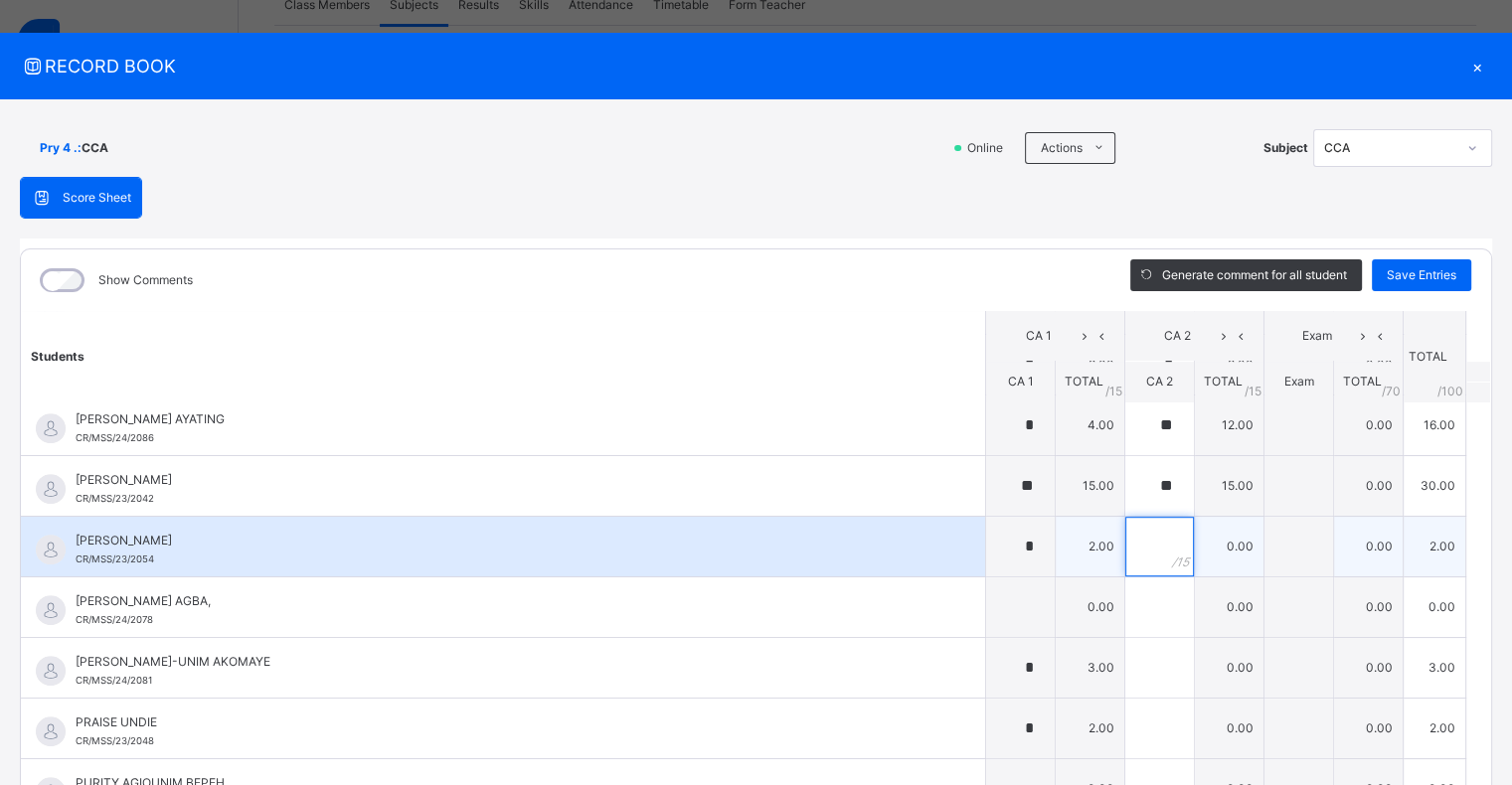 click at bounding box center (1159, 547) 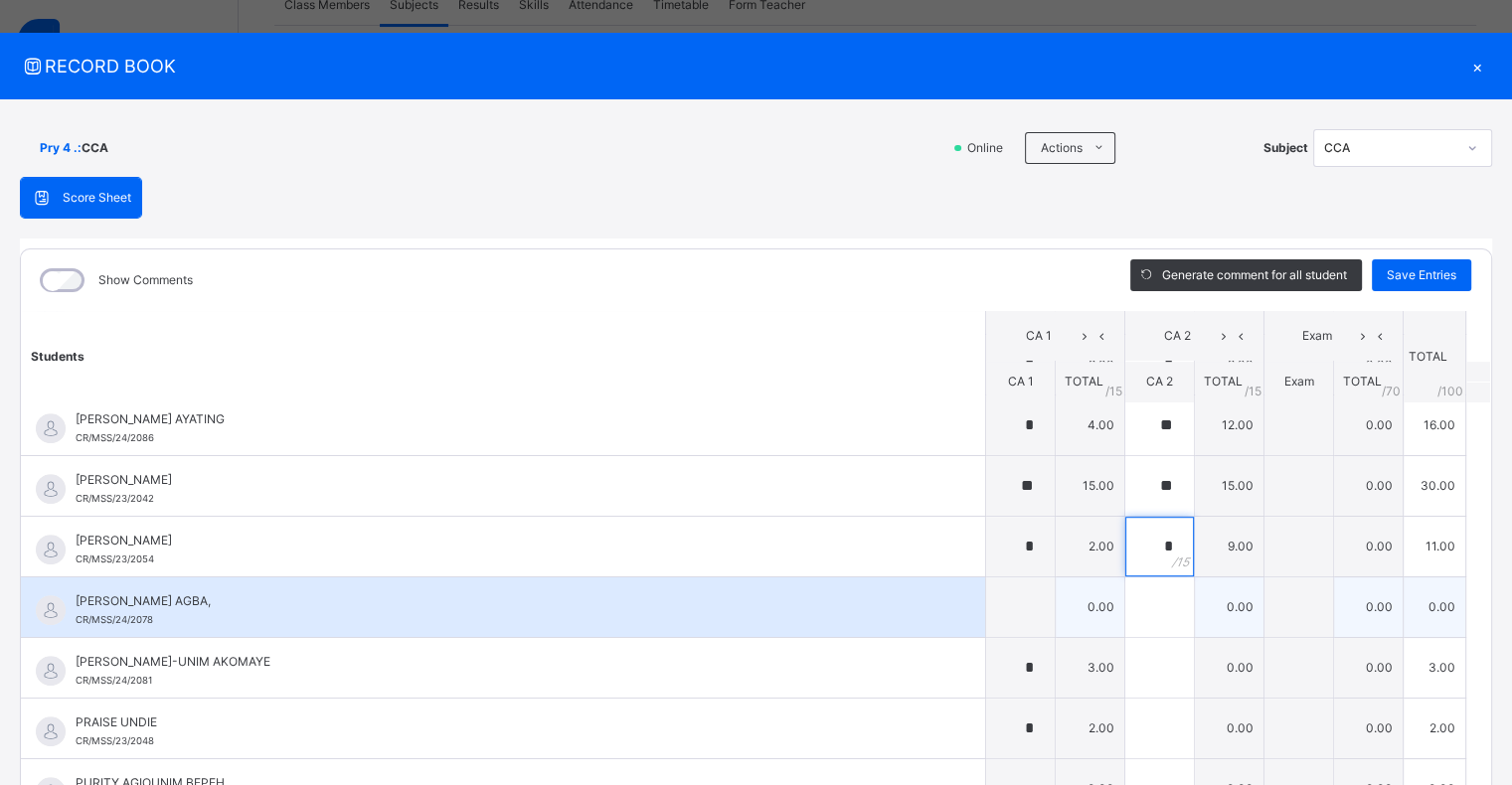 type on "*" 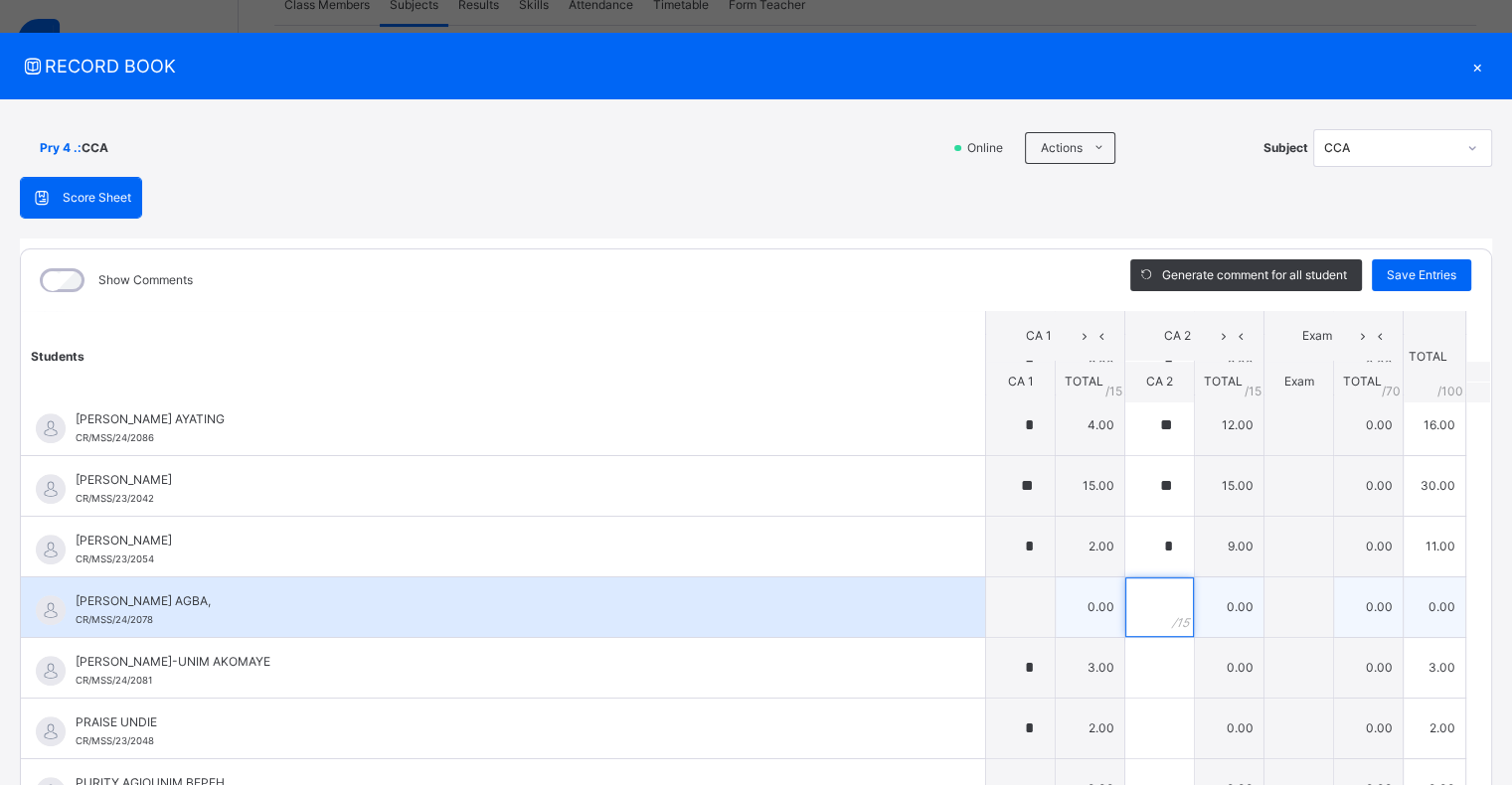 click at bounding box center [1159, 607] 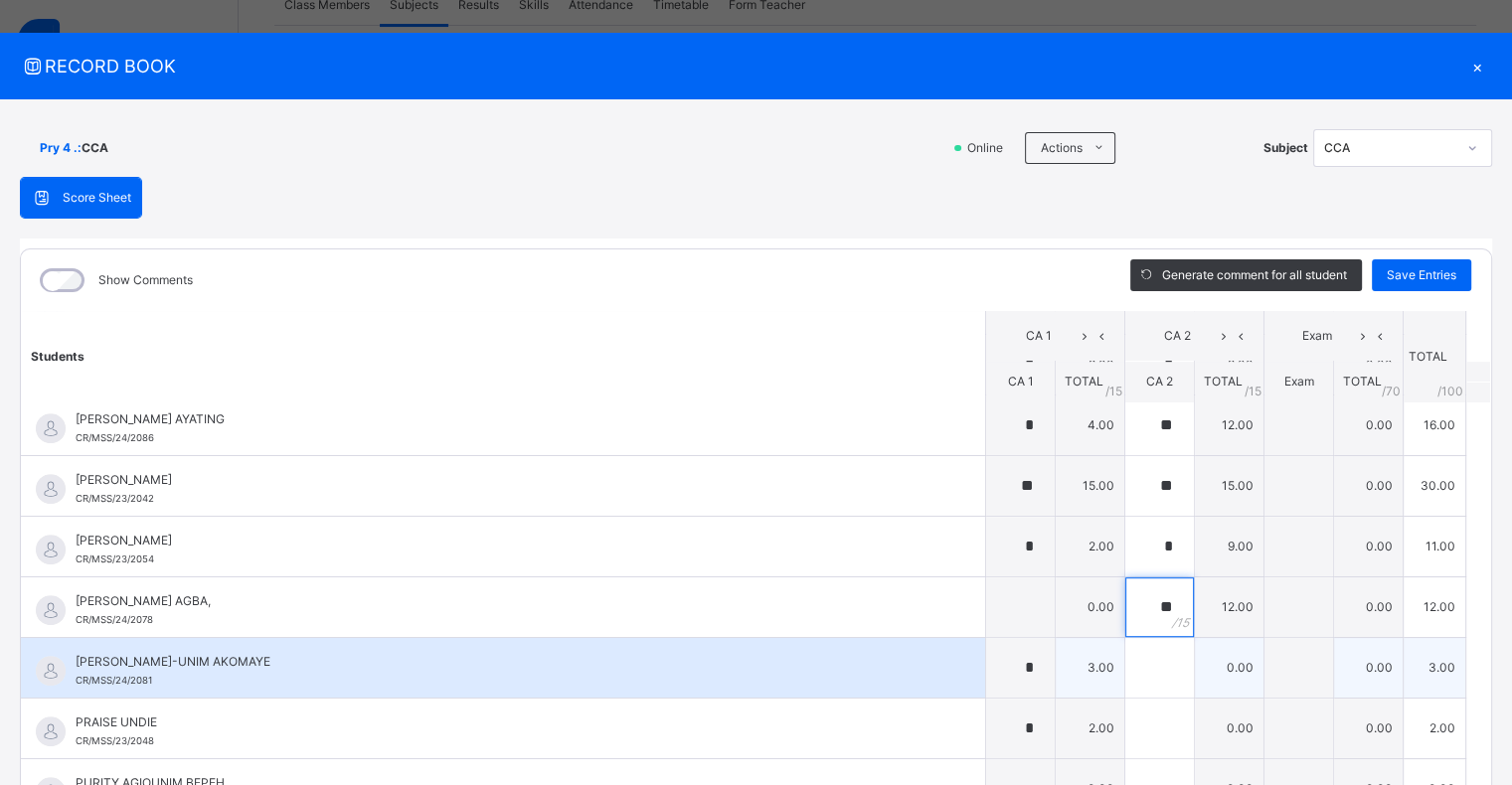 type on "**" 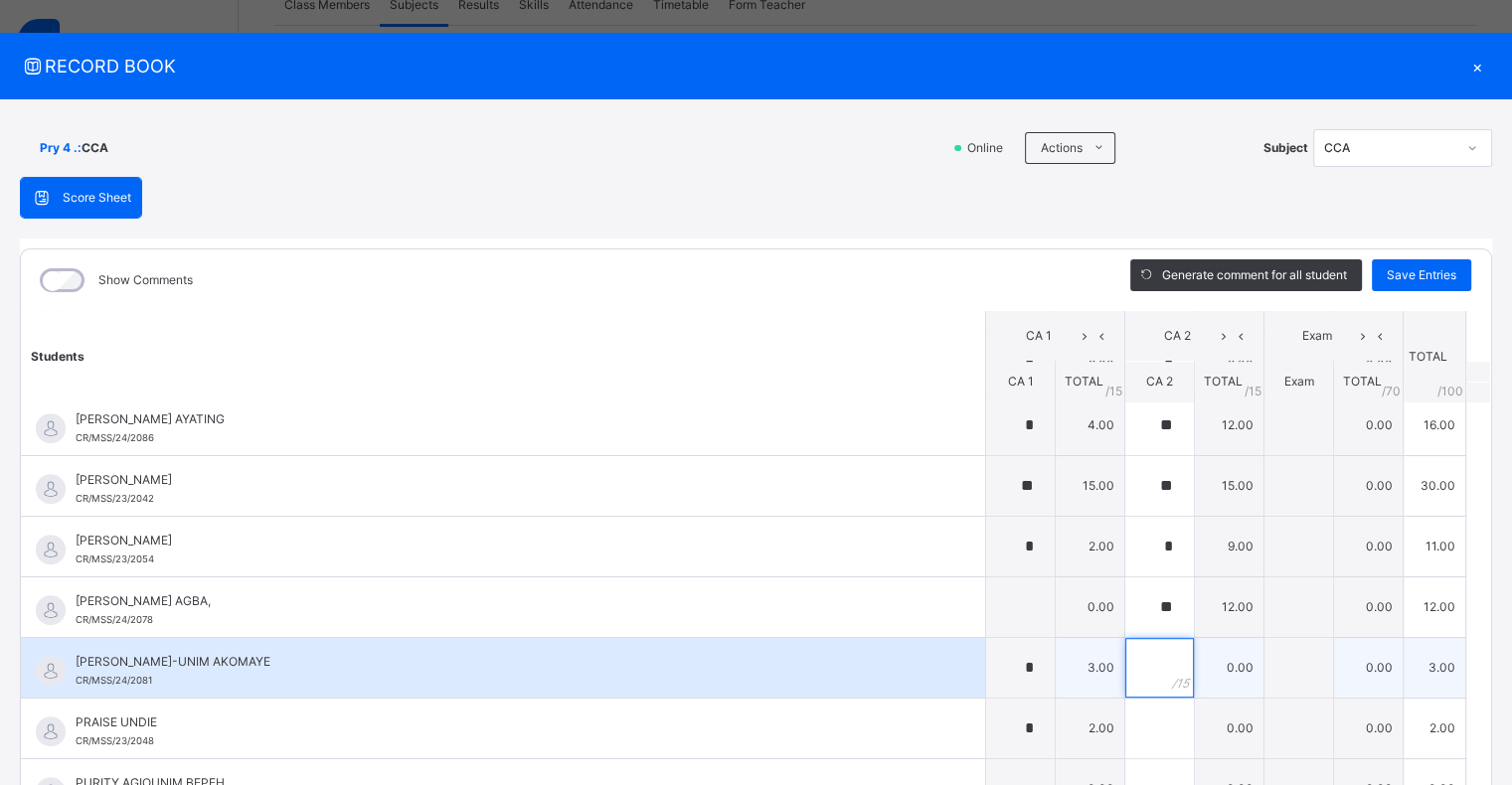 click at bounding box center [1159, 668] 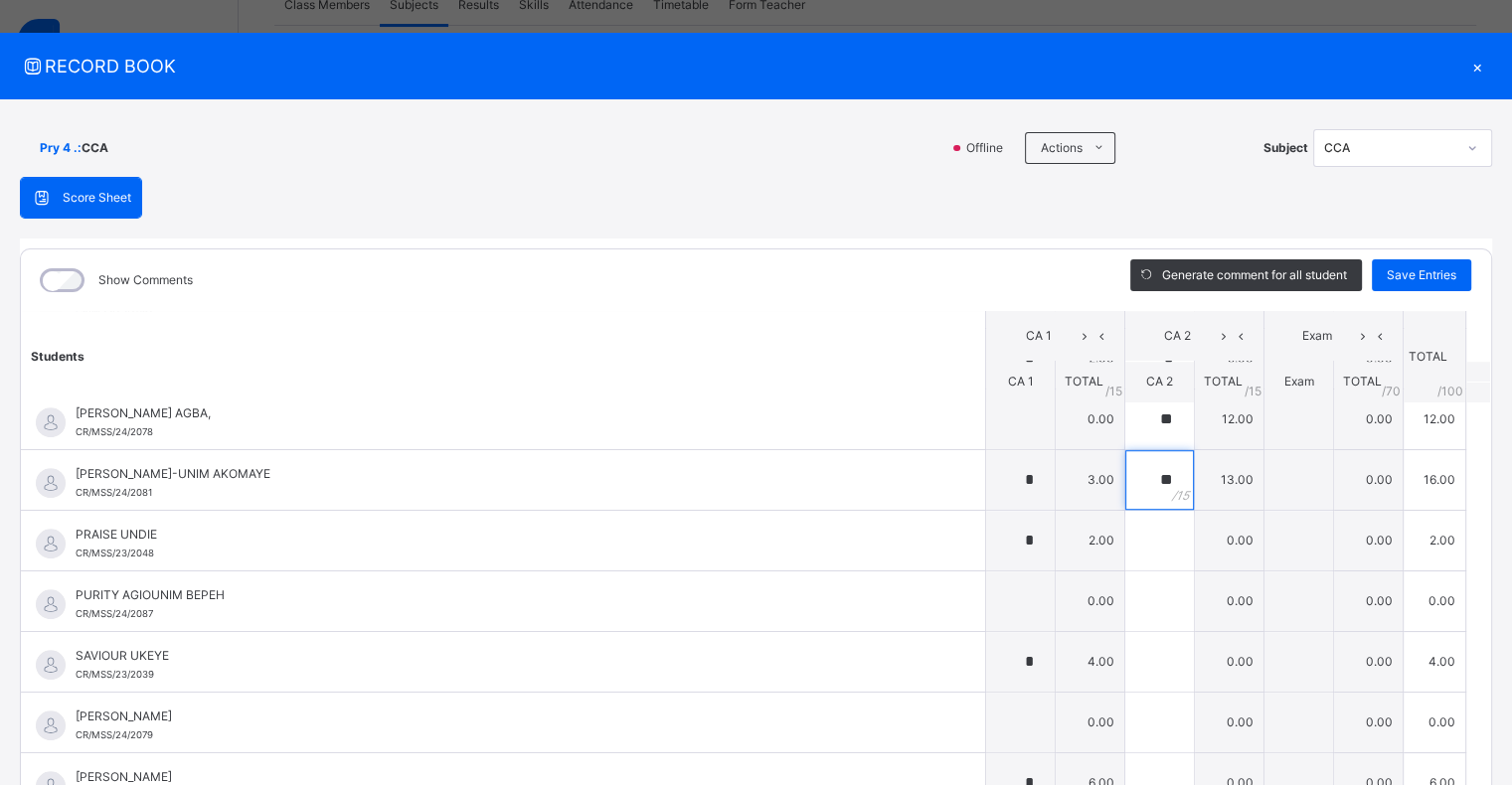 scroll, scrollTop: 1534, scrollLeft: 0, axis: vertical 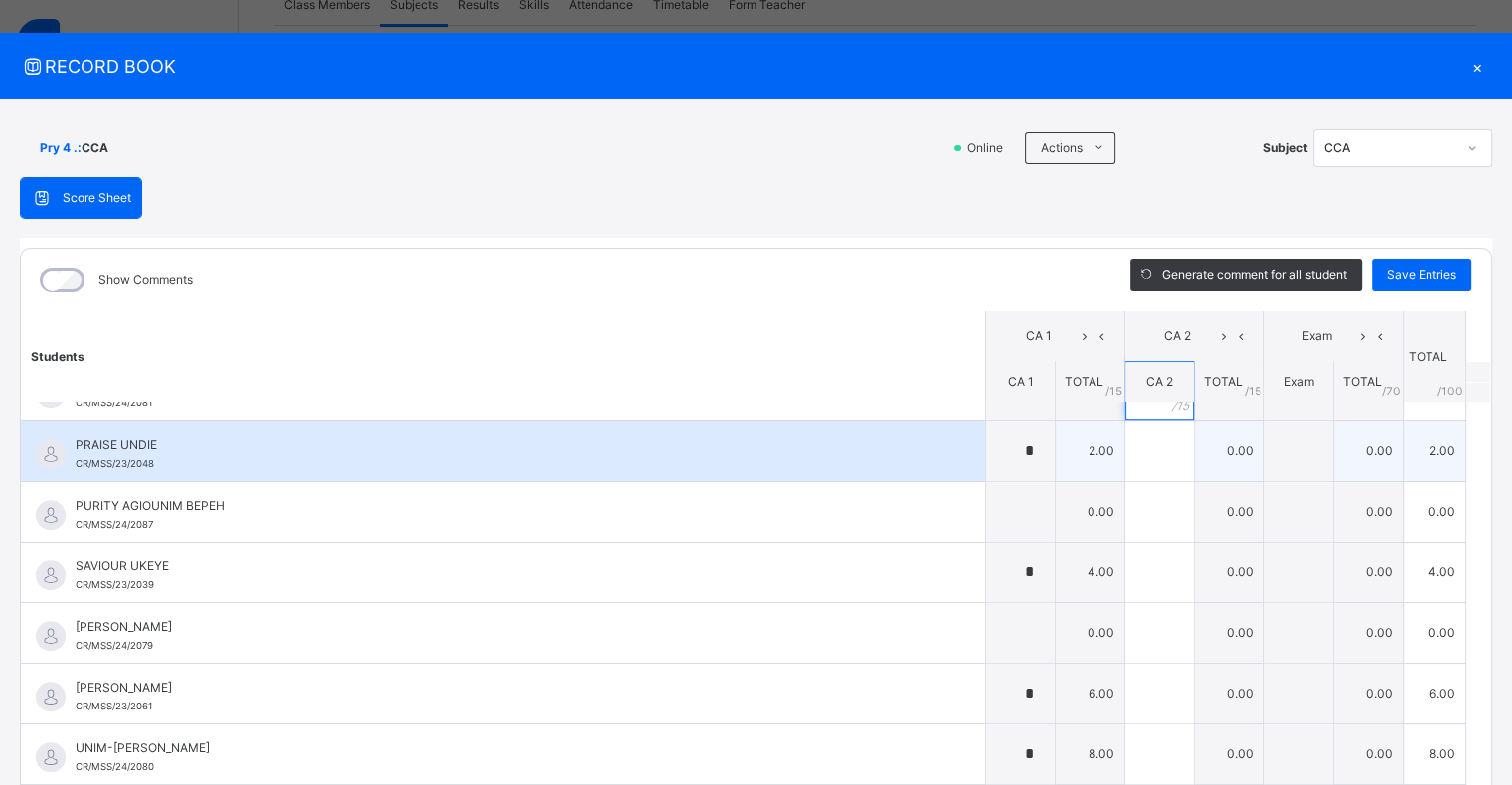 type on "**" 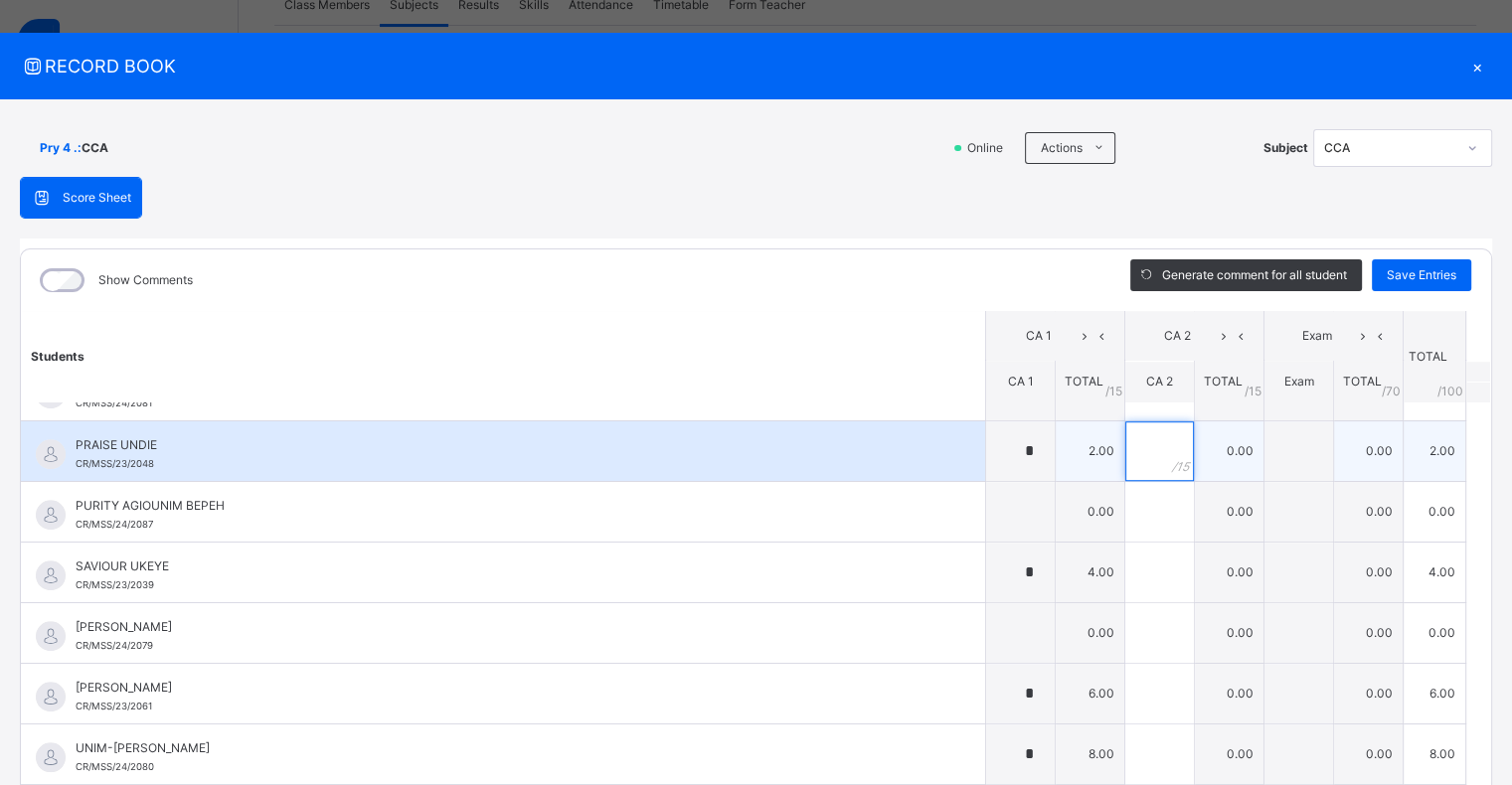click at bounding box center (1159, 451) 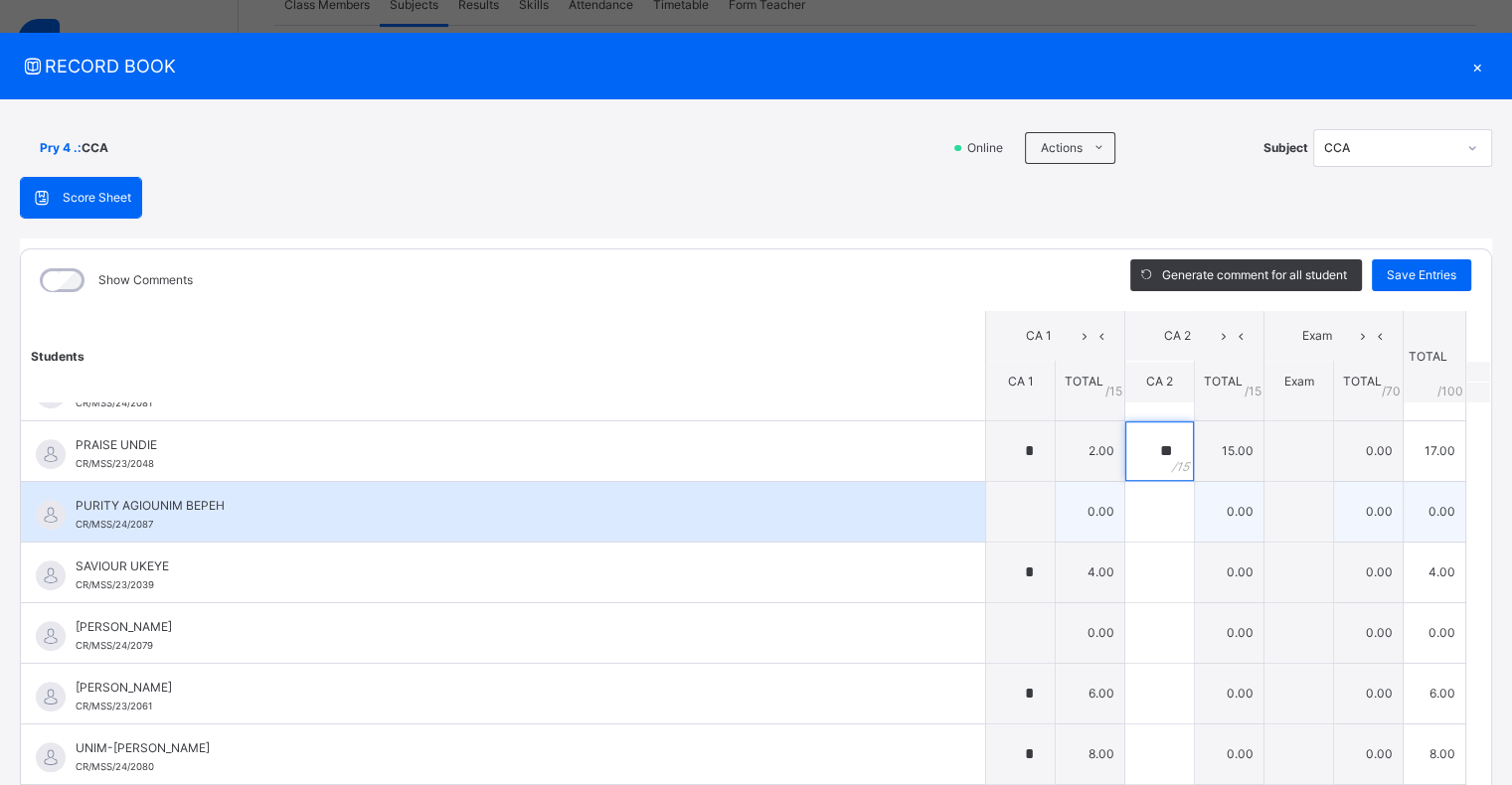 type on "**" 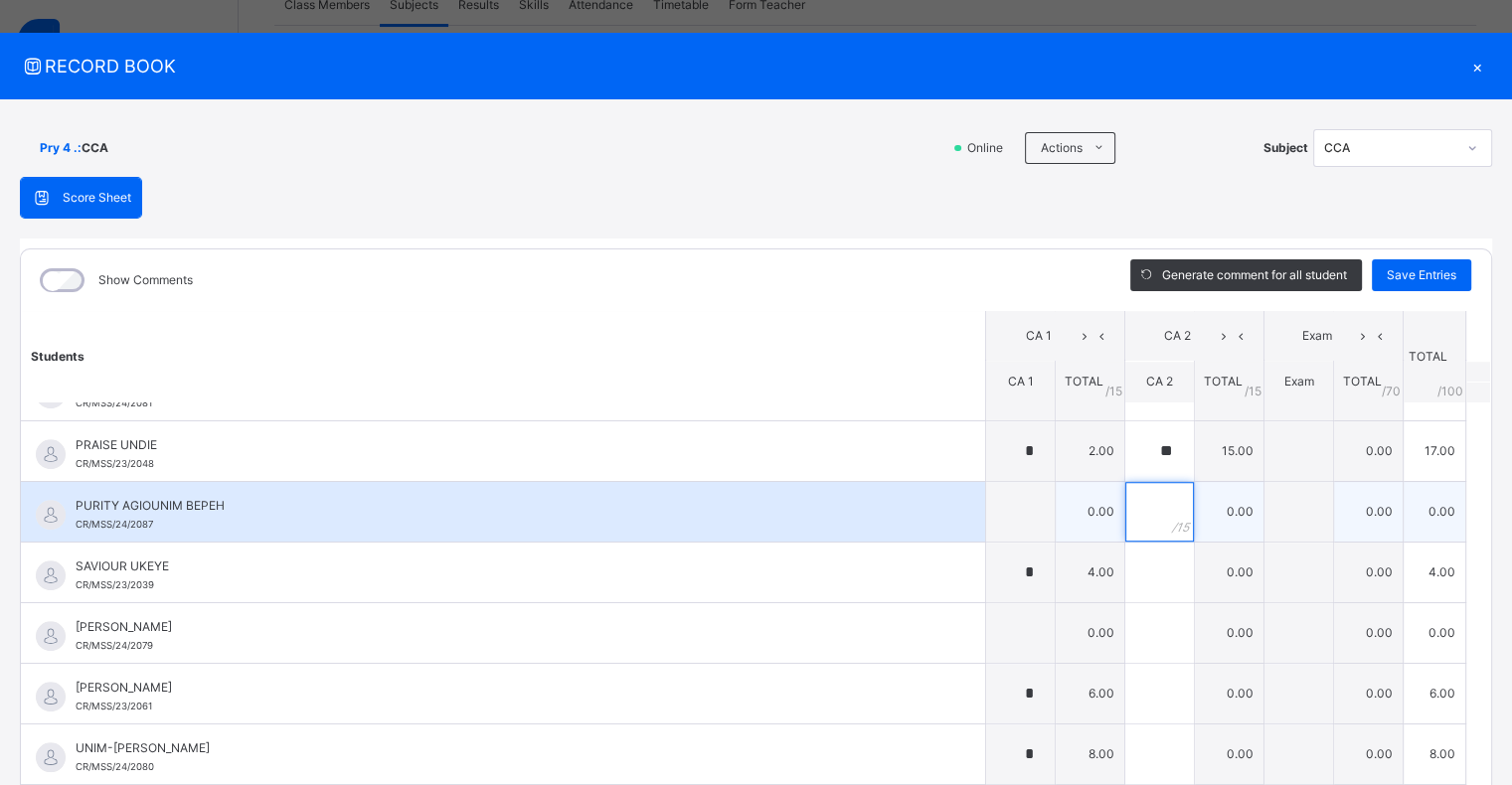 click at bounding box center [1159, 512] 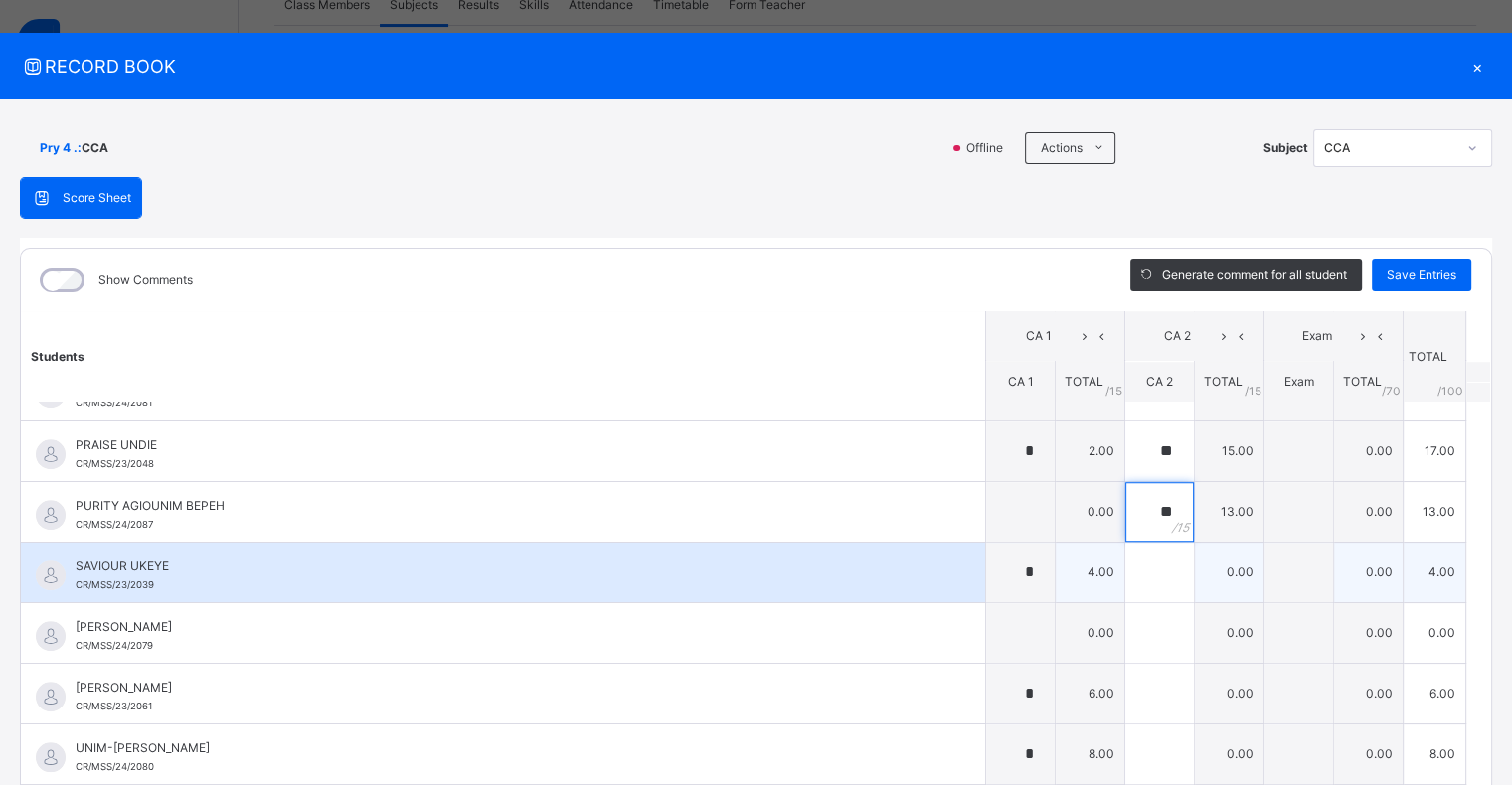 type on "**" 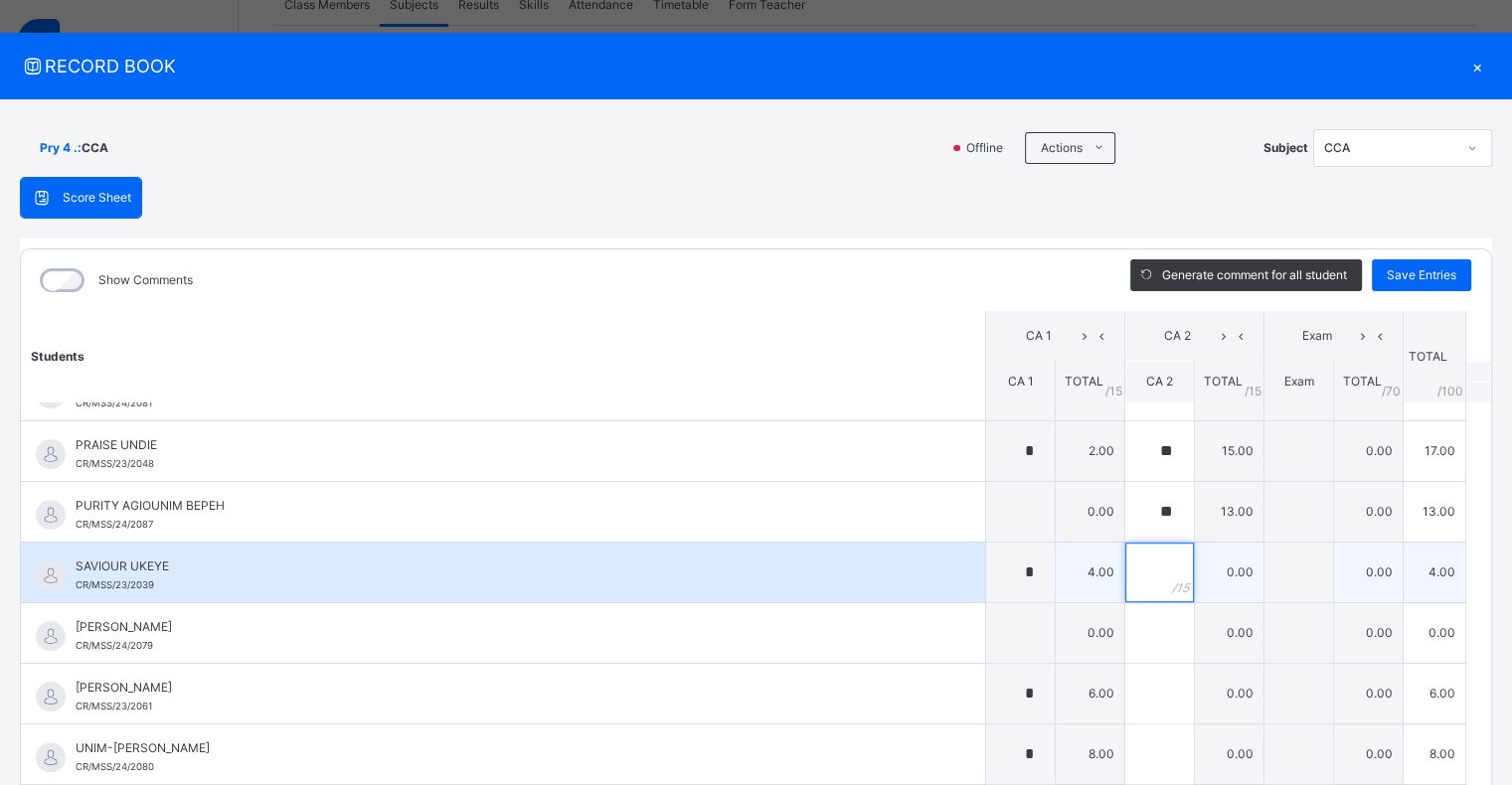 click at bounding box center [1159, 572] 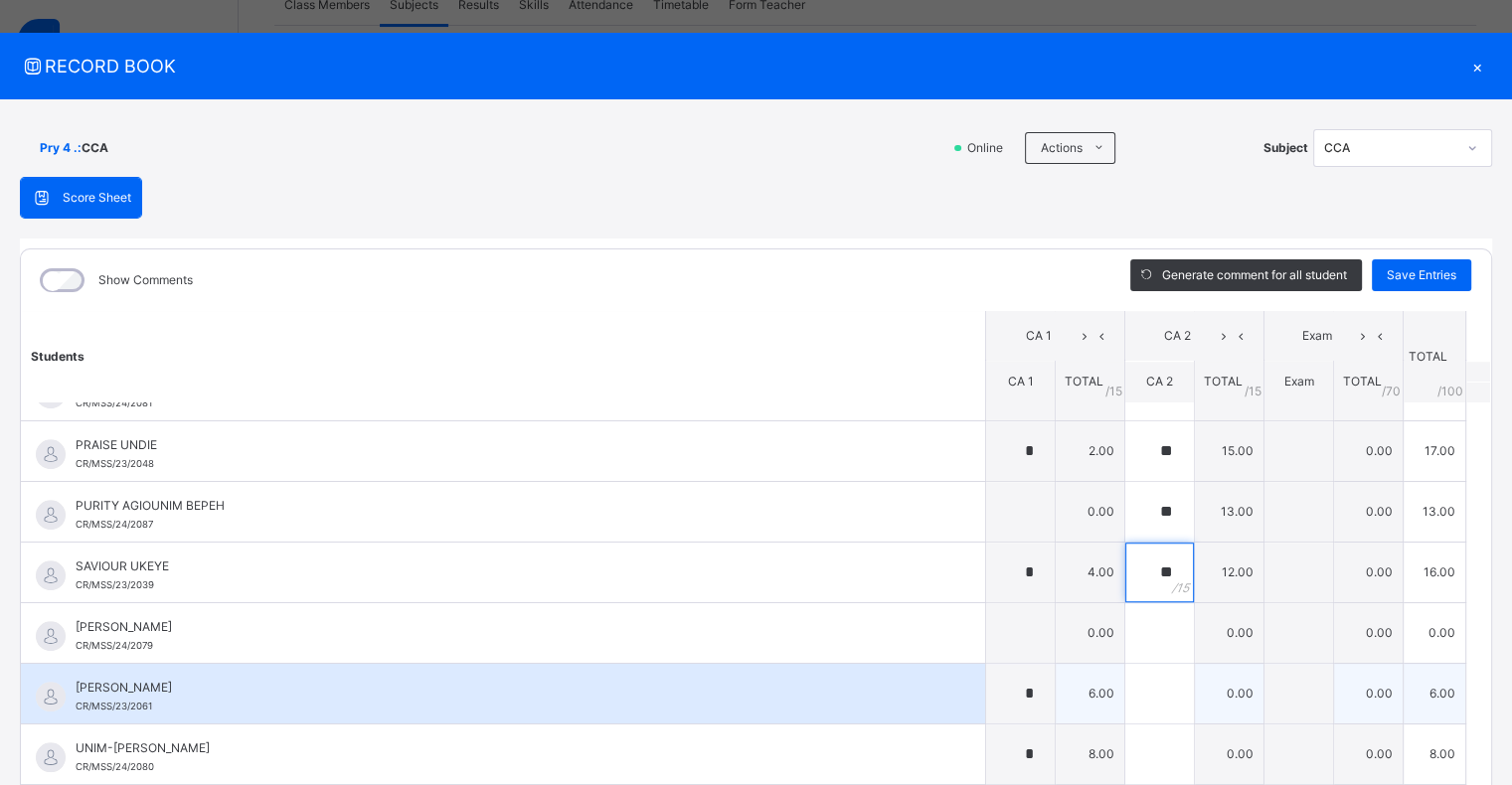 type on "**" 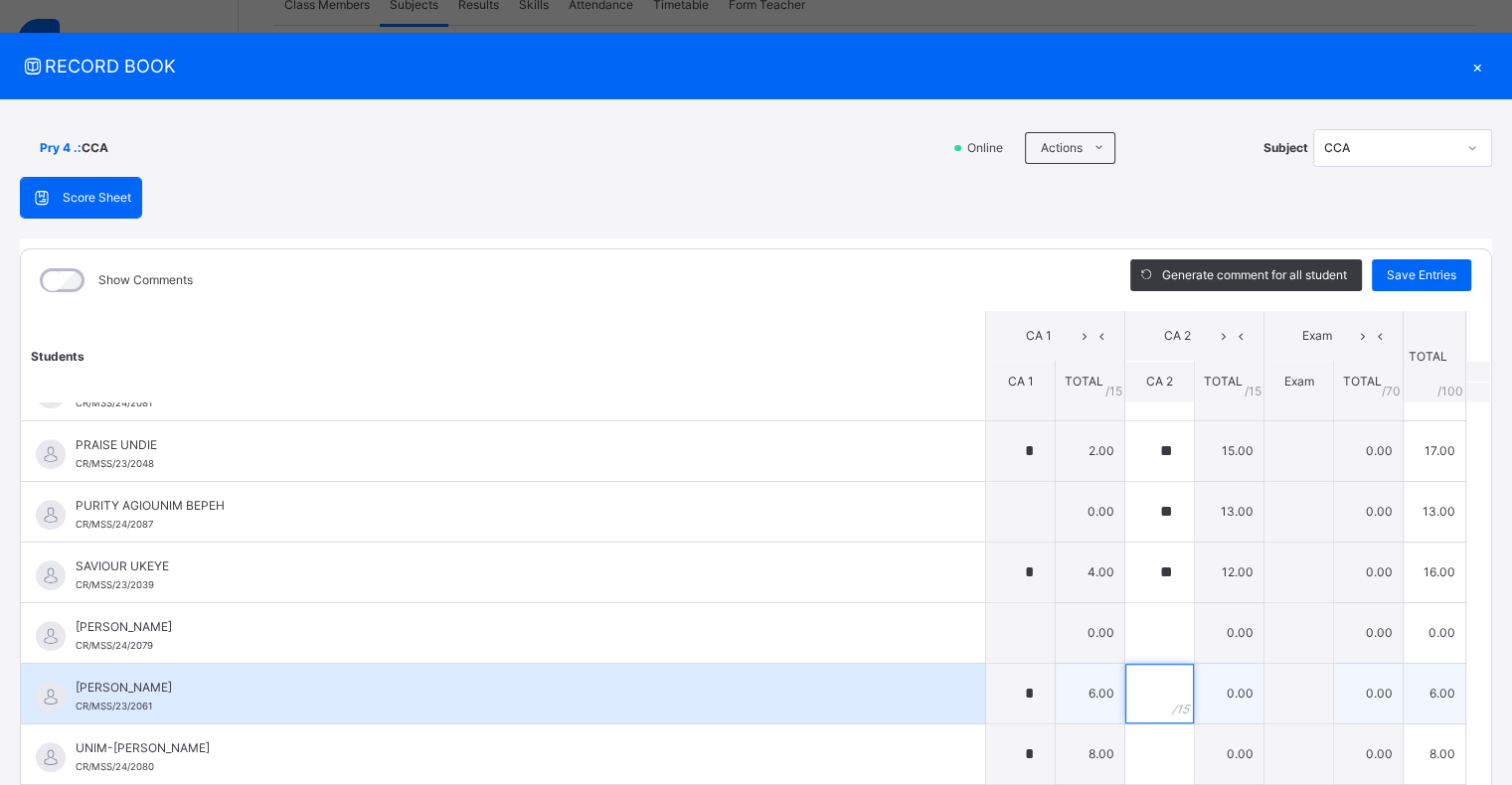 click at bounding box center (1159, 694) 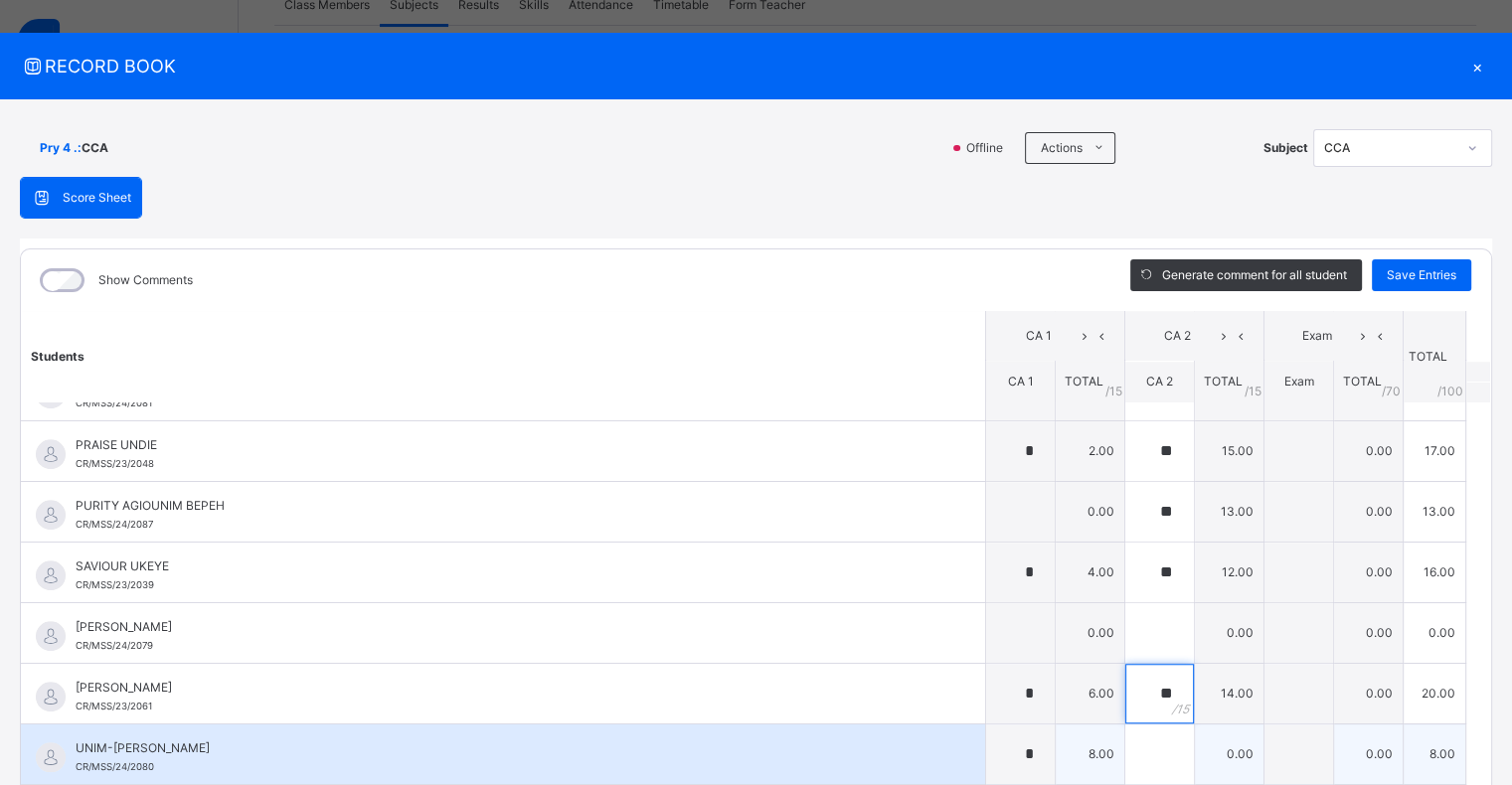 type on "**" 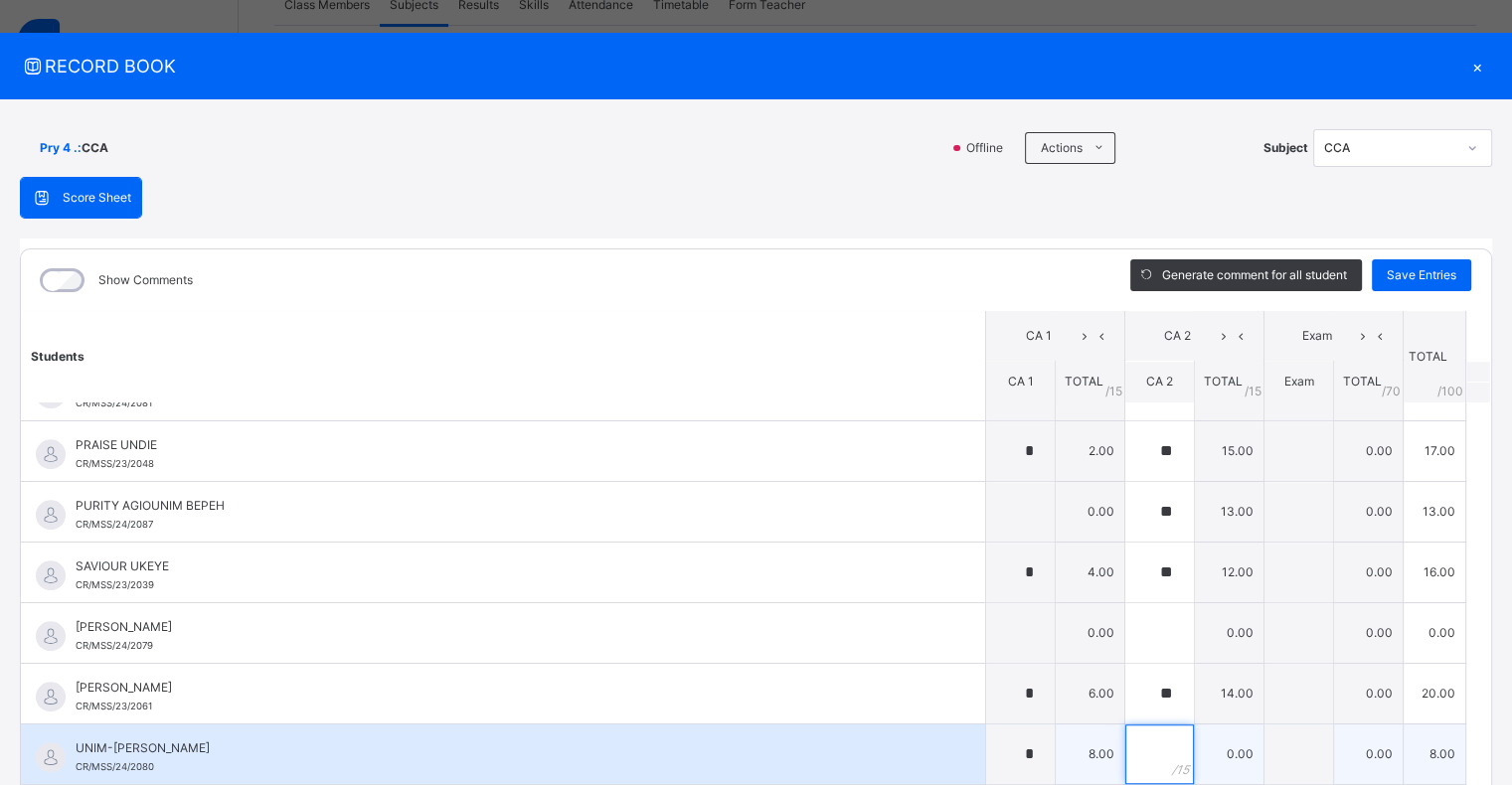 click at bounding box center (1159, 754) 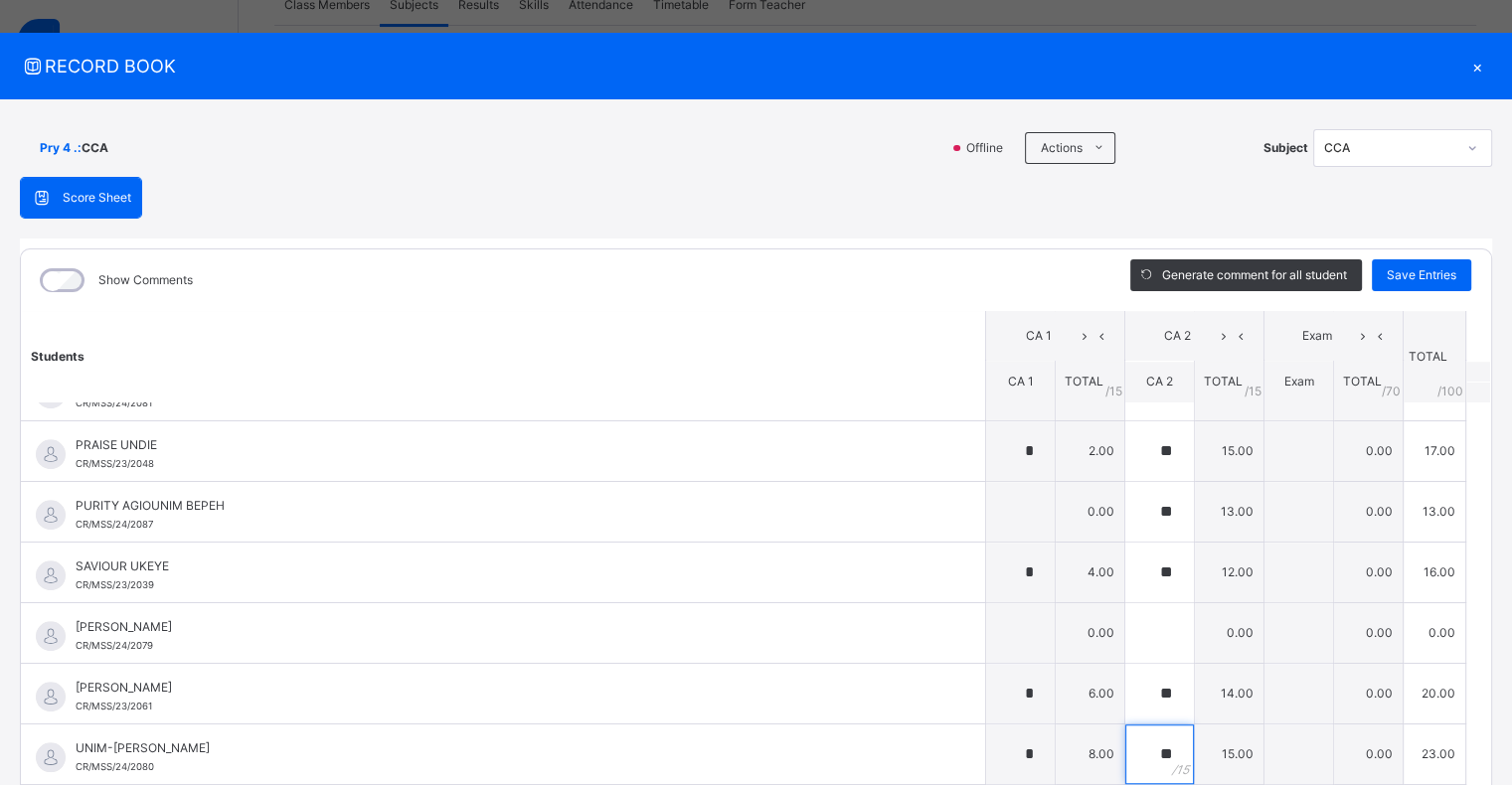 scroll, scrollTop: 1709, scrollLeft: 0, axis: vertical 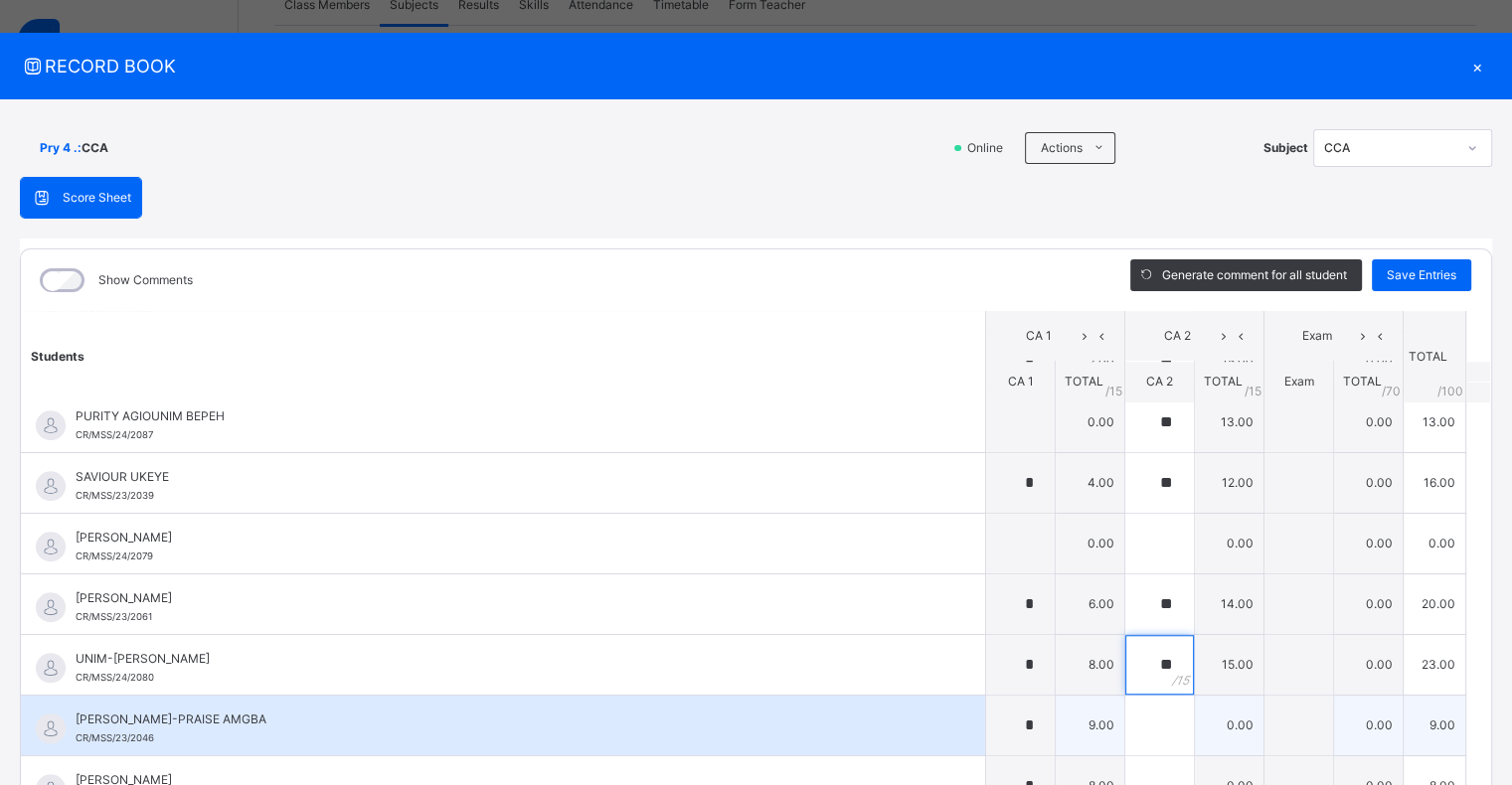 type on "**" 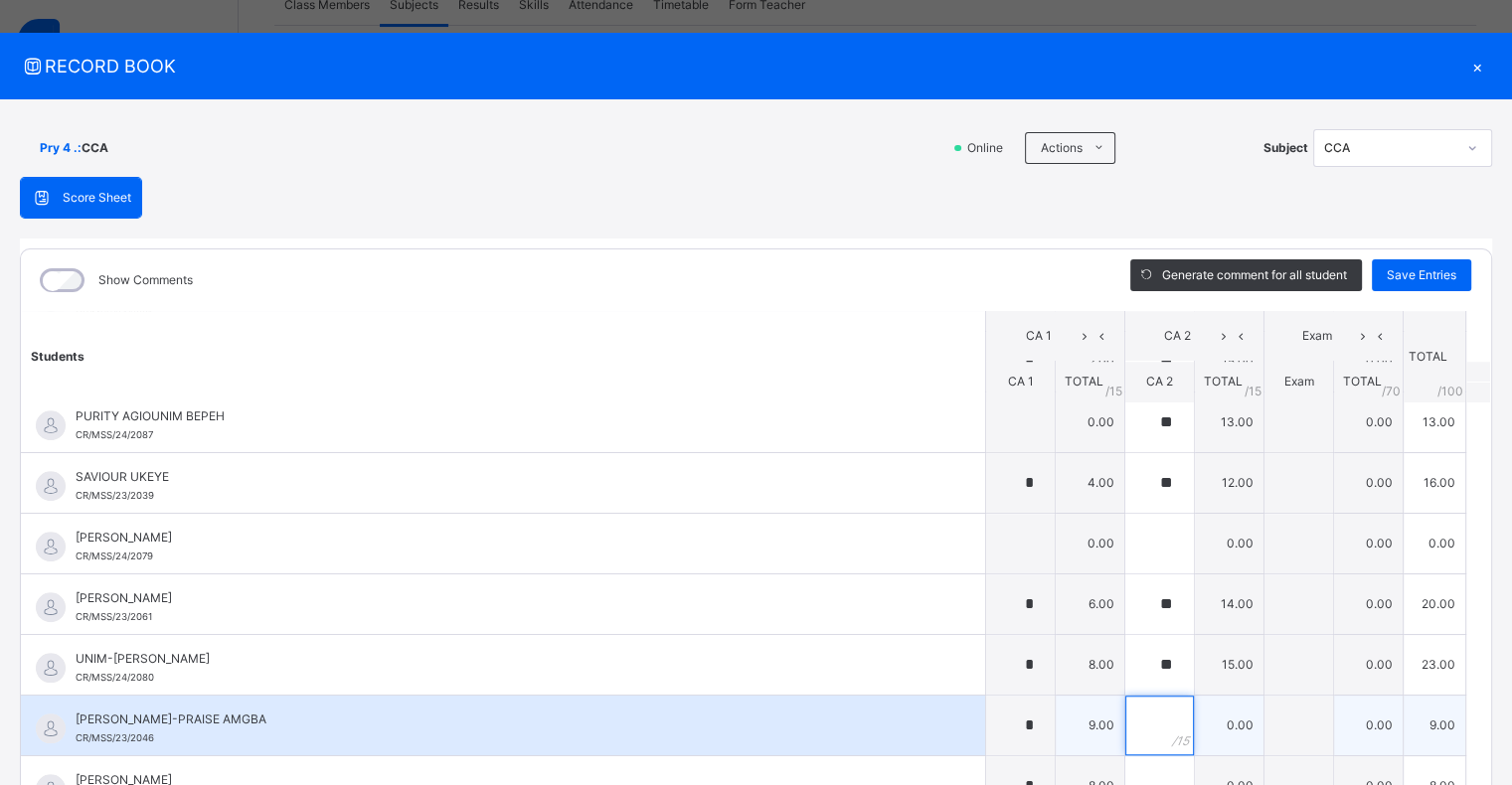 click at bounding box center (1159, 725) 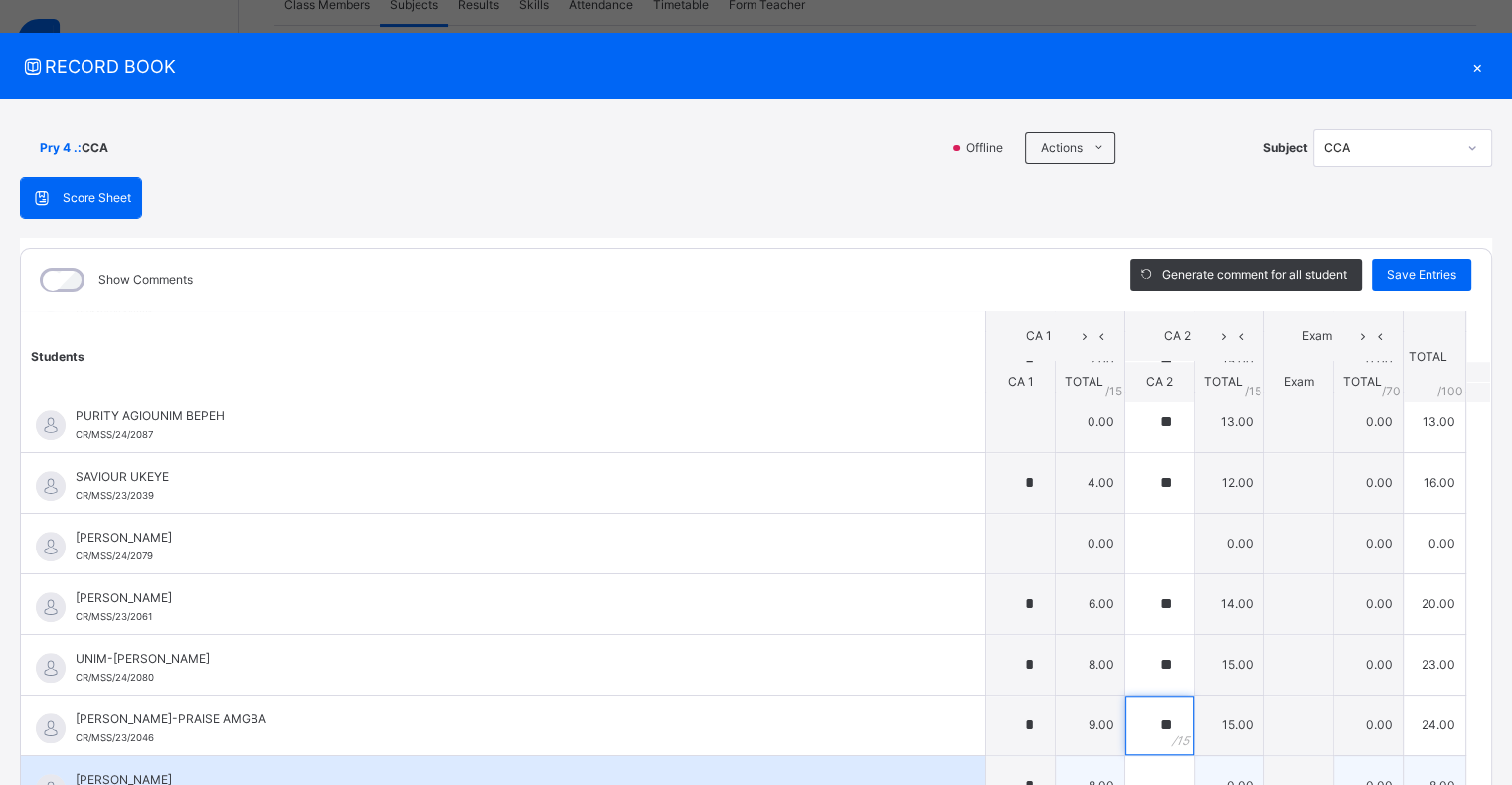 type on "**" 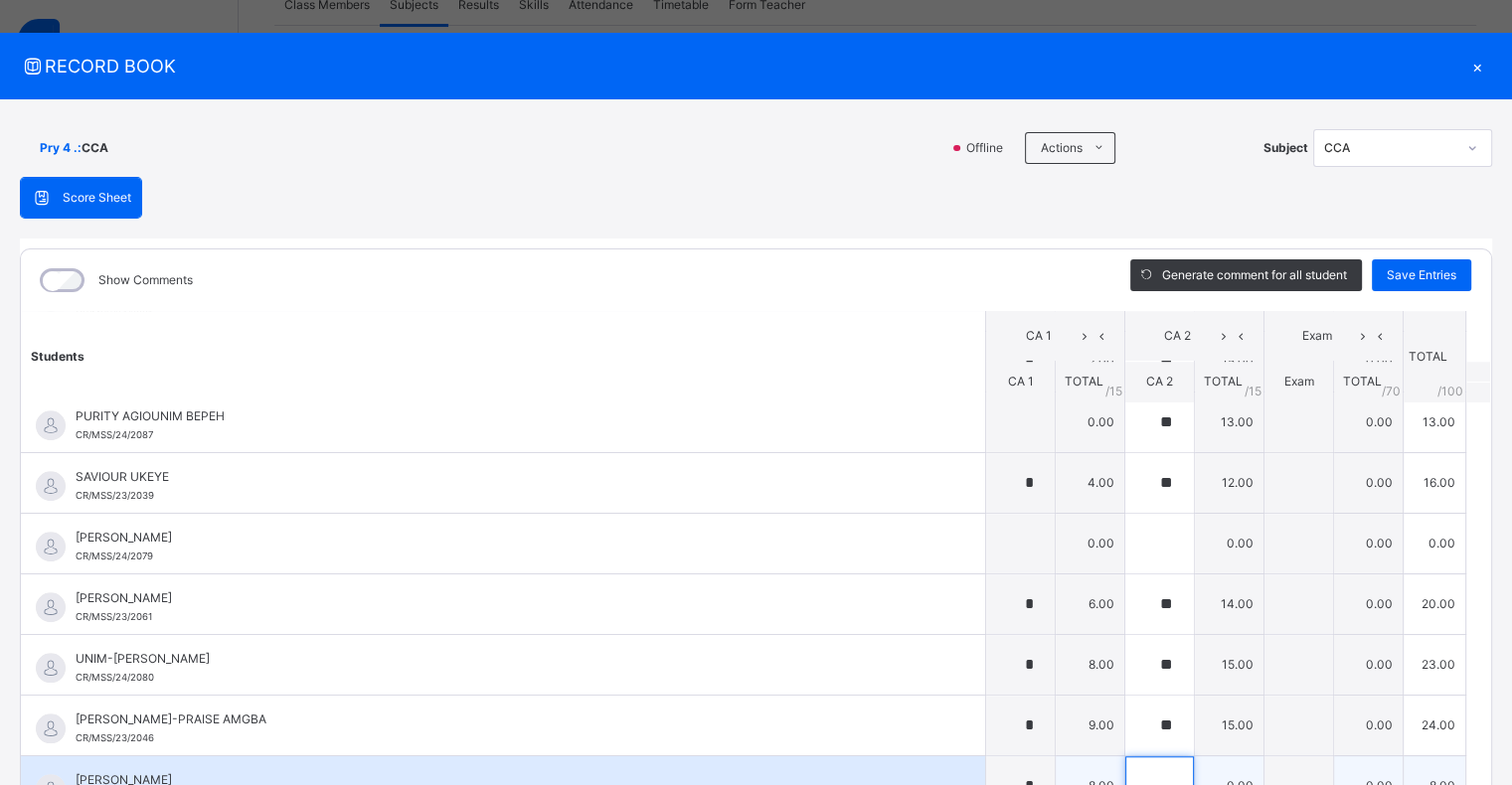 click at bounding box center (1159, 786) 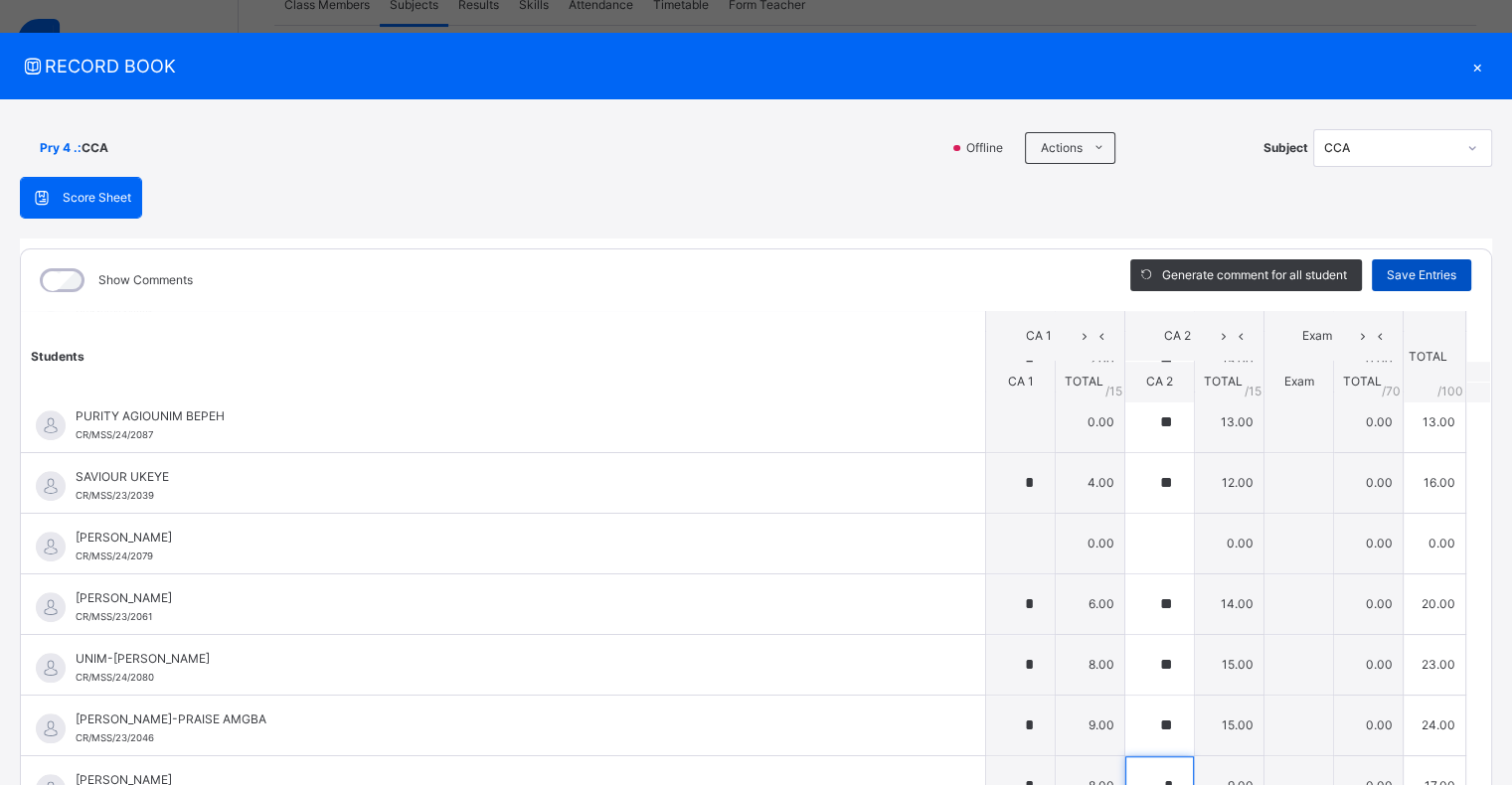 type on "*" 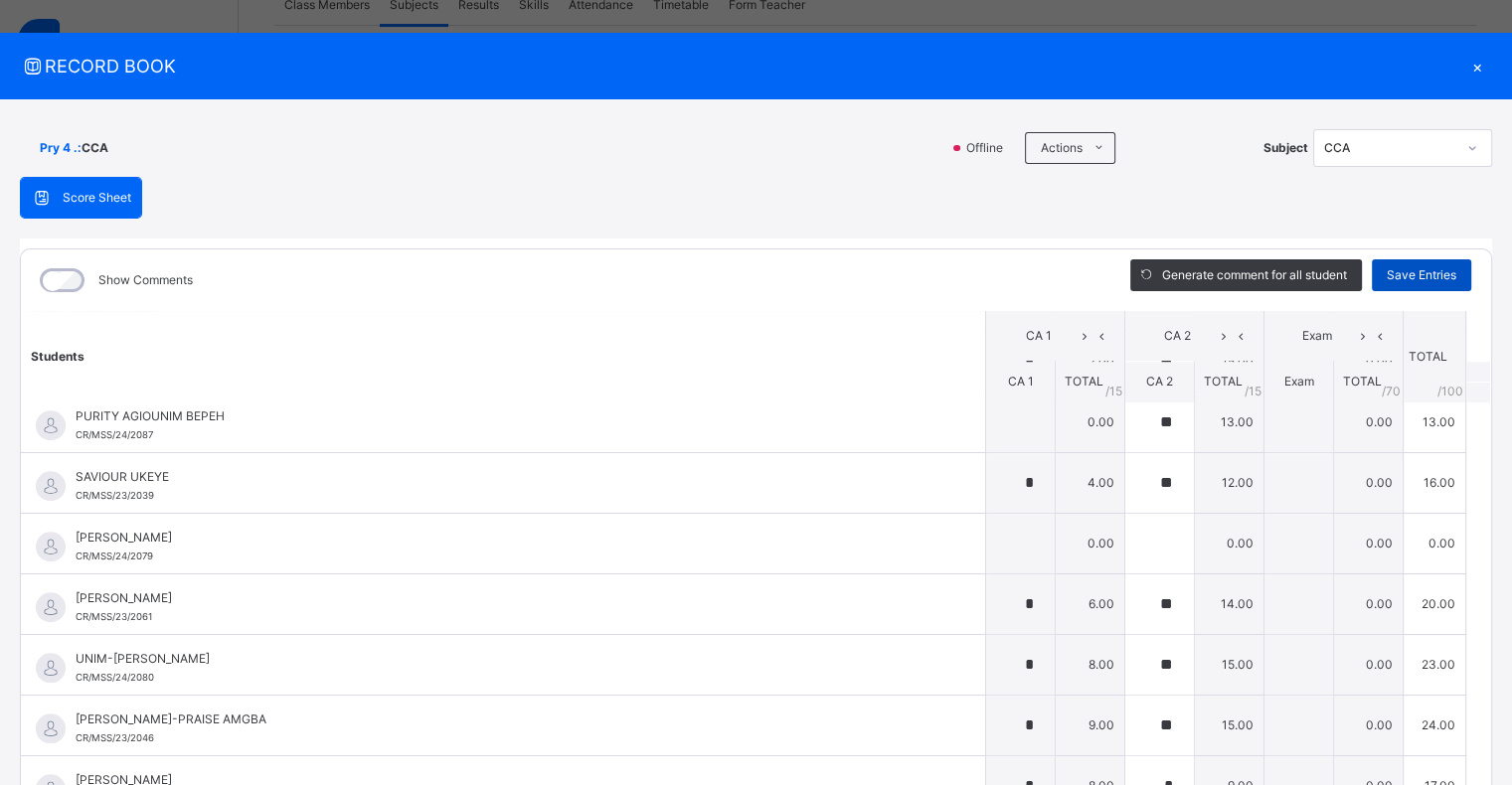 click on "Save Entries" at bounding box center [1422, 275] 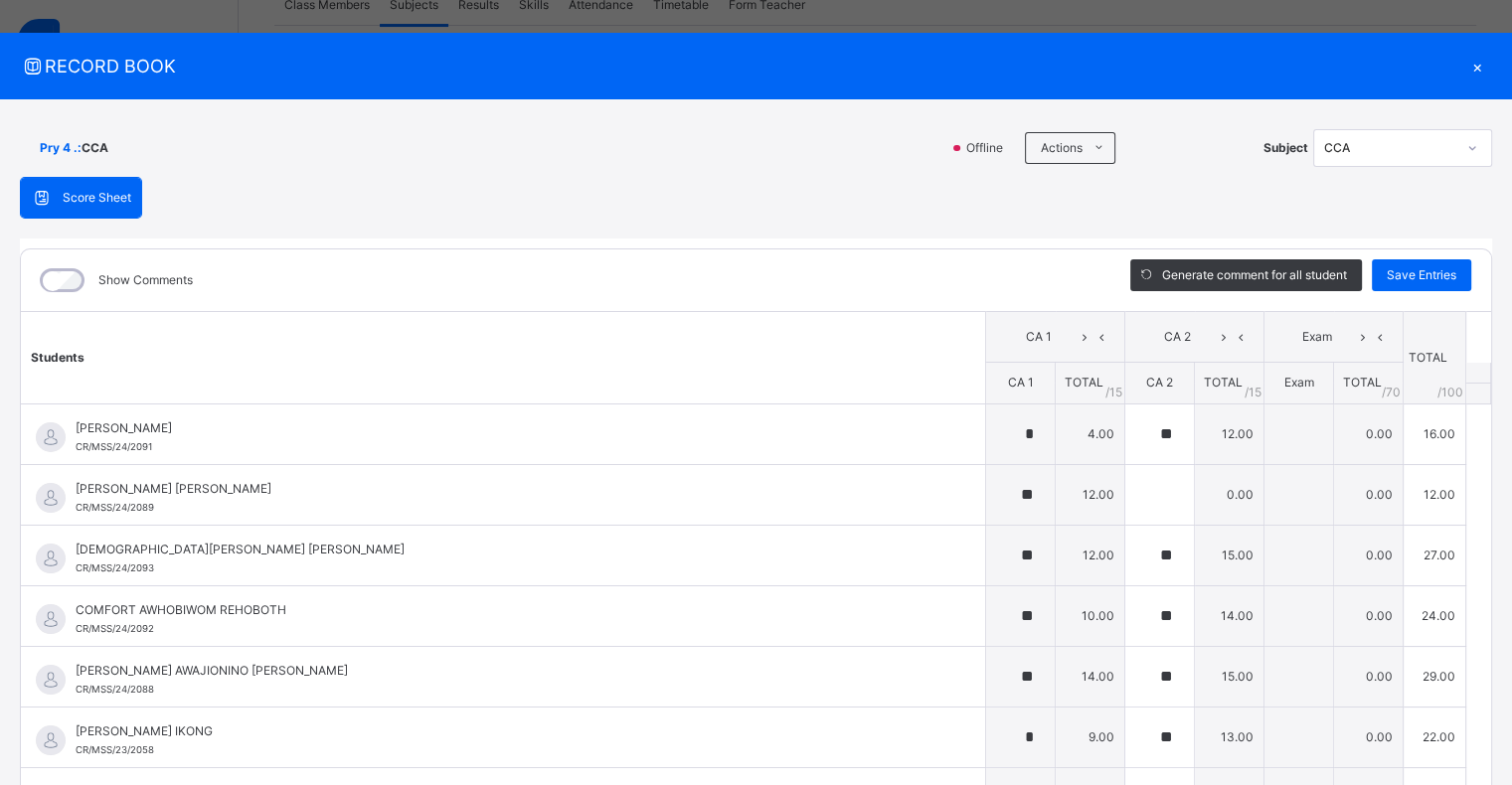 type on "*" 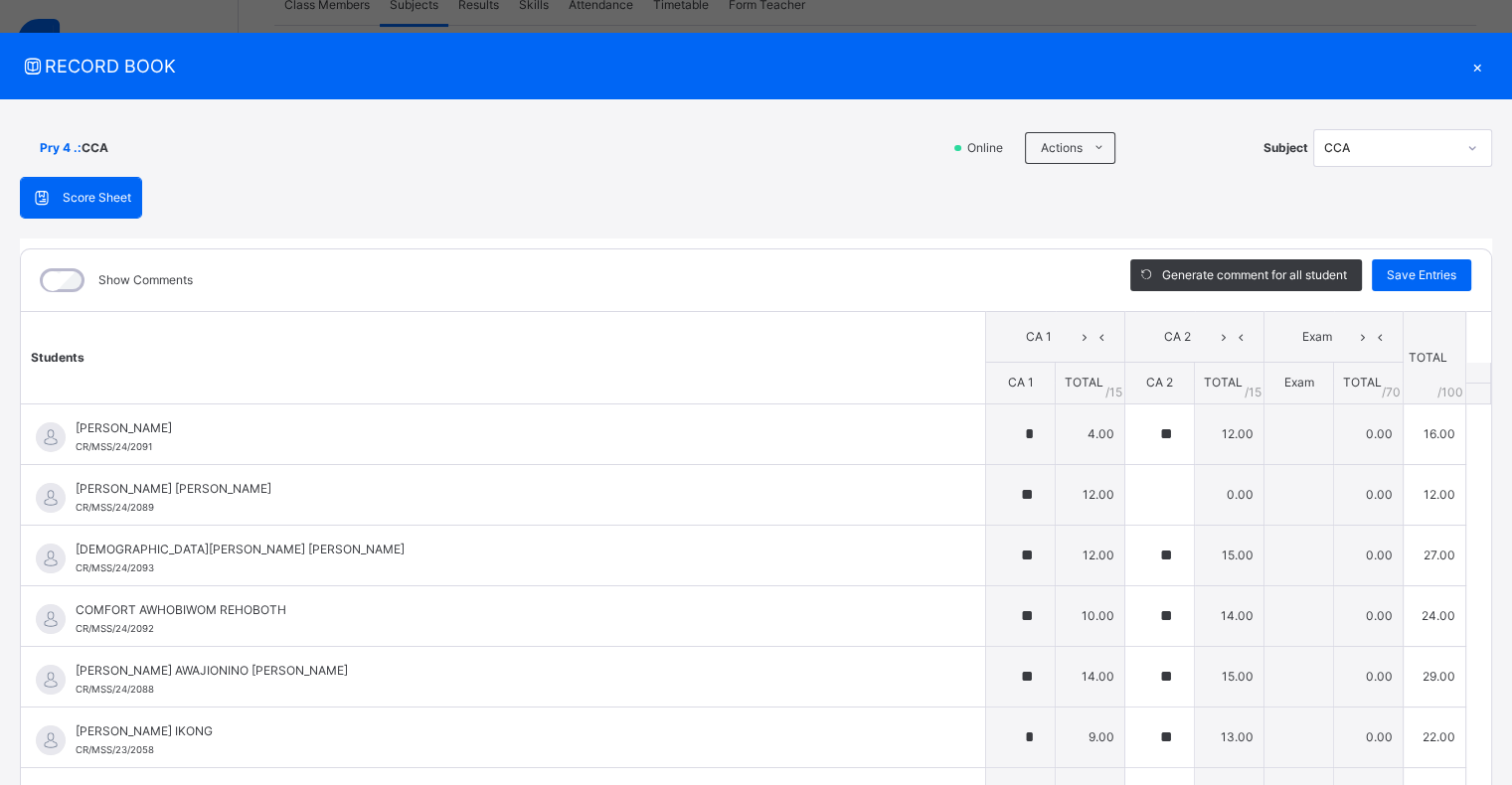 click on "×" at bounding box center (1477, 66) 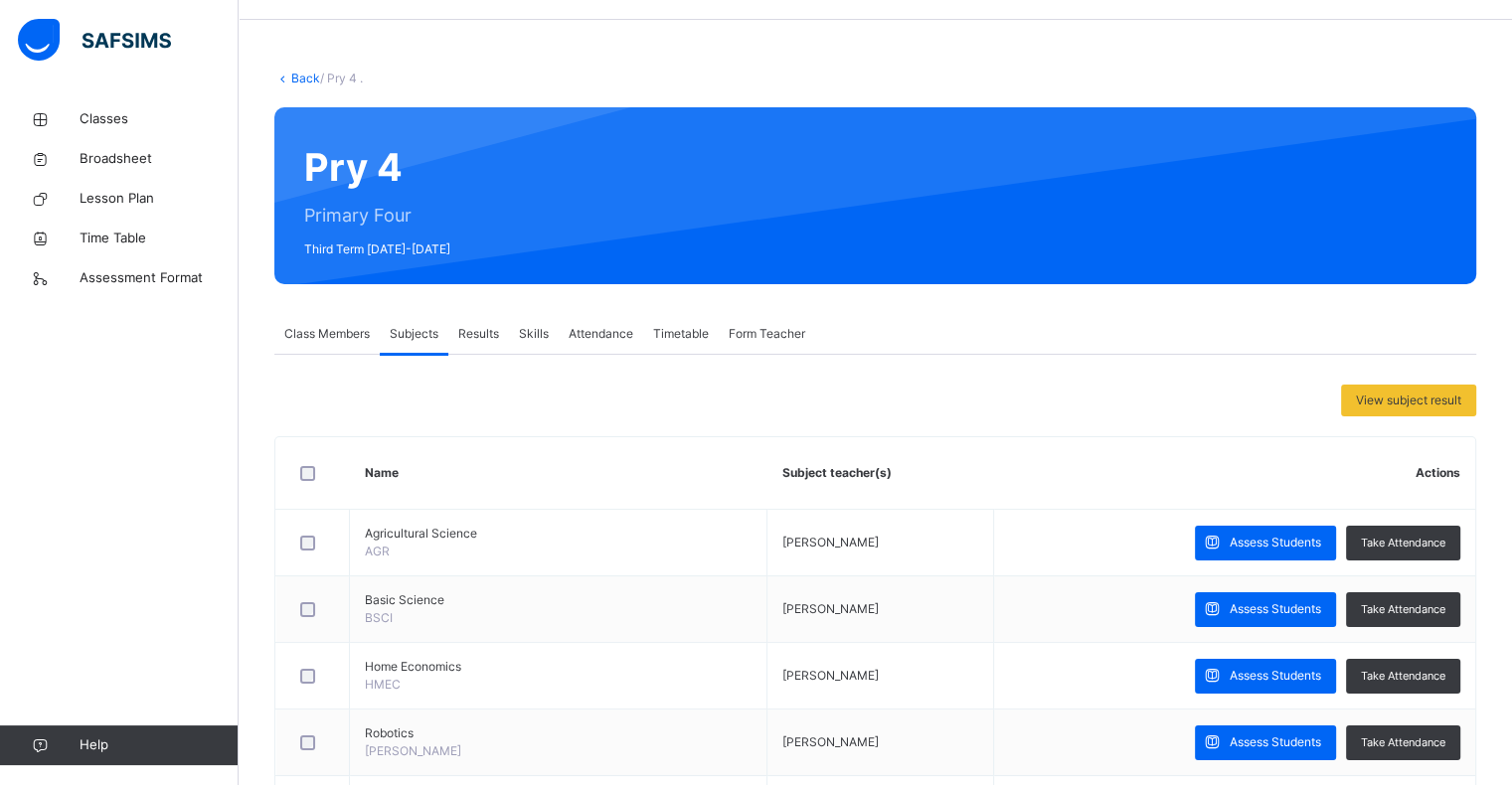 scroll, scrollTop: 0, scrollLeft: 0, axis: both 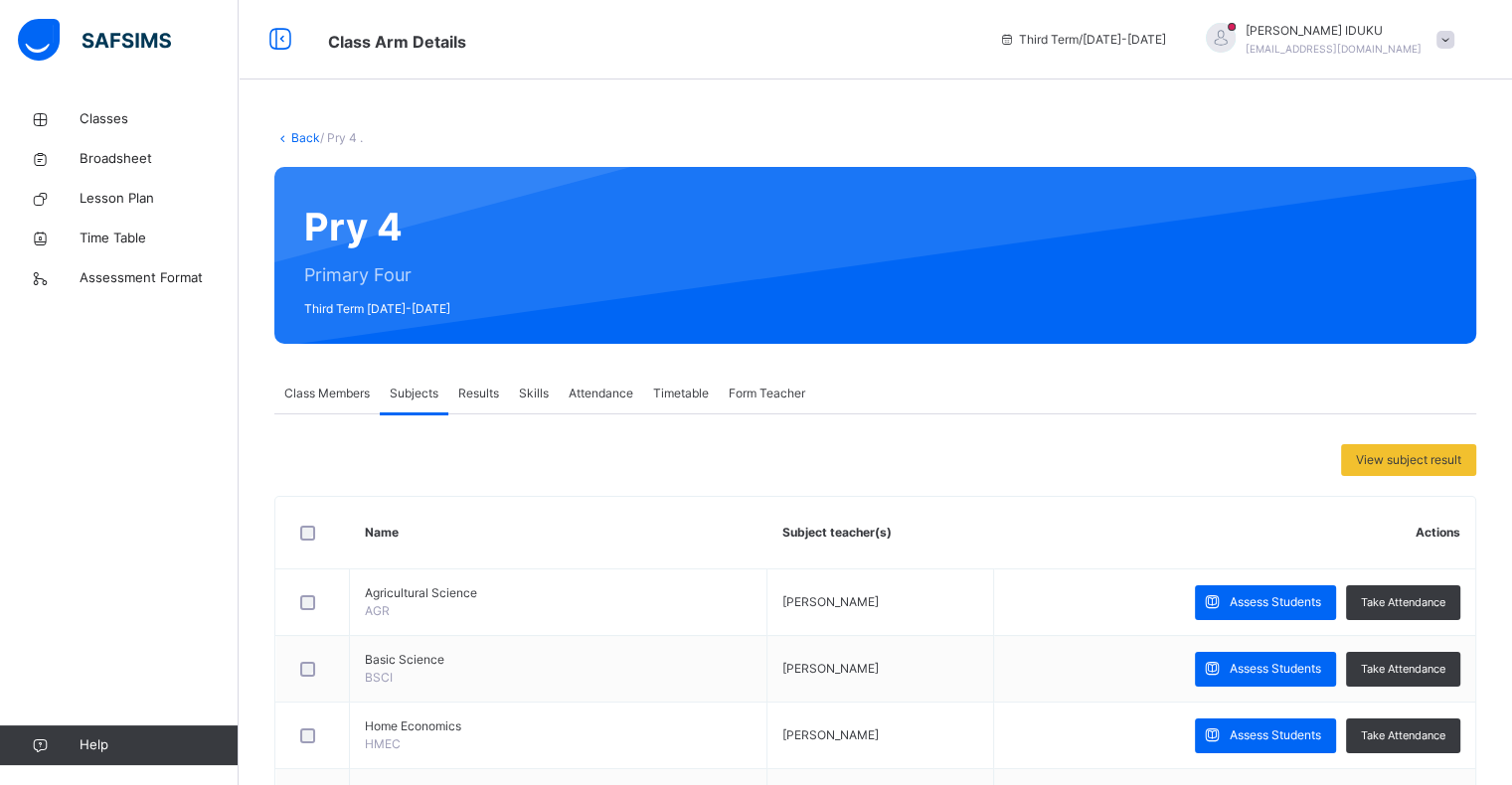 click on "Attendance" at bounding box center [600, 393] 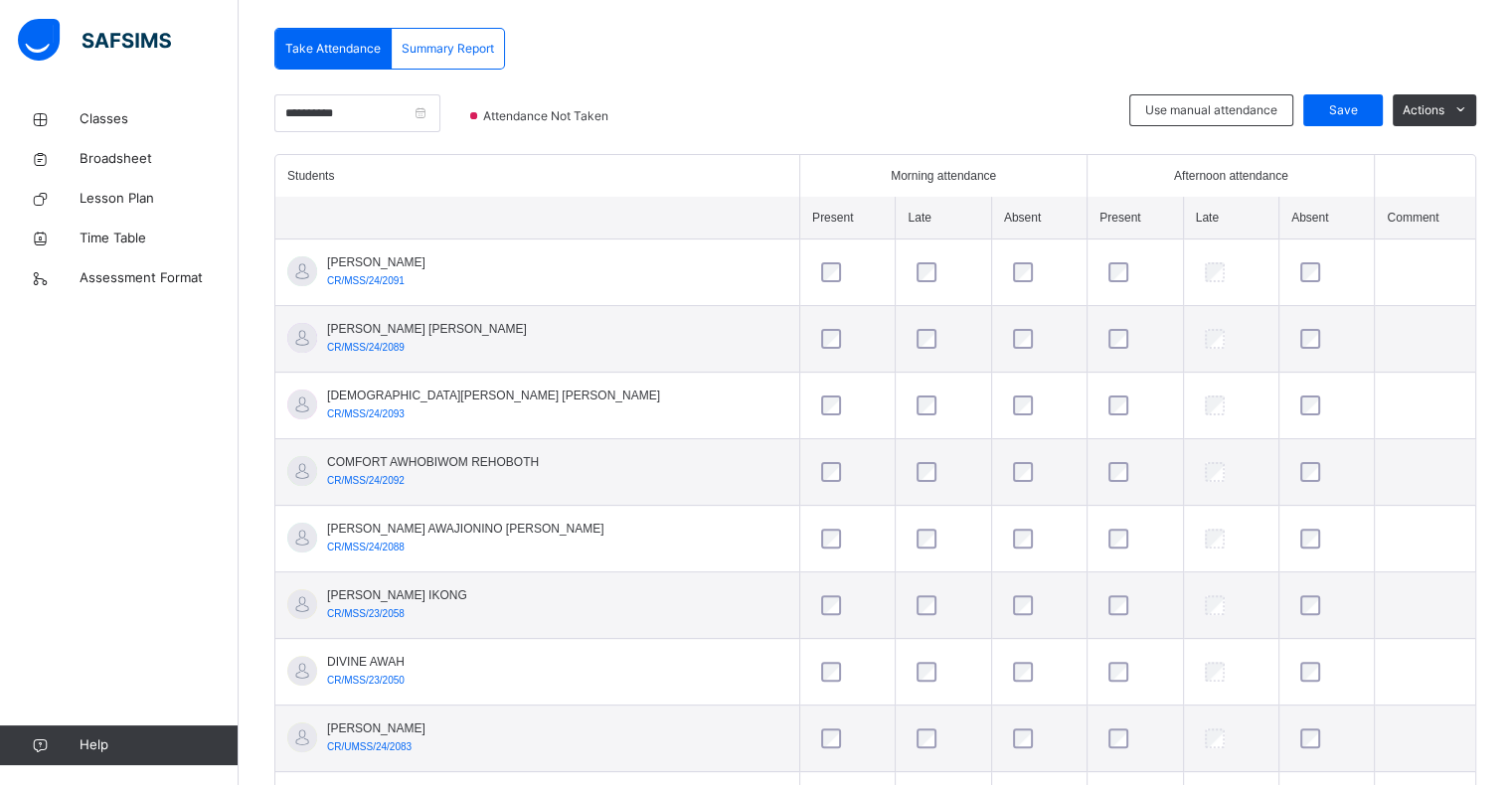 scroll, scrollTop: 426, scrollLeft: 0, axis: vertical 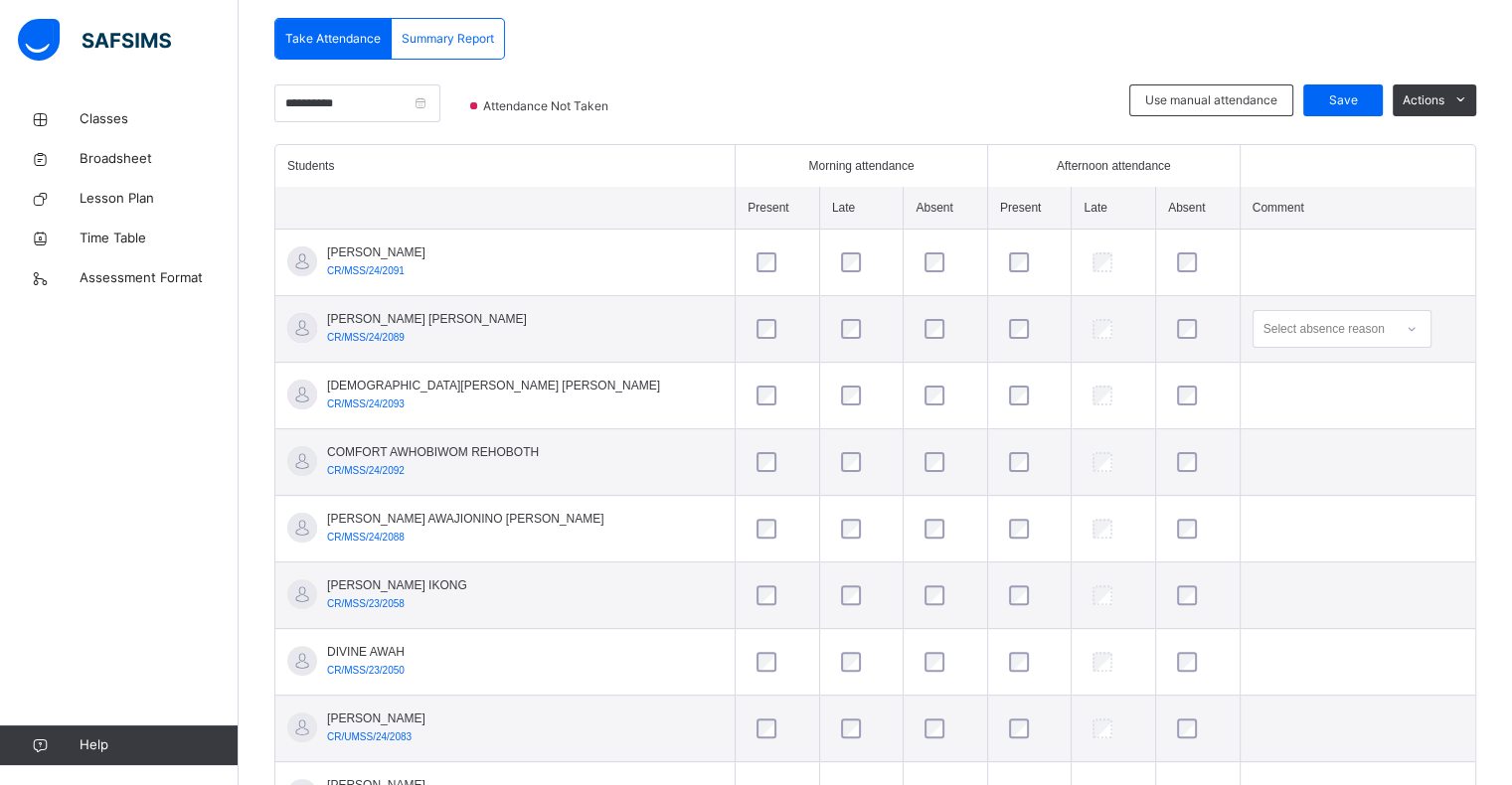 click on "Select absence reason" at bounding box center (1324, 329) 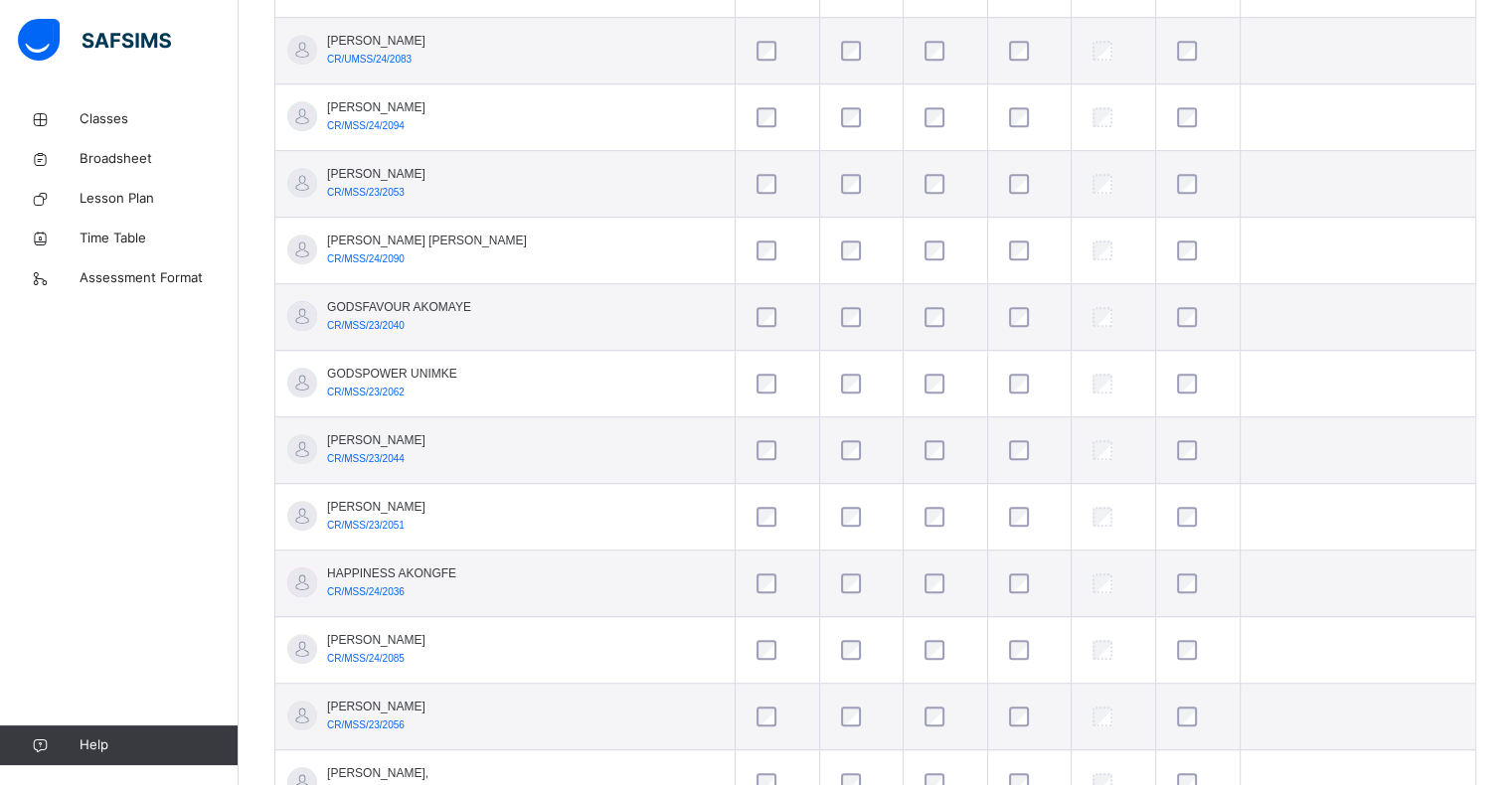 scroll, scrollTop: 1110, scrollLeft: 0, axis: vertical 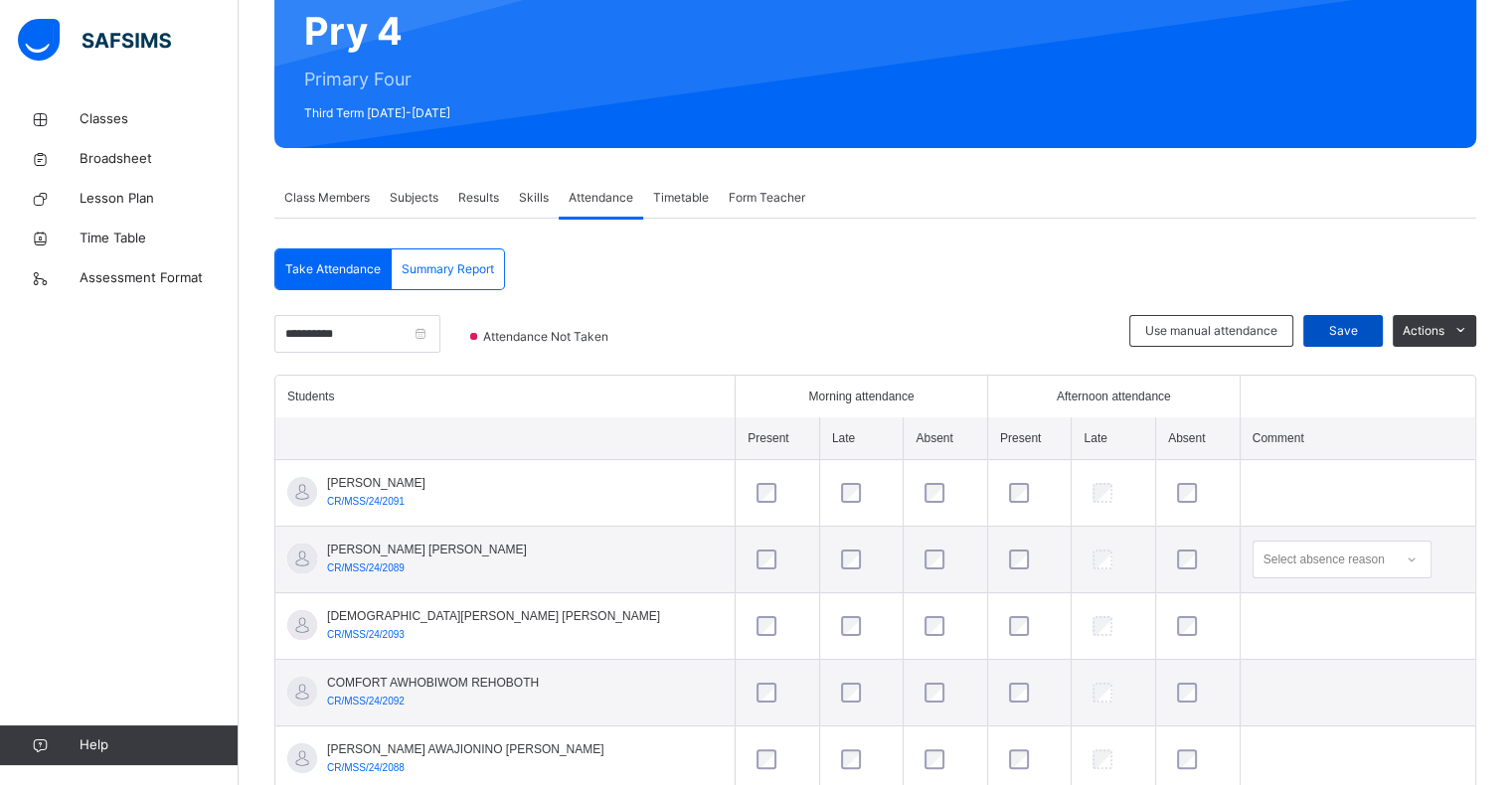 click on "Save" at bounding box center (1343, 331) 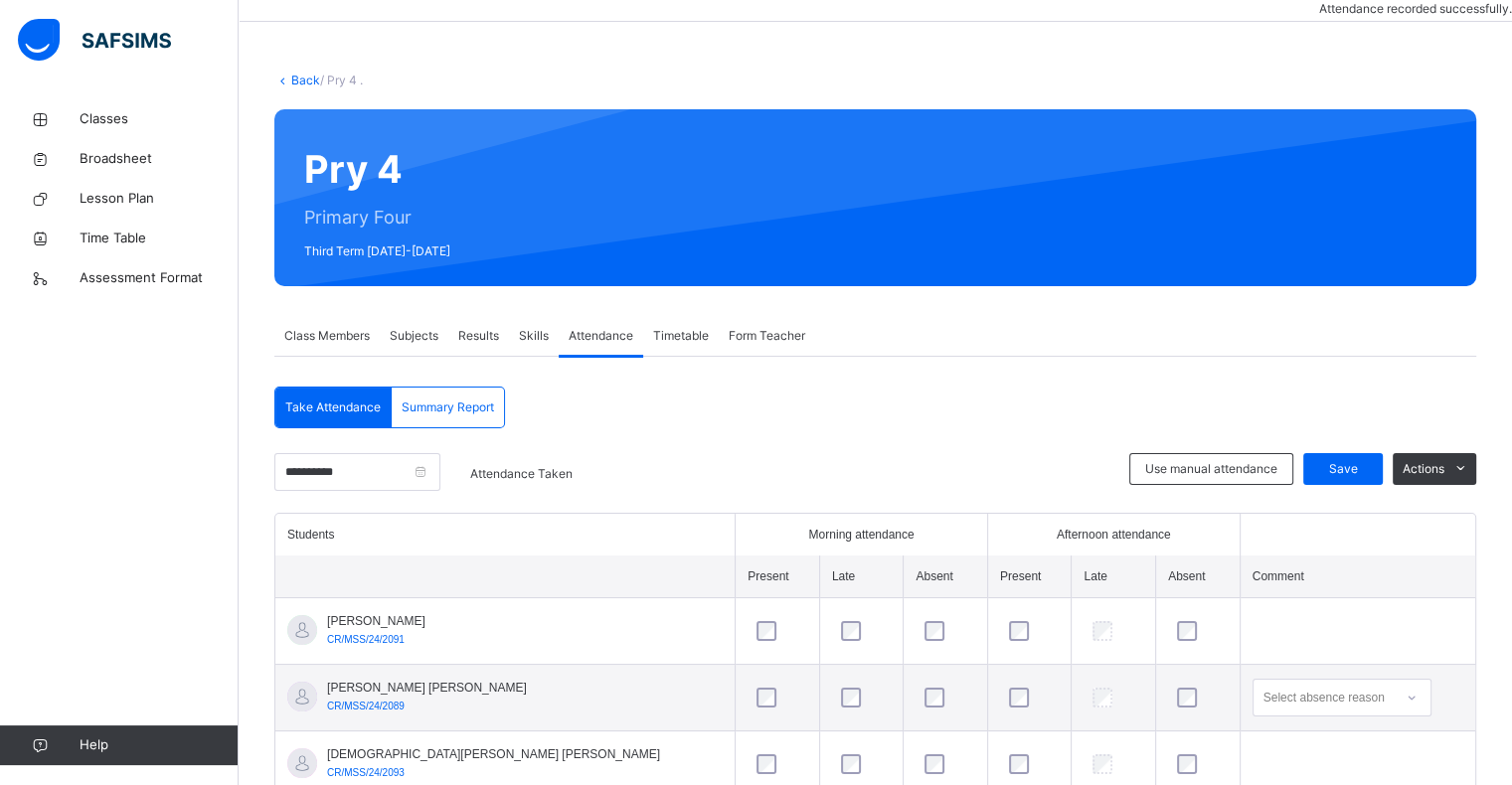scroll, scrollTop: 196, scrollLeft: 0, axis: vertical 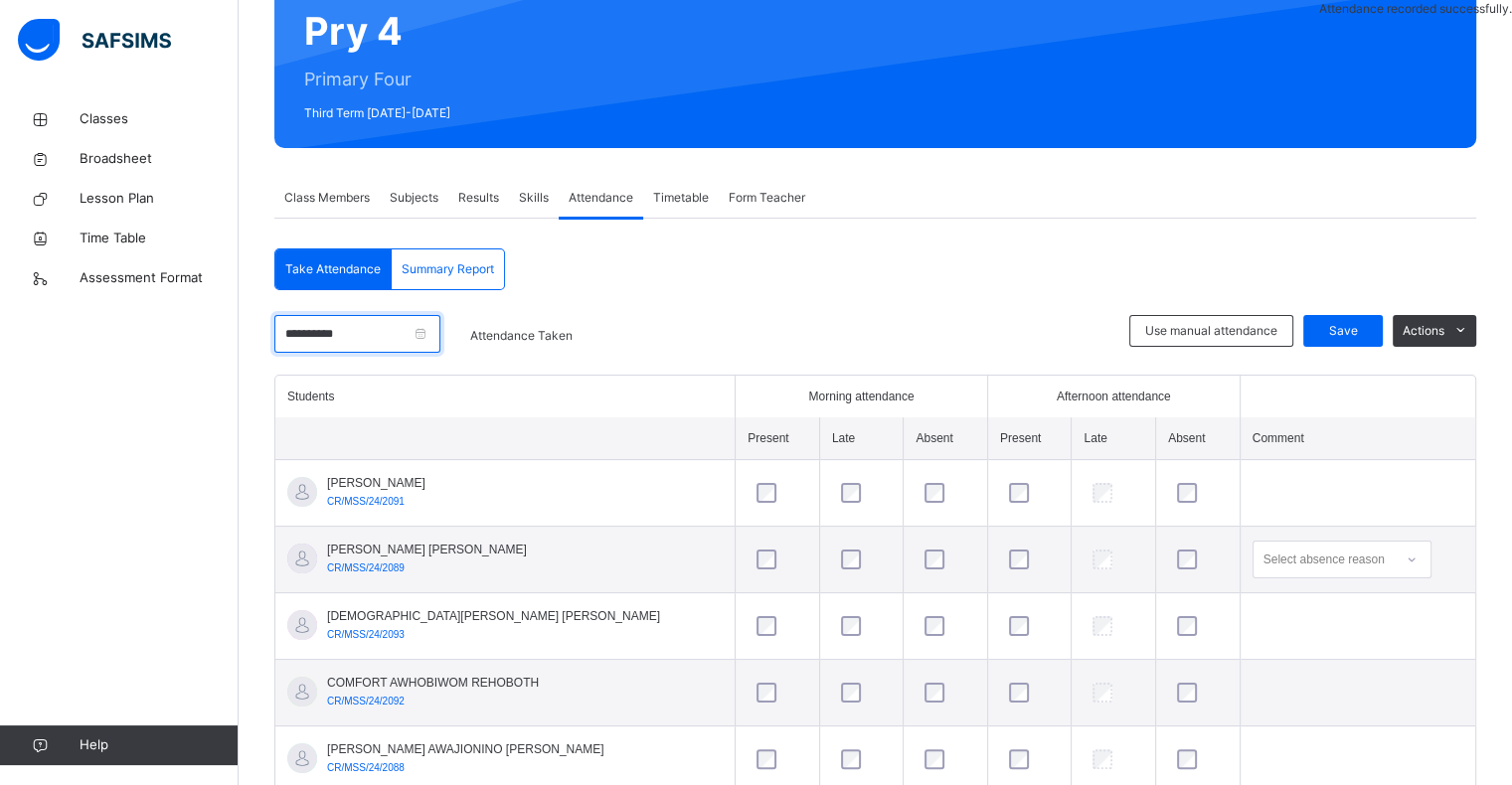 click on "**********" at bounding box center [357, 334] 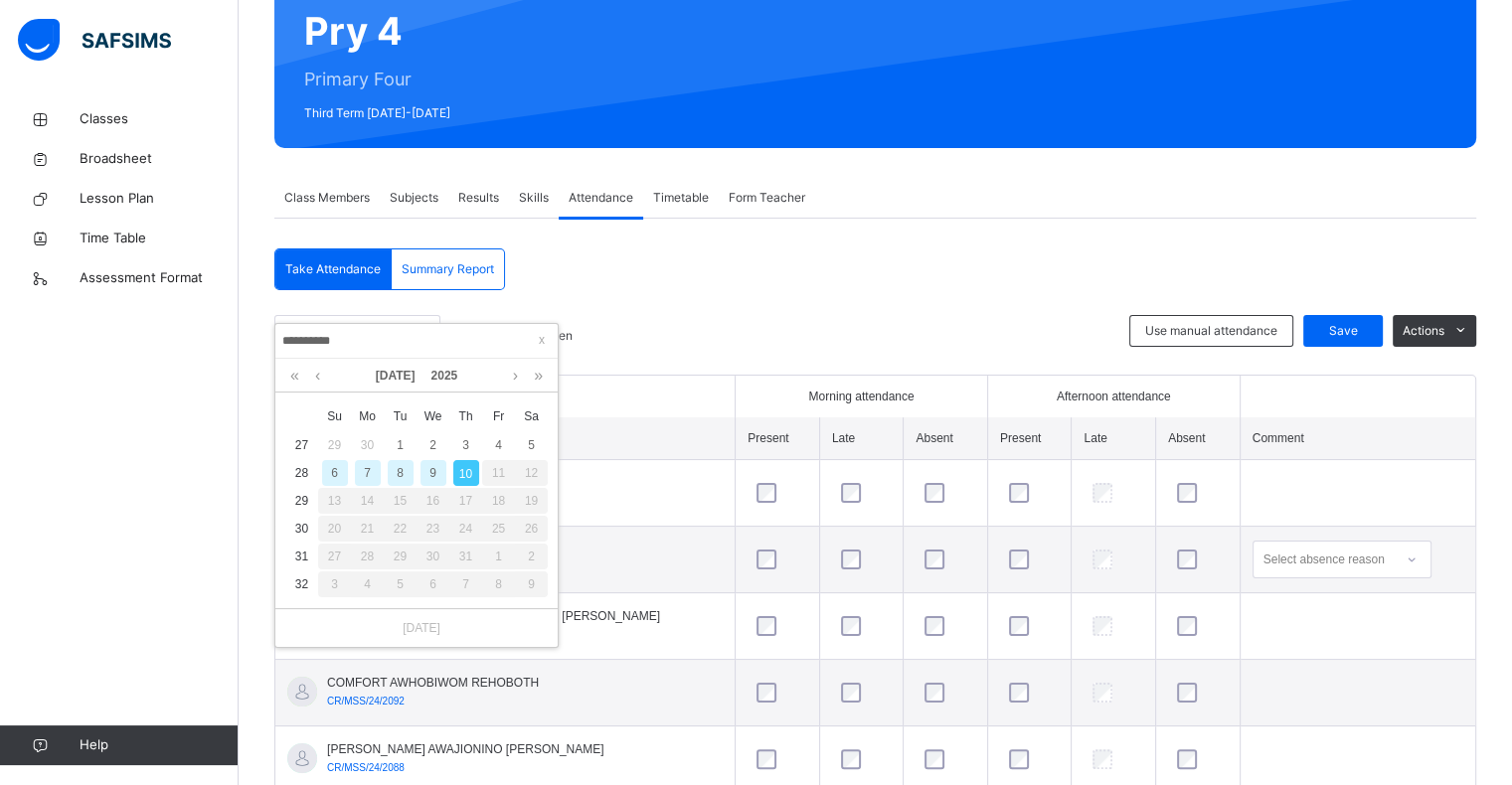 click on "9" at bounding box center [433, 473] 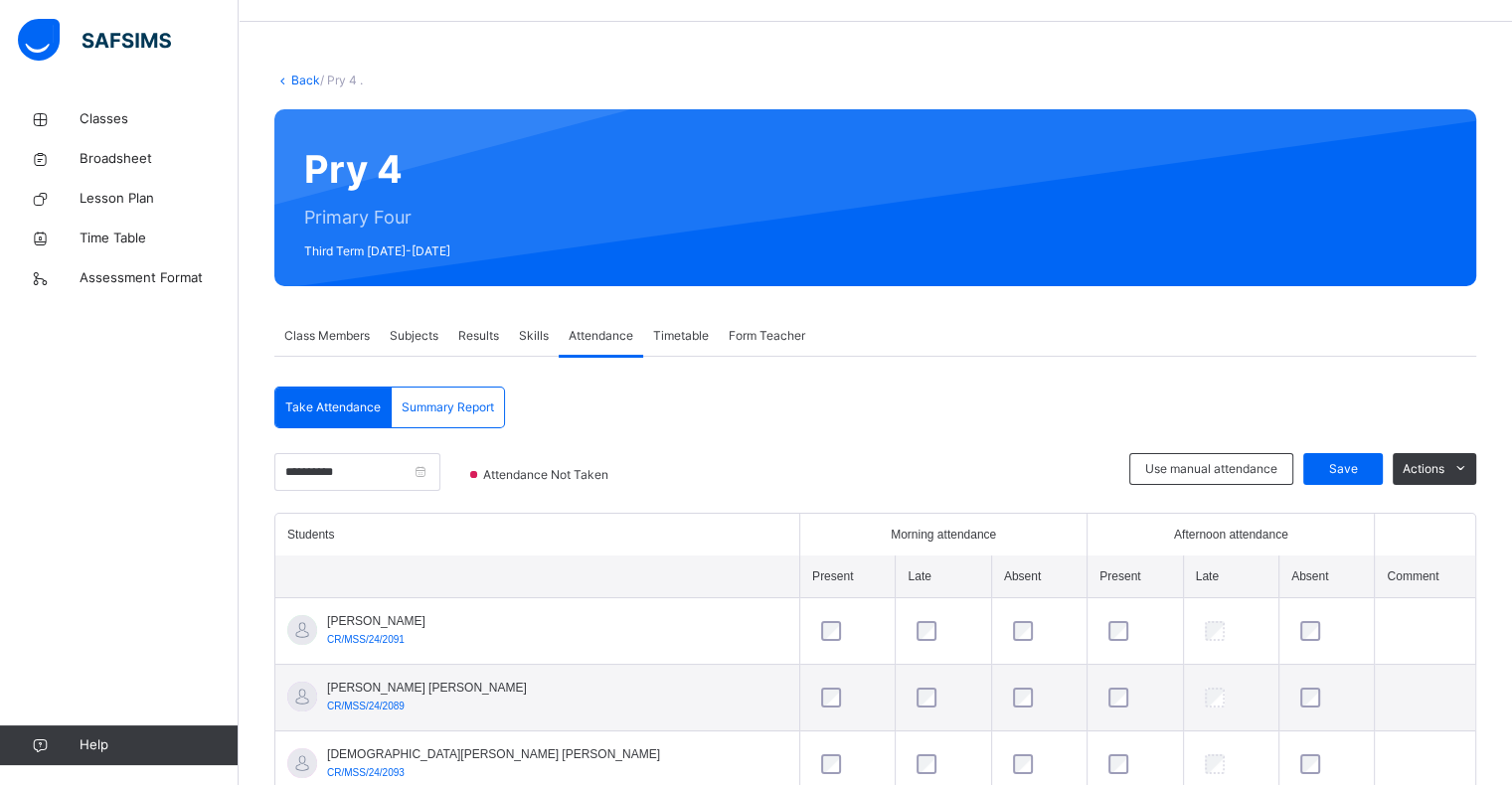 scroll, scrollTop: 196, scrollLeft: 0, axis: vertical 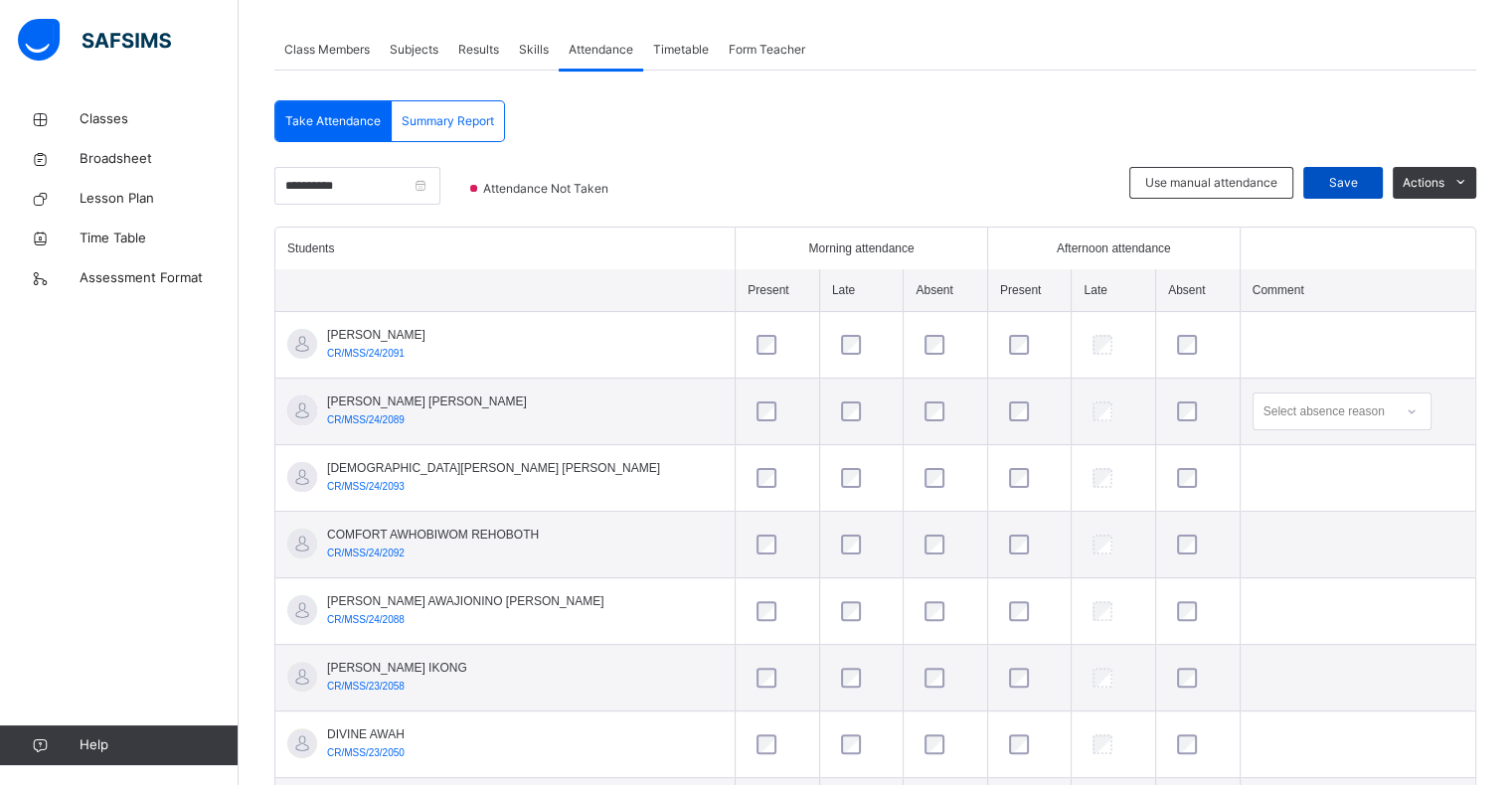 click on "Save" at bounding box center (1343, 183) 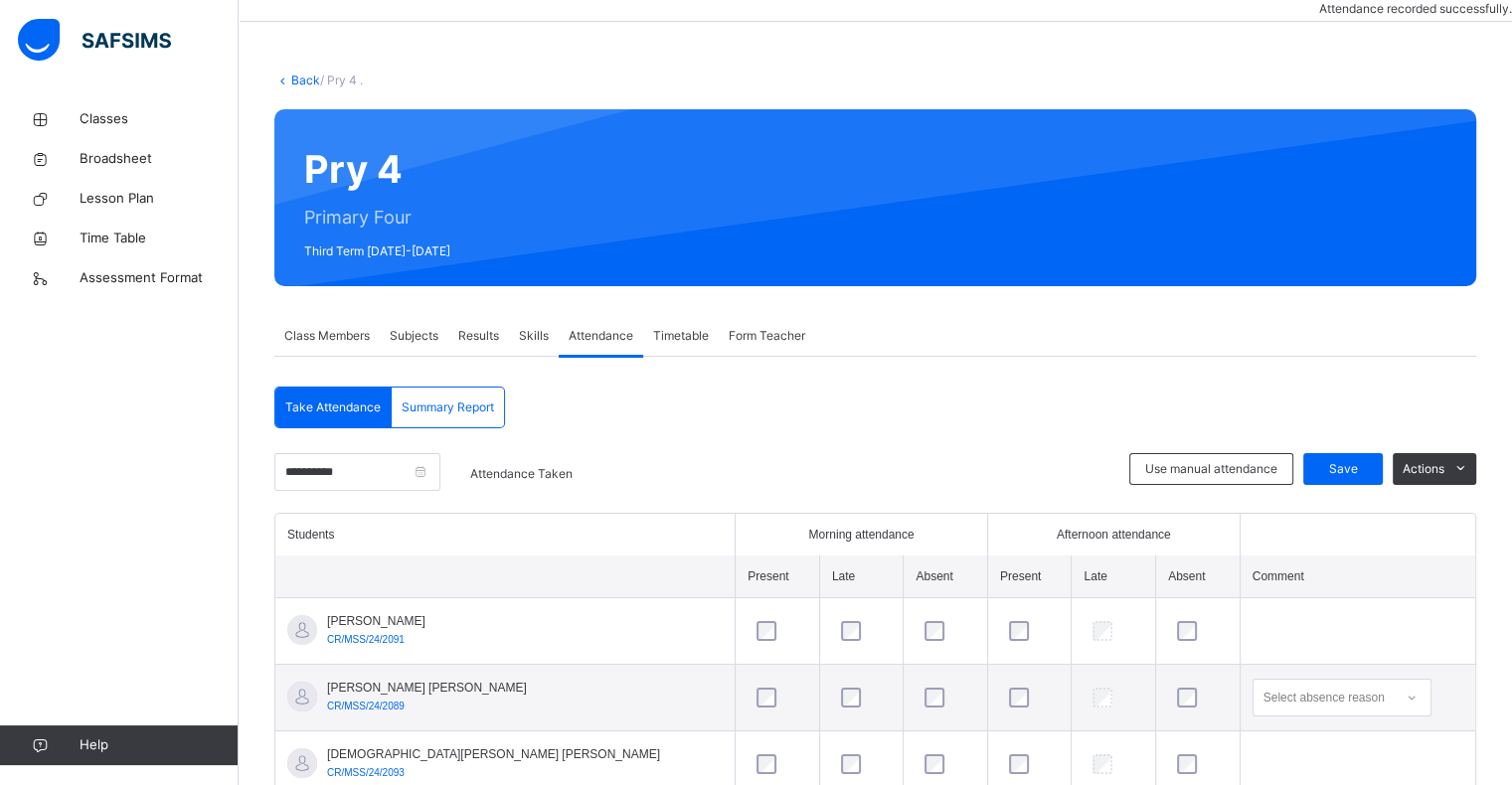 scroll, scrollTop: 344, scrollLeft: 0, axis: vertical 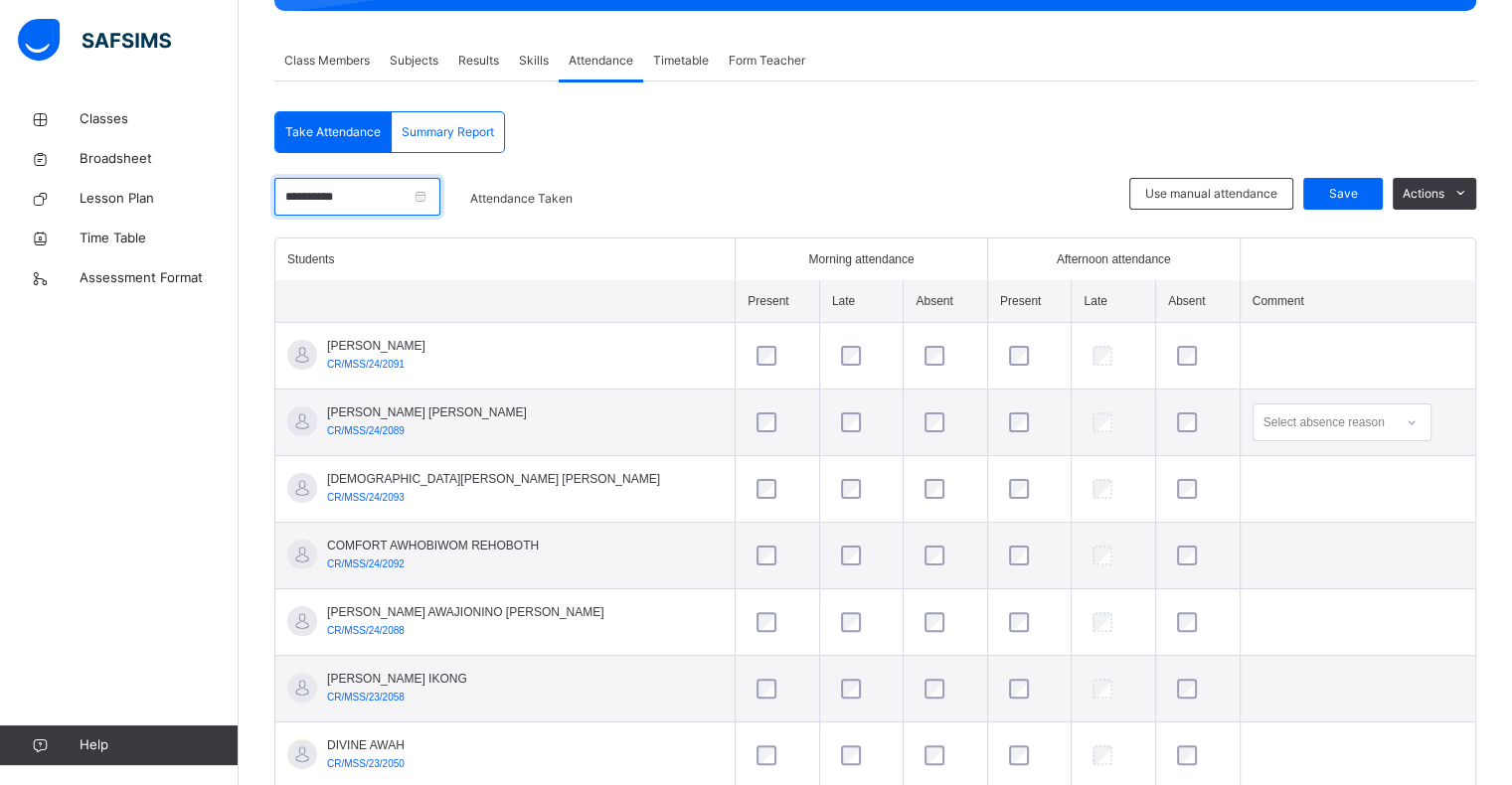 click on "**********" at bounding box center [357, 197] 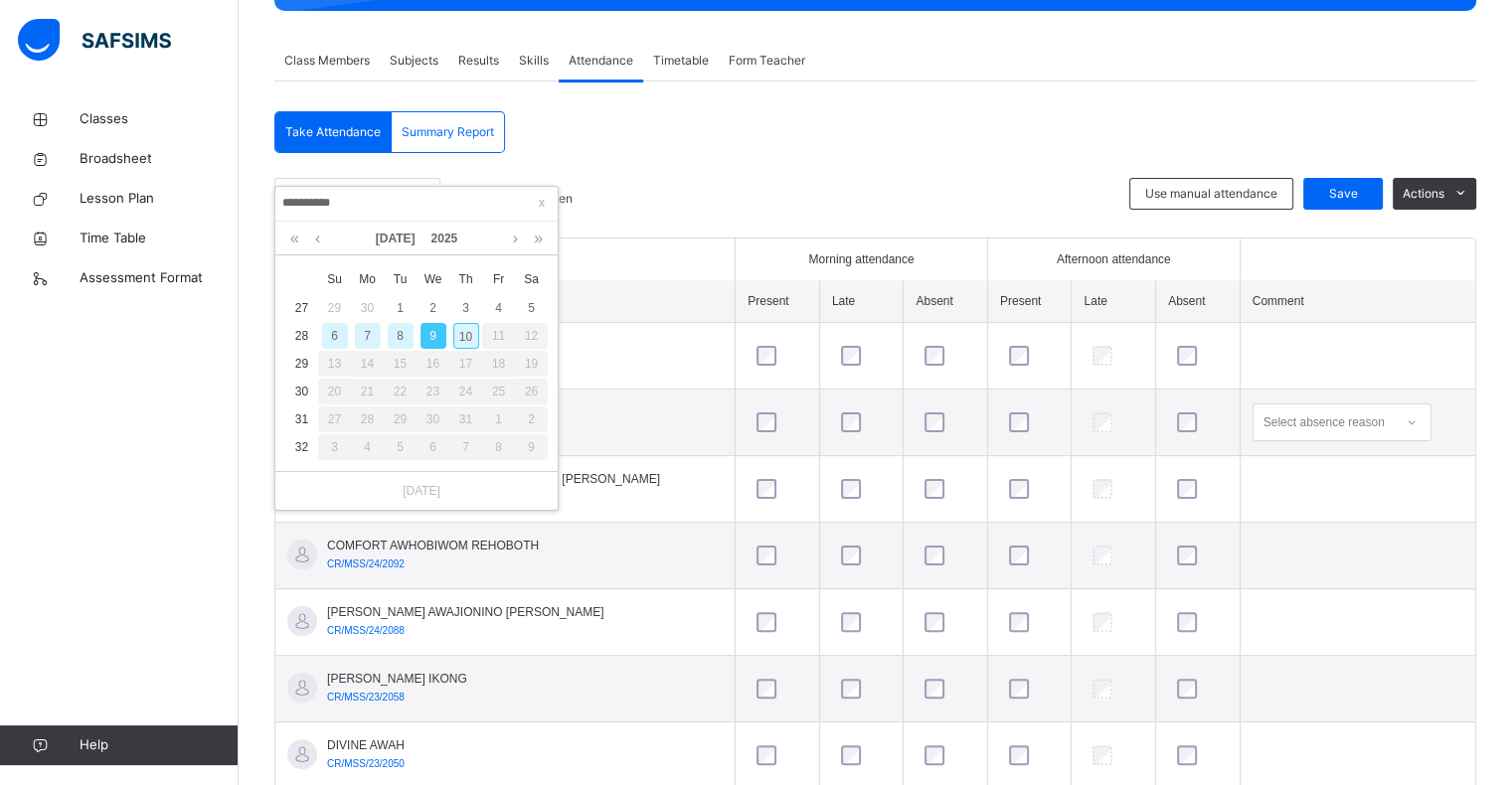 click on "8" at bounding box center [401, 336] 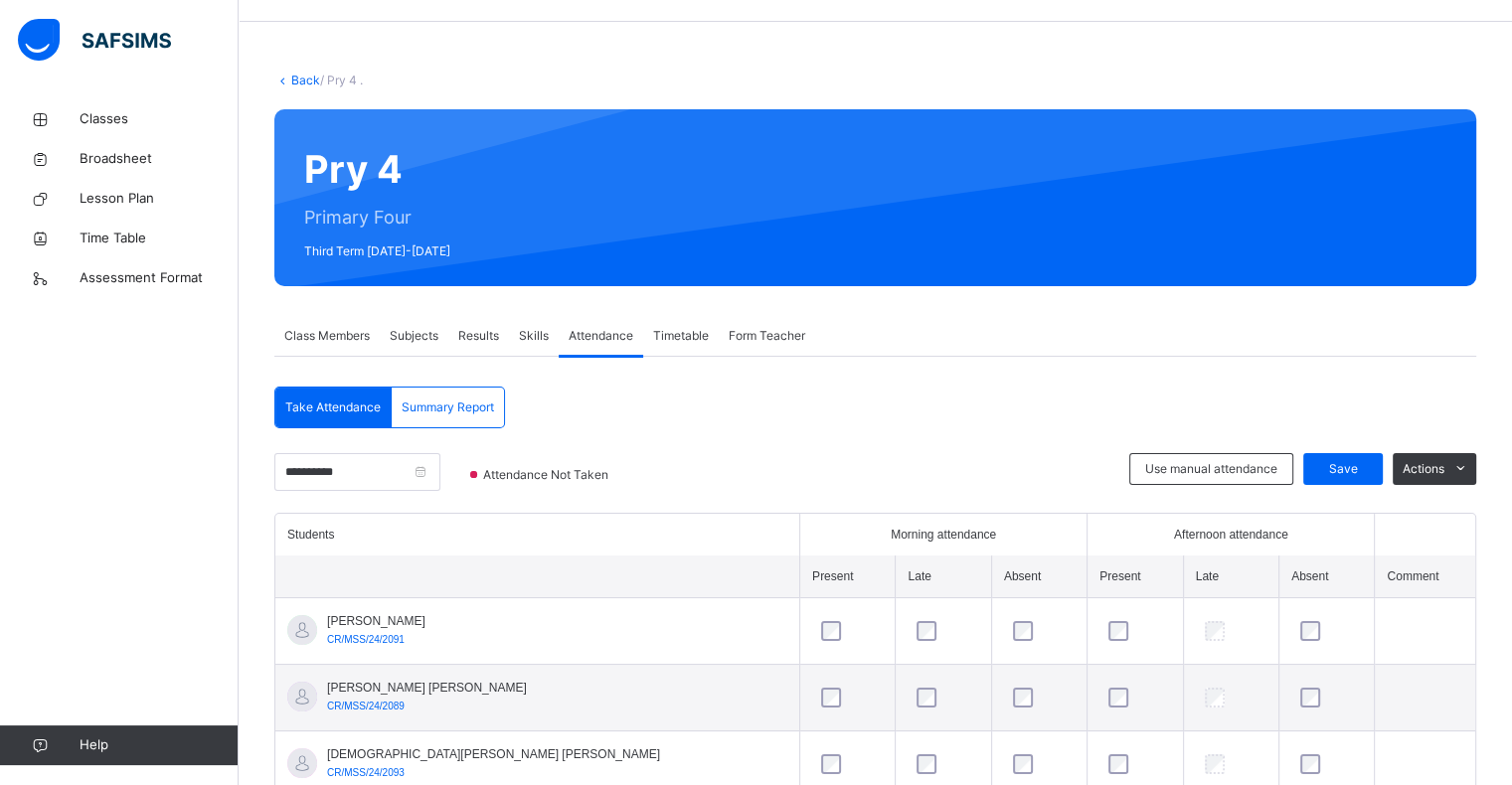 scroll, scrollTop: 333, scrollLeft: 0, axis: vertical 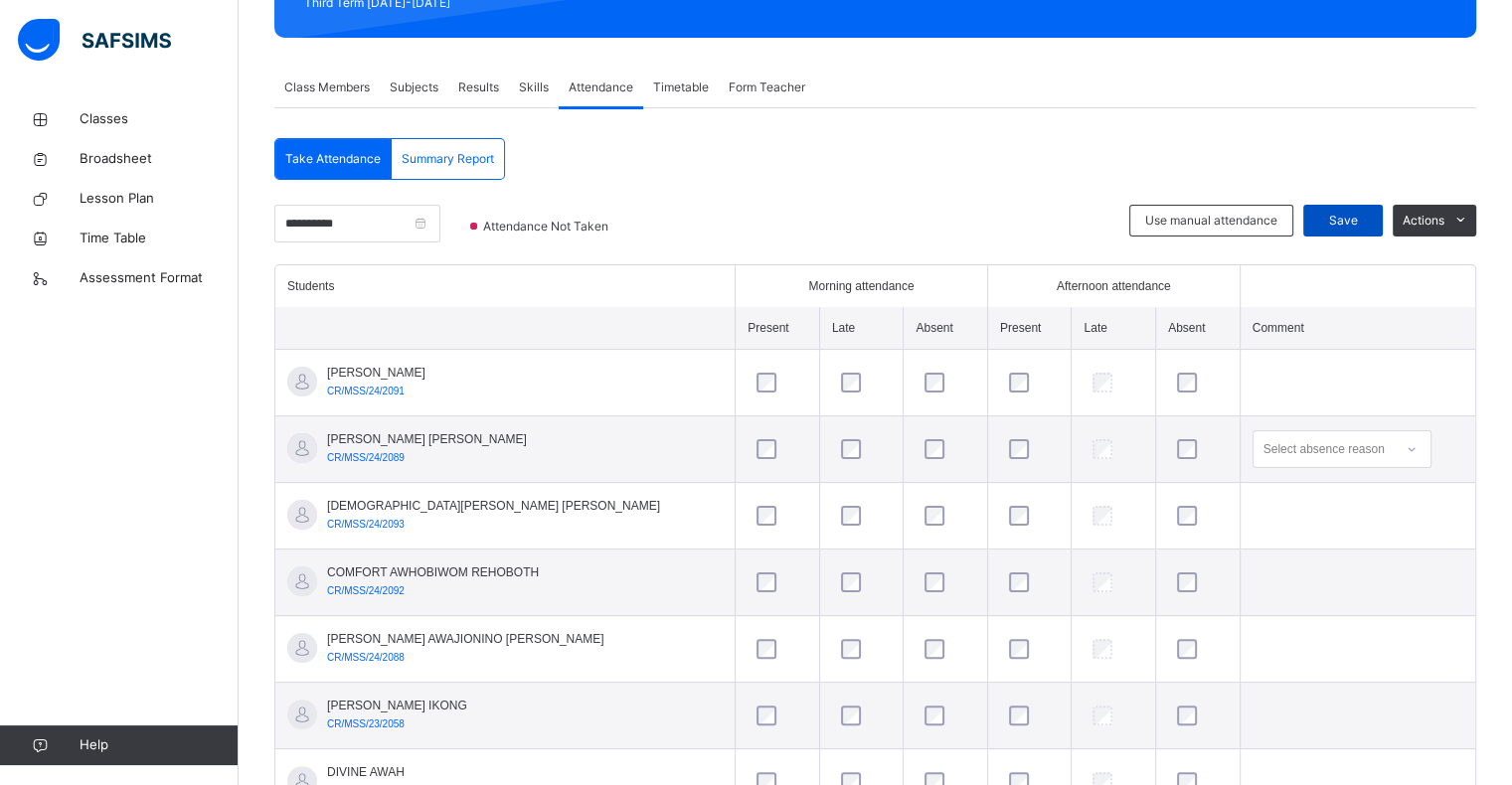 click on "Save" at bounding box center (1343, 221) 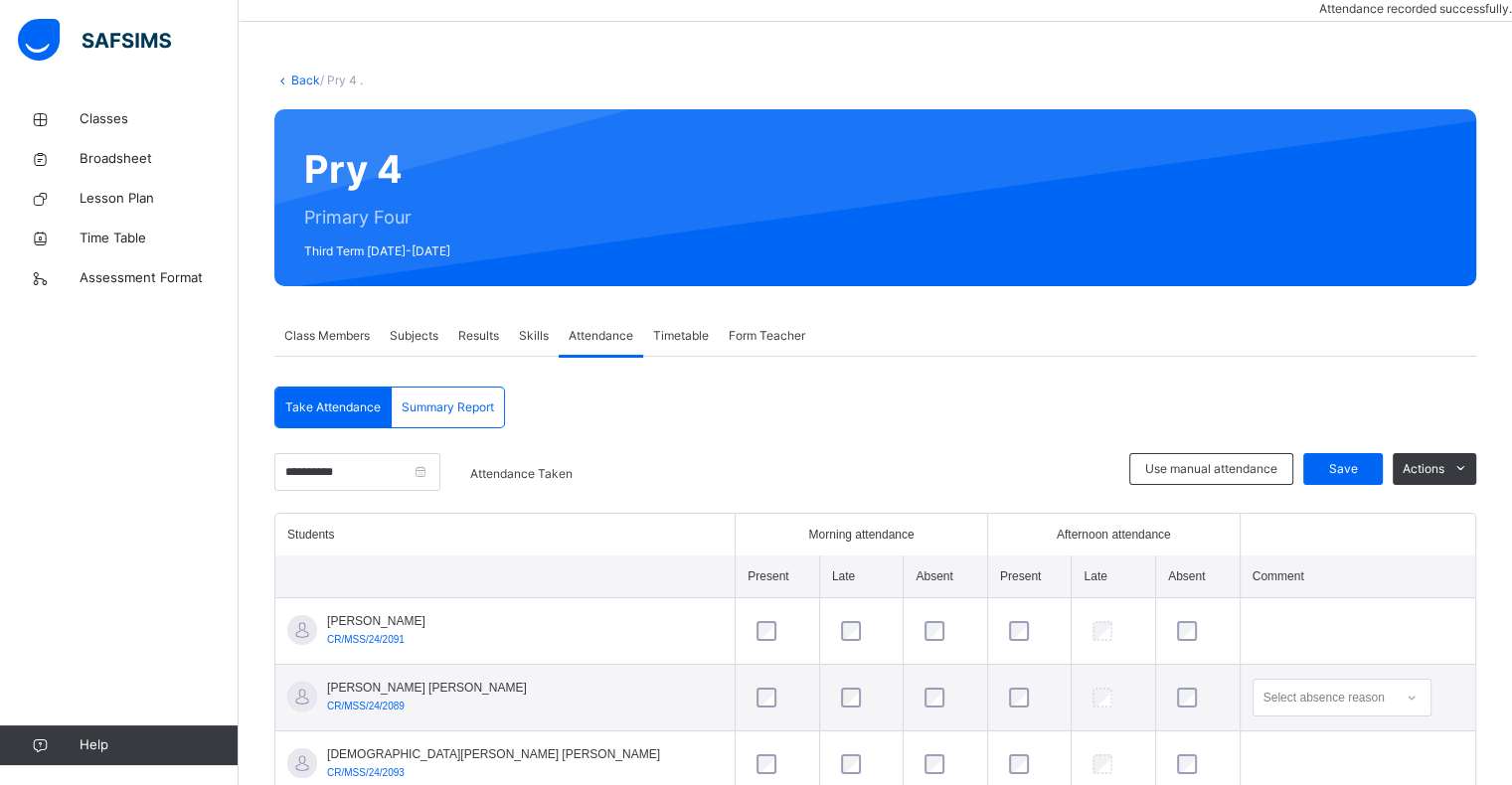 scroll, scrollTop: 306, scrollLeft: 0, axis: vertical 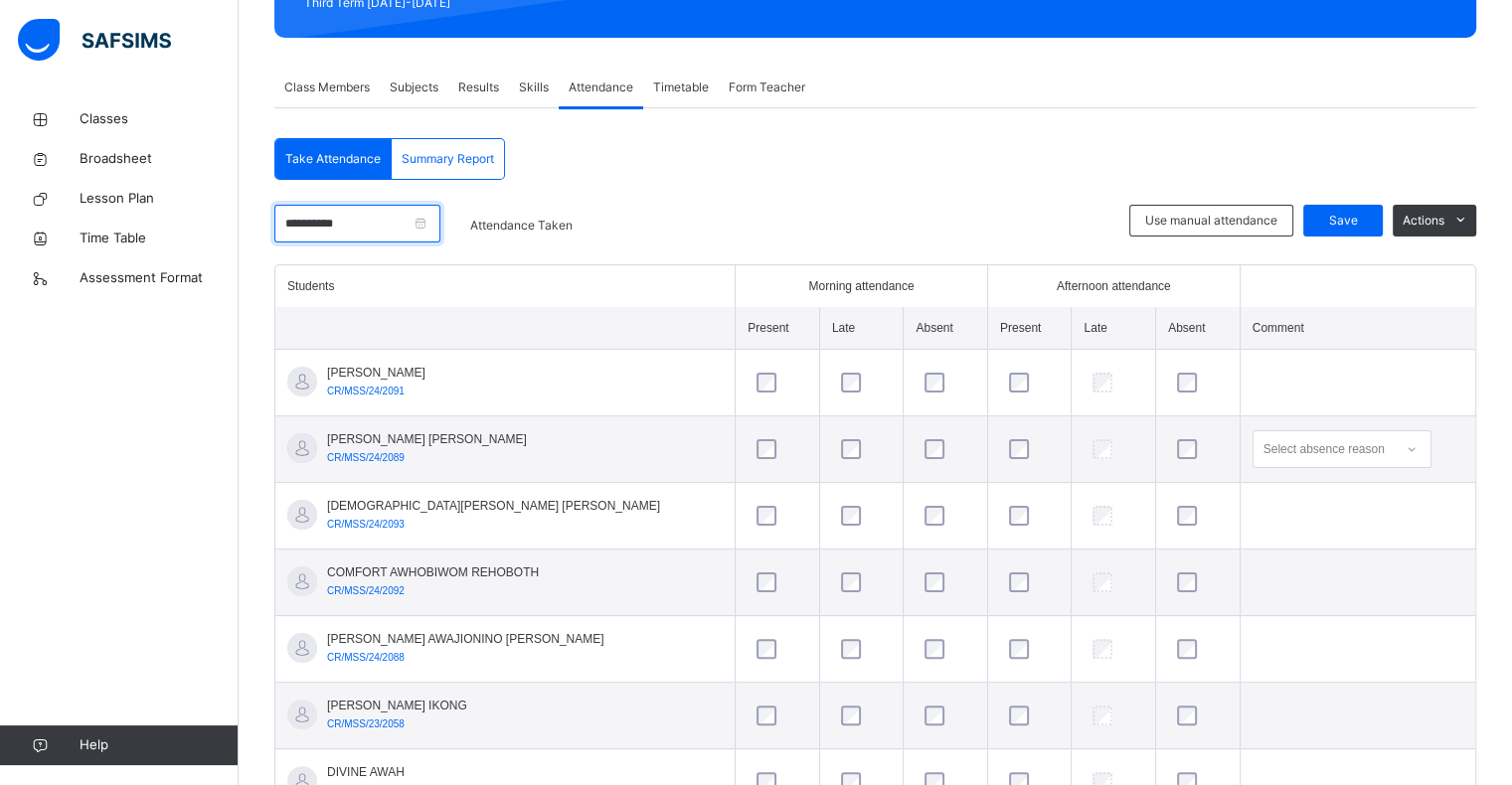 click on "**********" at bounding box center [357, 224] 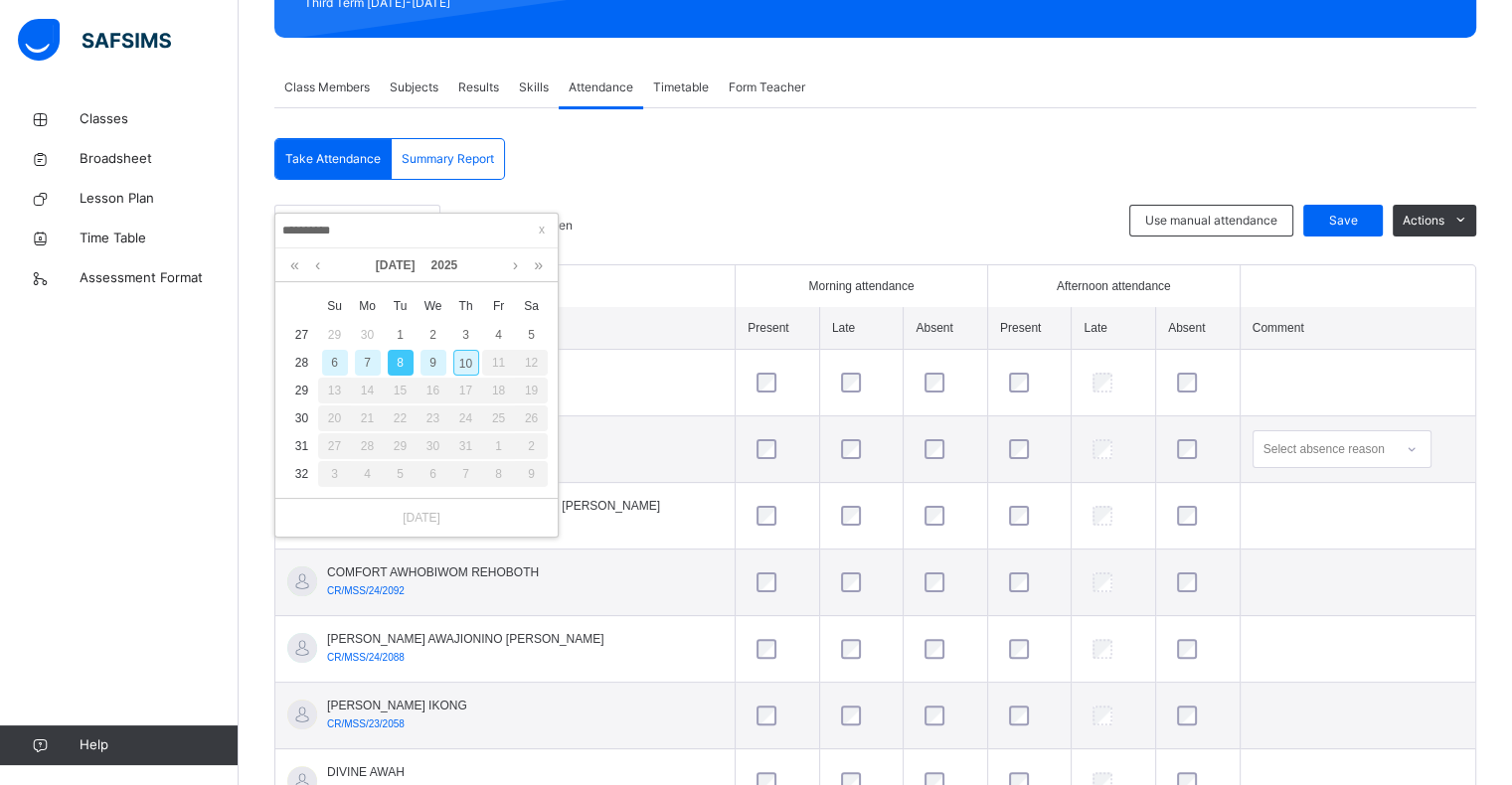 click on "7" at bounding box center (368, 363) 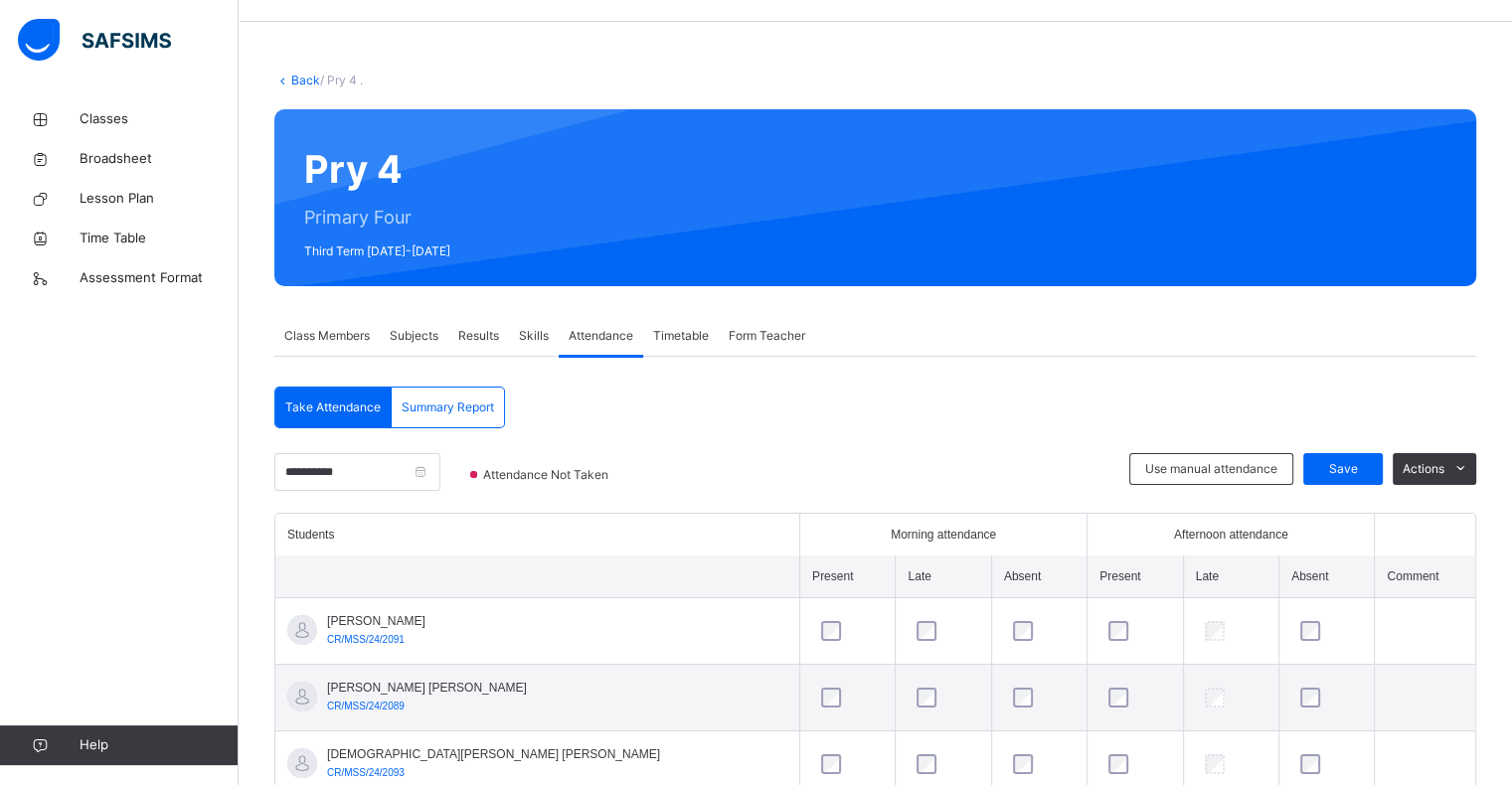 scroll, scrollTop: 306, scrollLeft: 0, axis: vertical 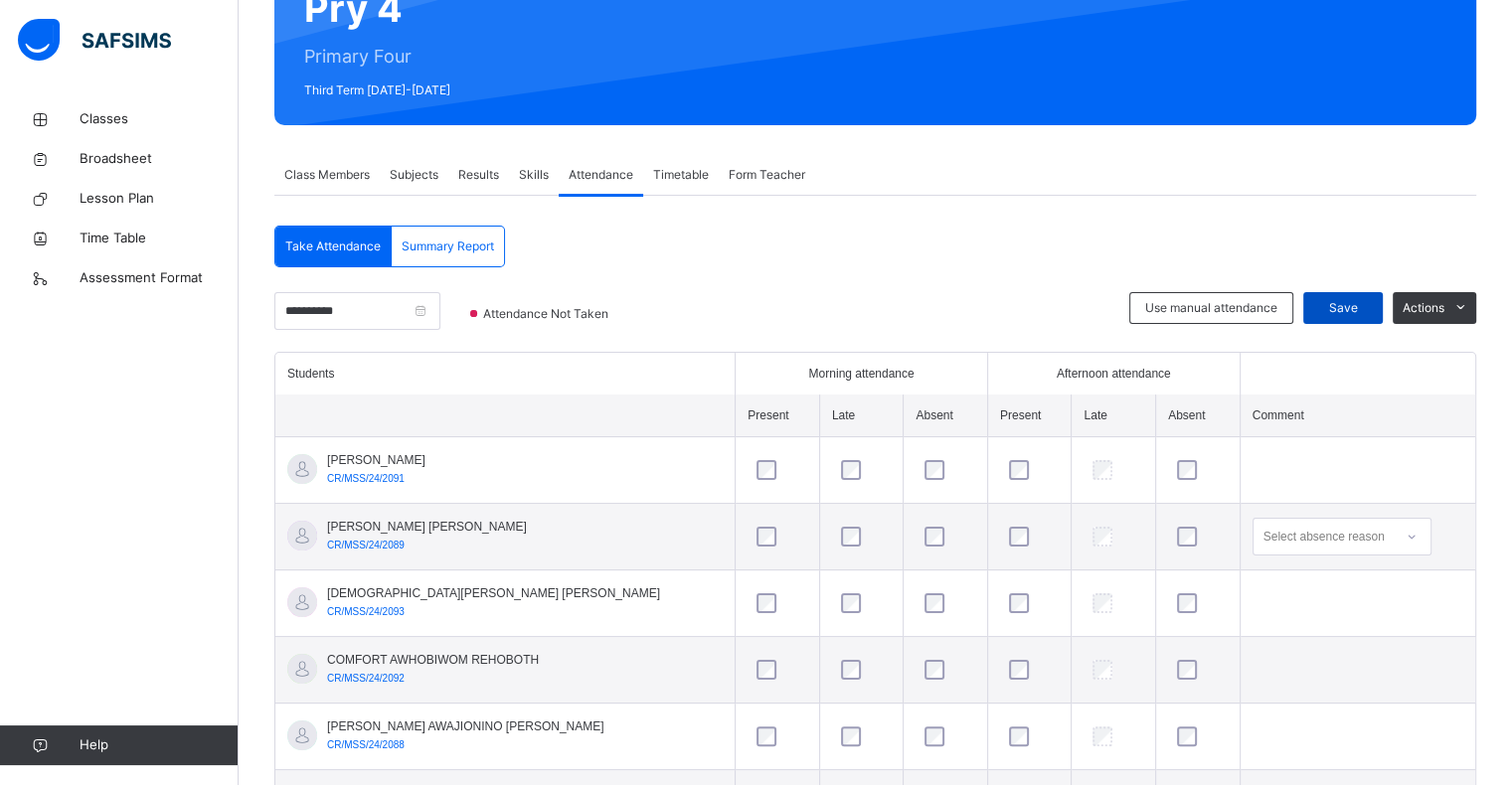 click on "Save" at bounding box center [1343, 308] 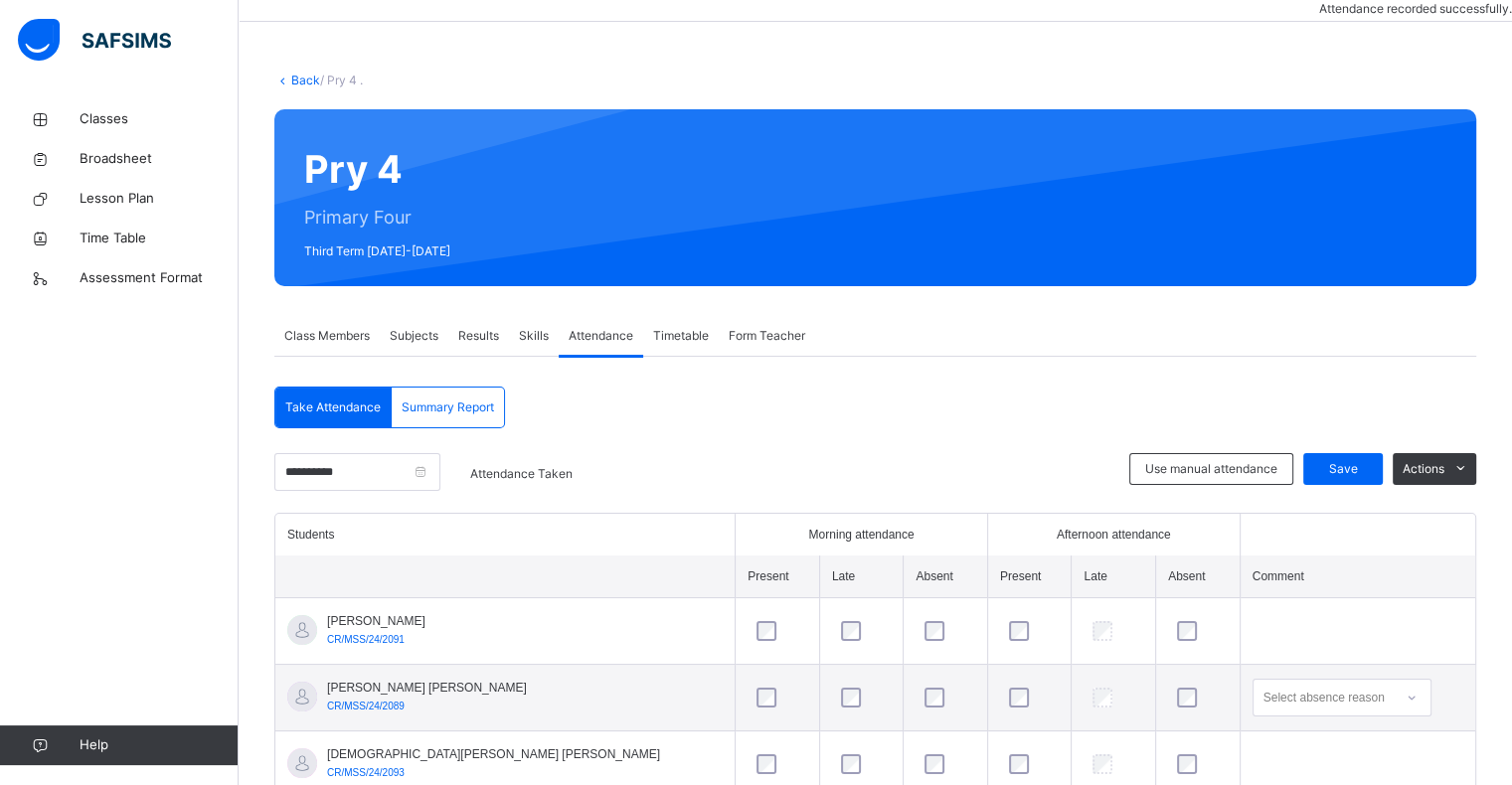 scroll, scrollTop: 219, scrollLeft: 0, axis: vertical 